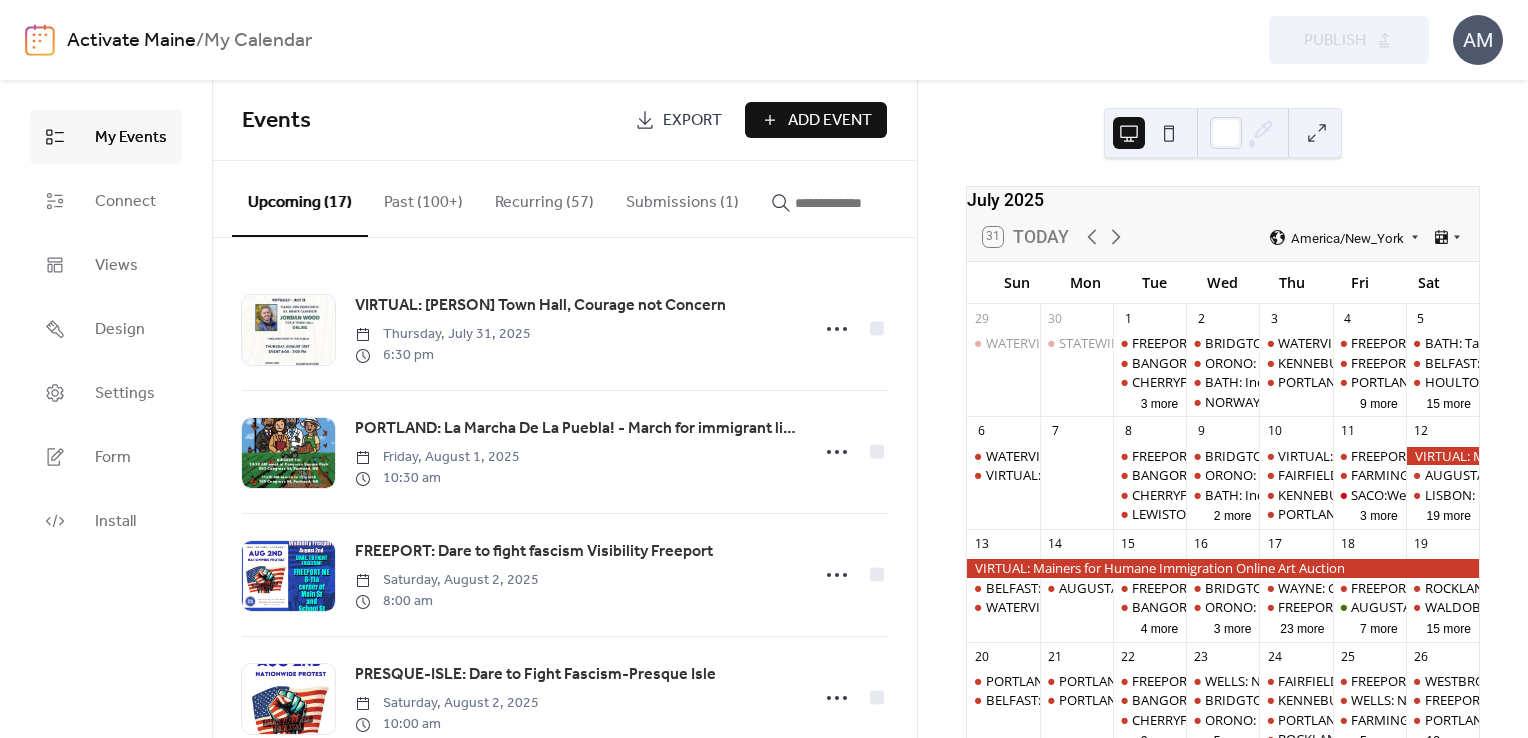 scroll, scrollTop: 0, scrollLeft: 0, axis: both 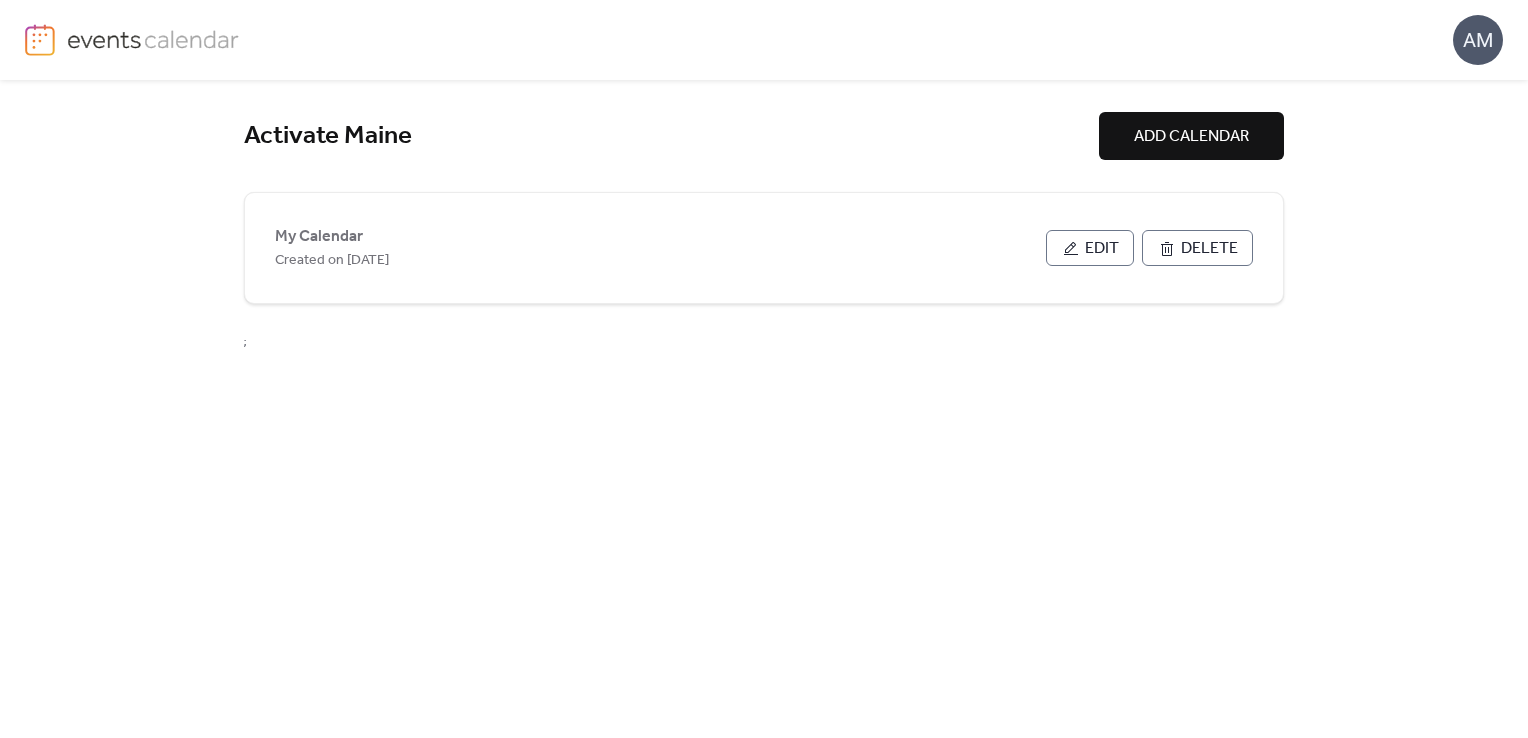 click at bounding box center [153, 39] 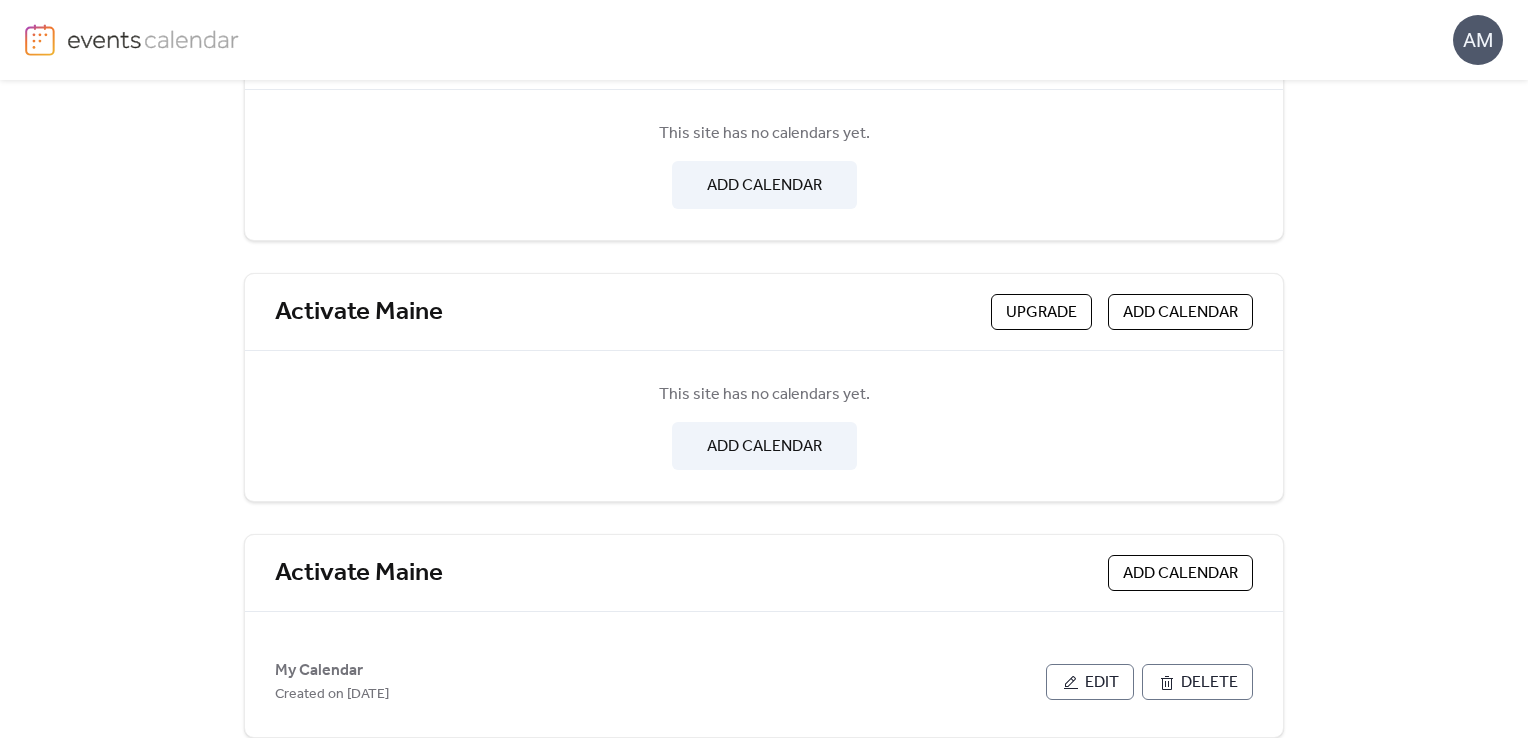 scroll, scrollTop: 470, scrollLeft: 0, axis: vertical 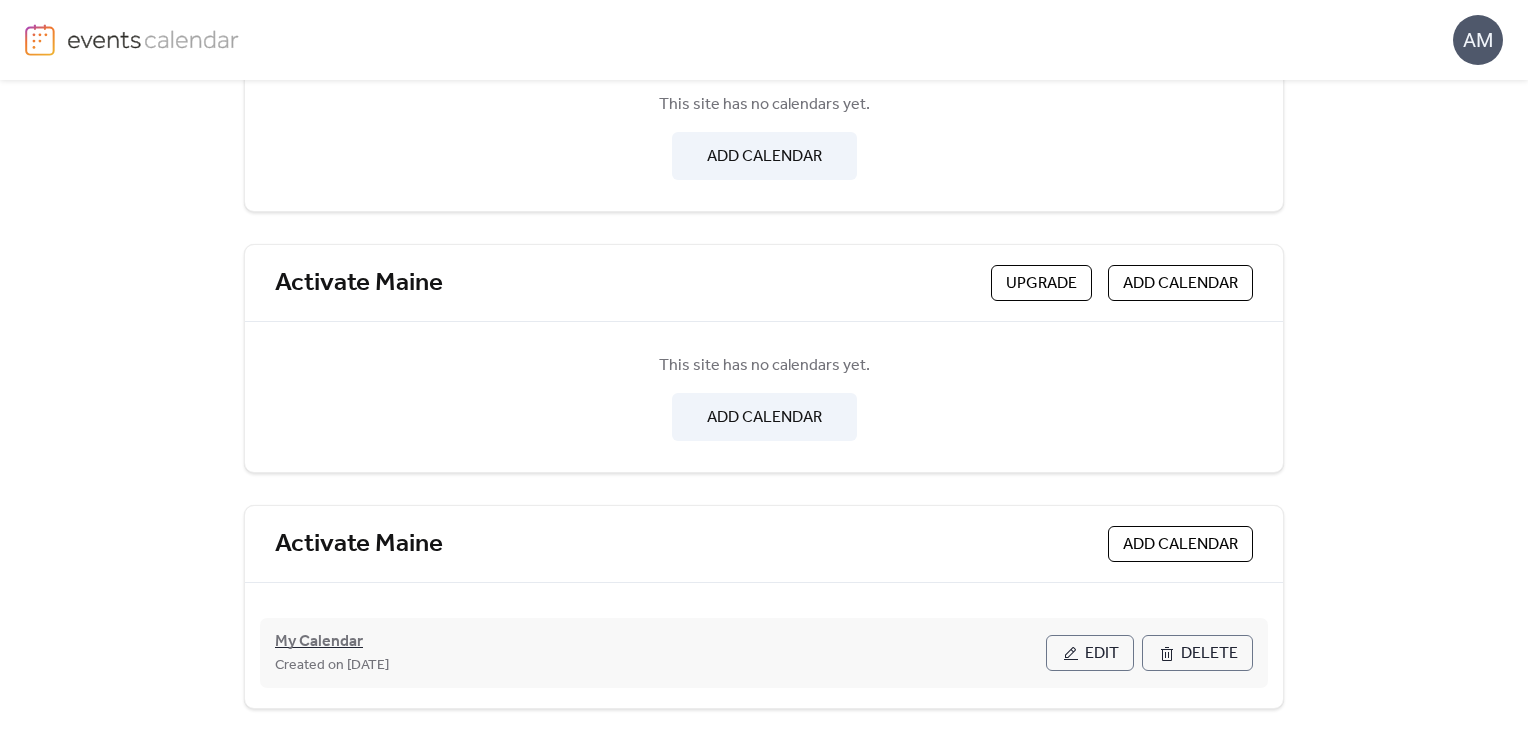 click on "My Calendar" at bounding box center [319, 642] 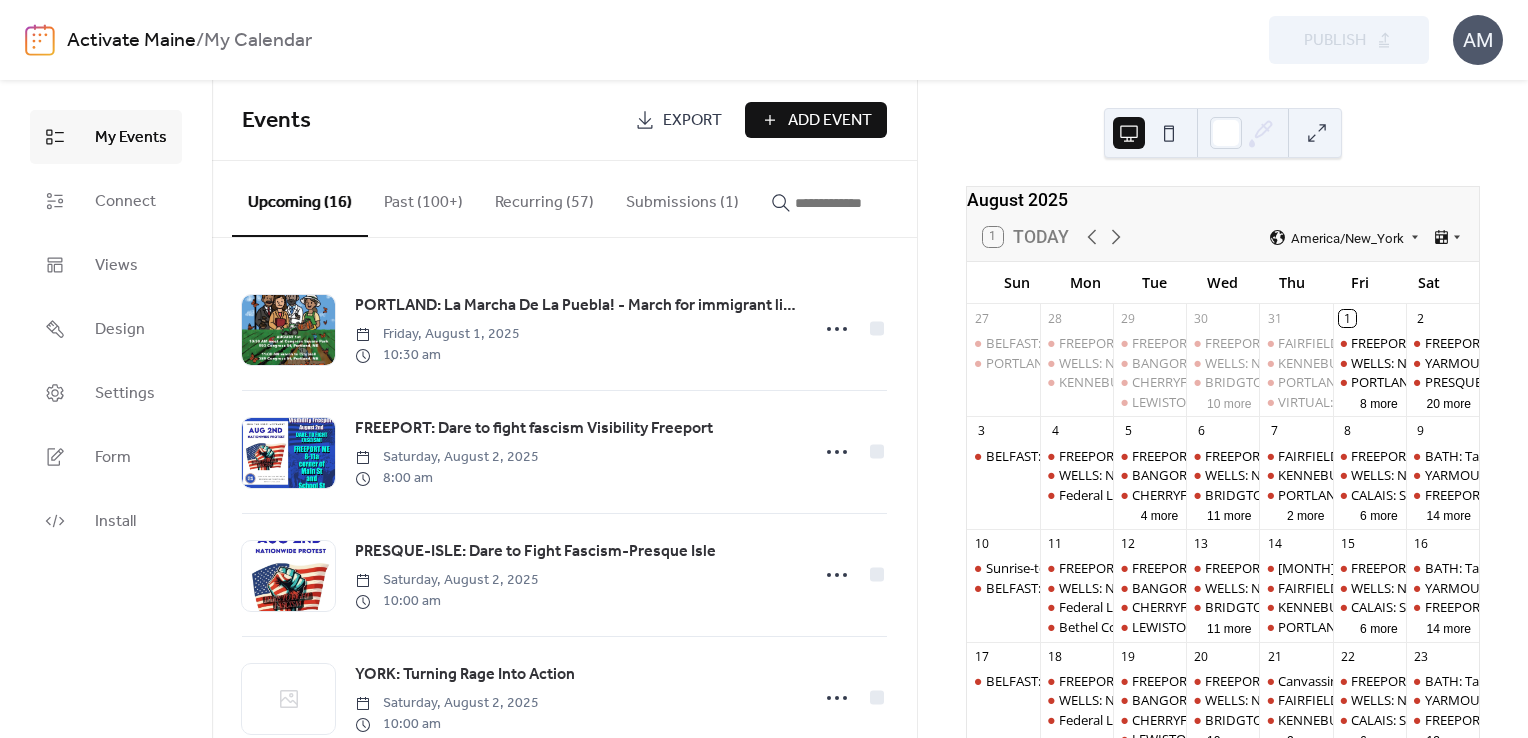 click at bounding box center (855, 203) 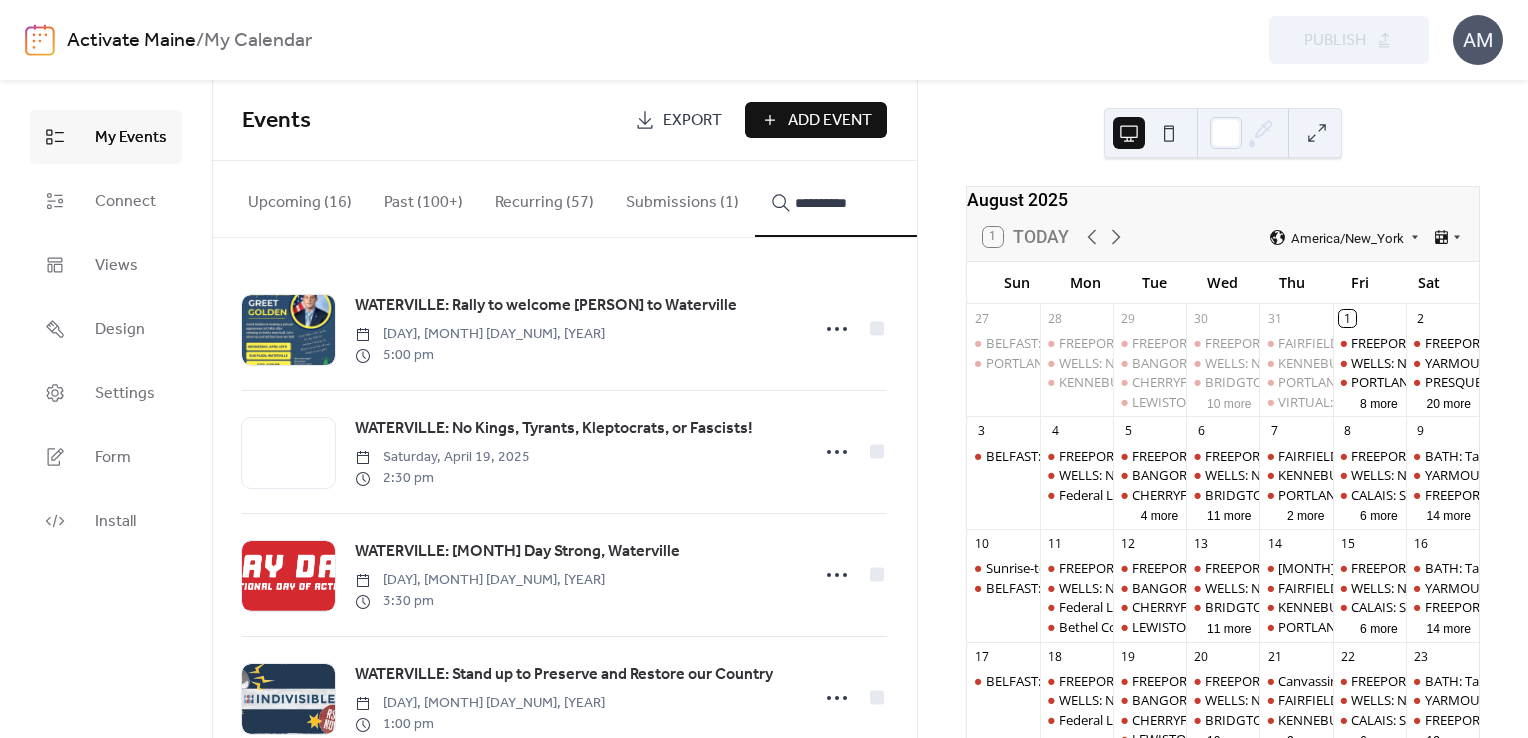 type on "**********" 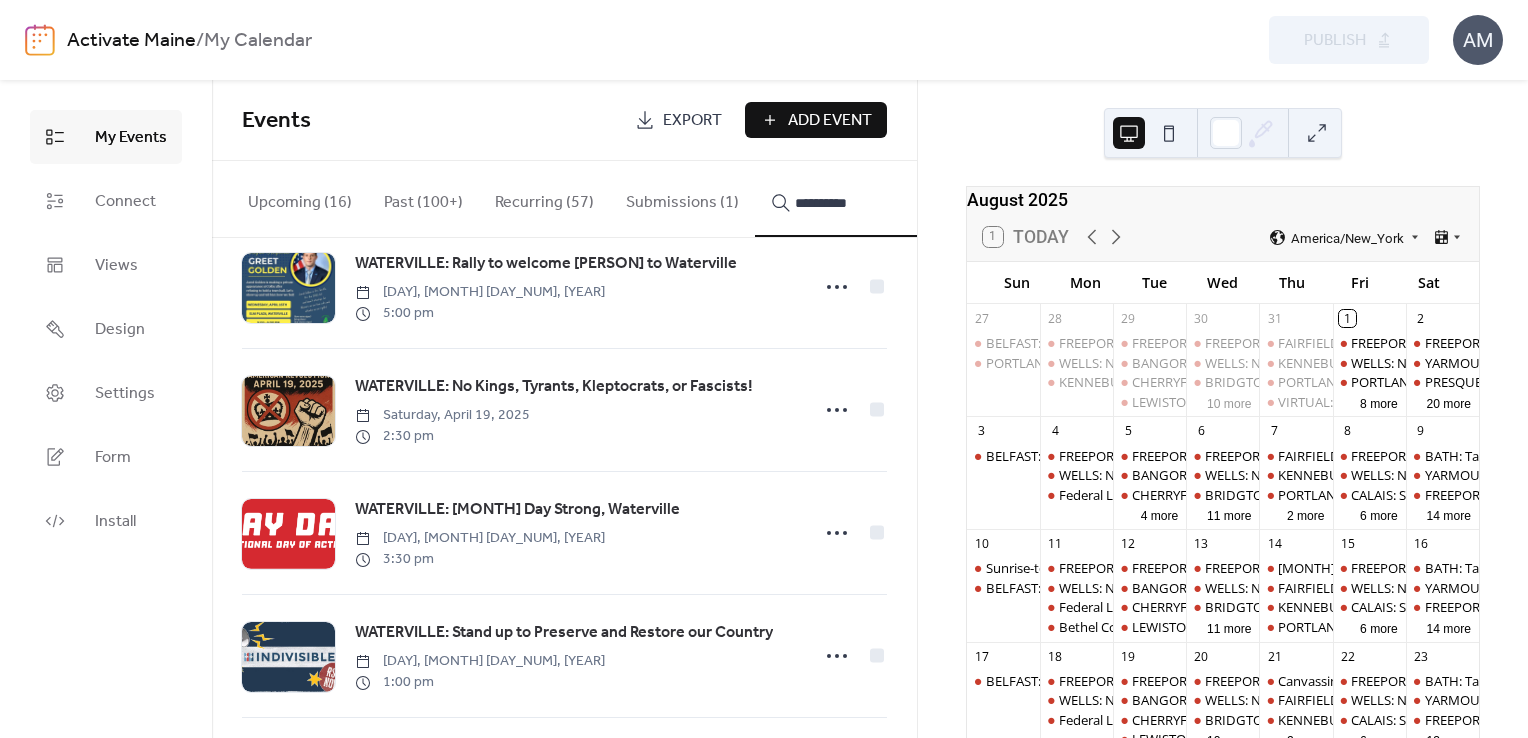 scroll, scrollTop: 0, scrollLeft: 0, axis: both 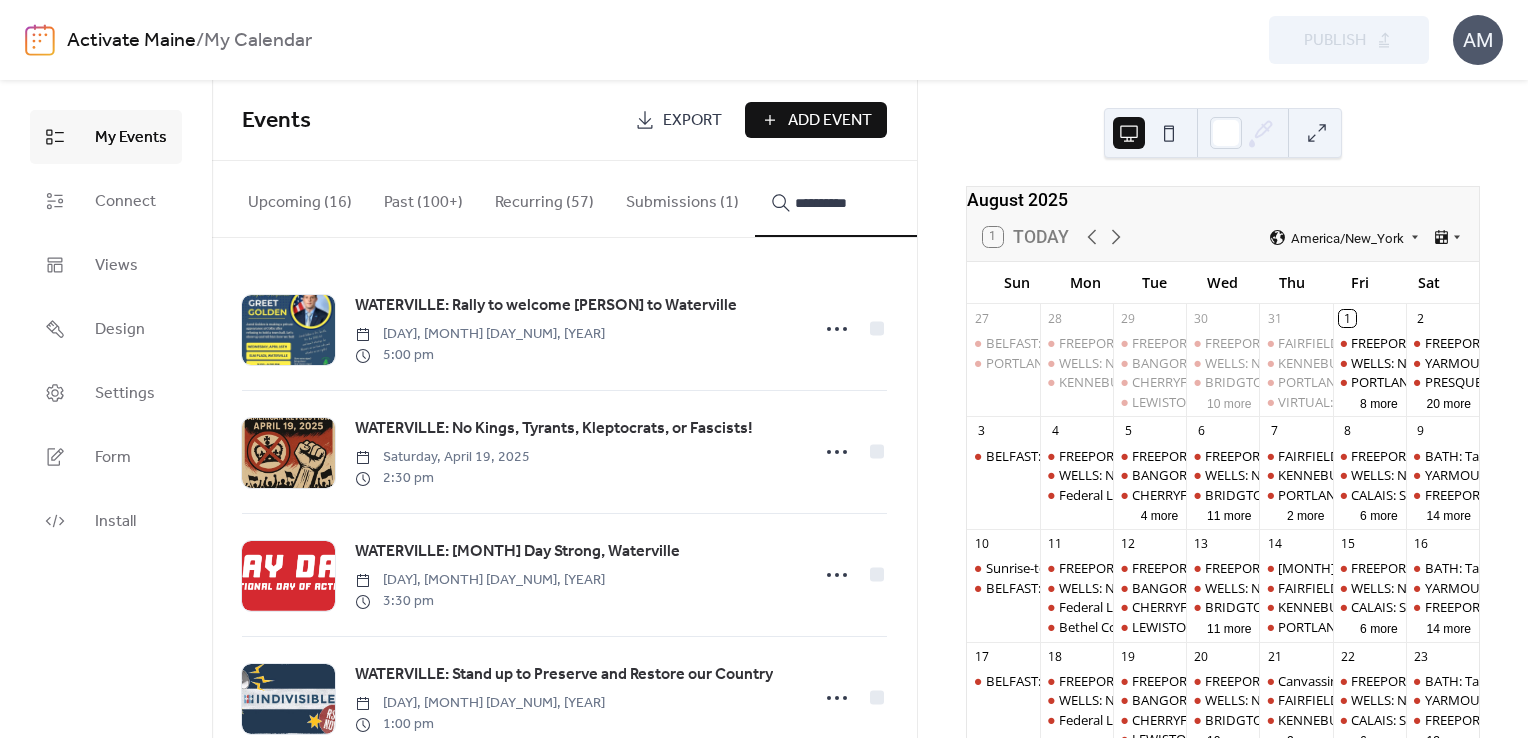 drag, startPoint x: 849, startPoint y: 210, endPoint x: 740, endPoint y: 208, distance: 109.01835 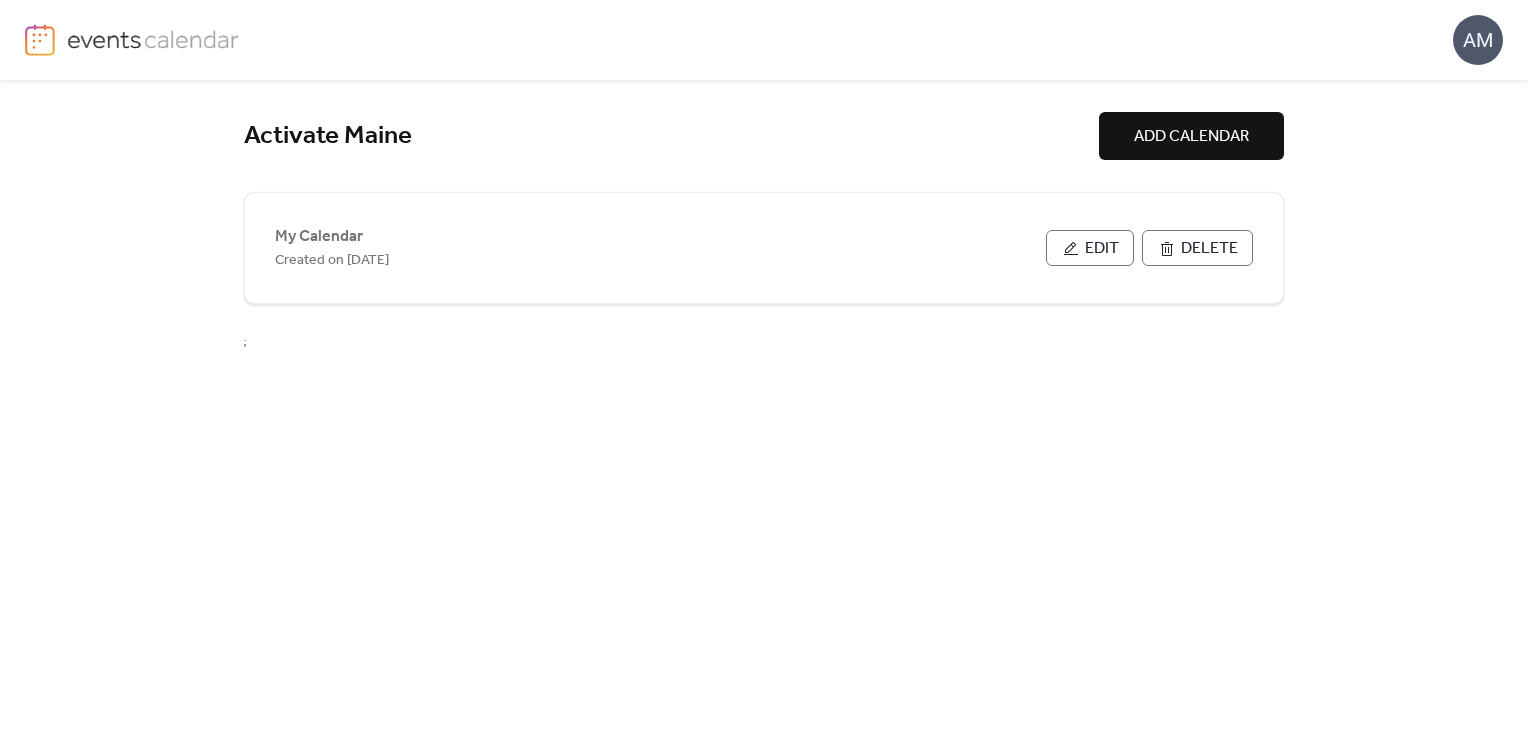 click on "AM" at bounding box center (1478, 40) 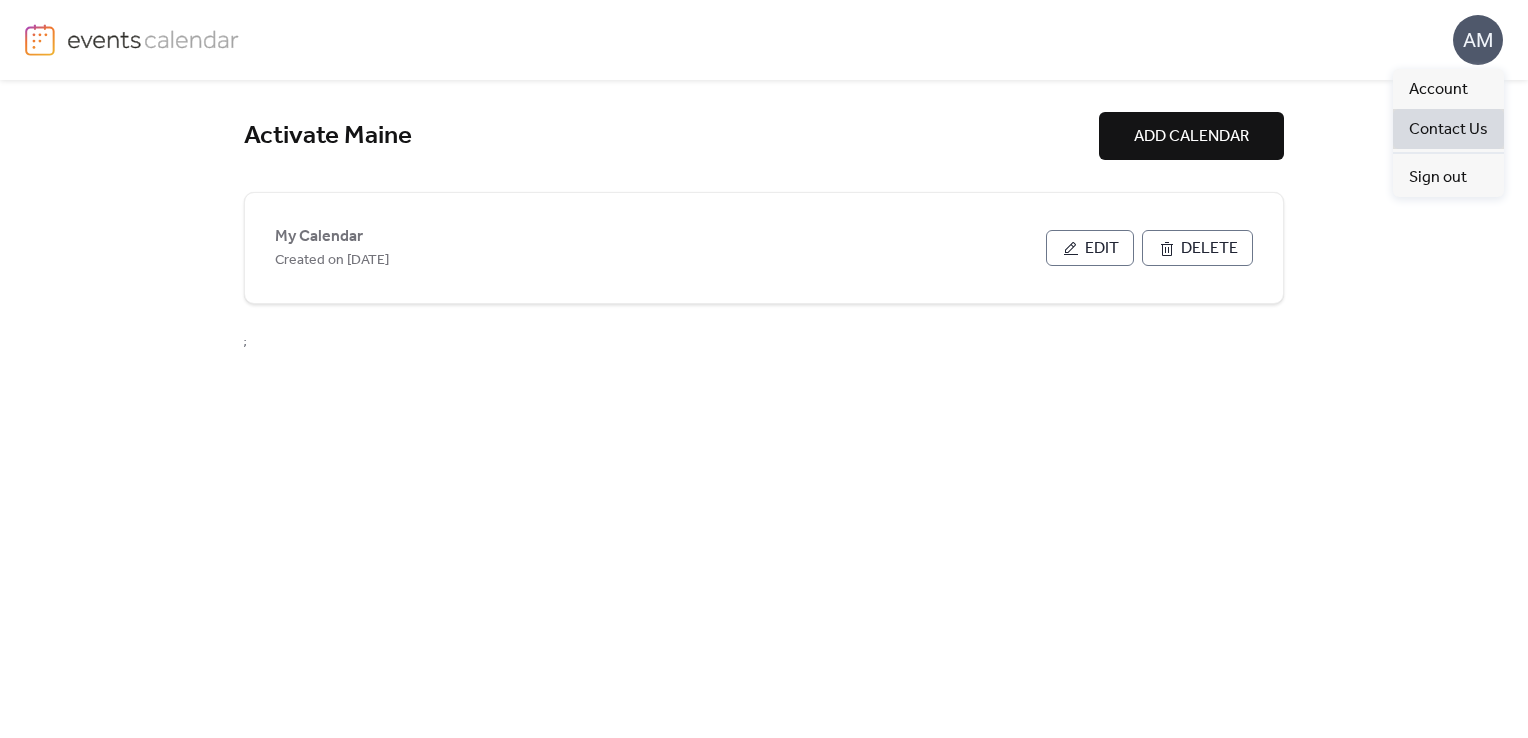 click on "Contact Us" at bounding box center [1448, 130] 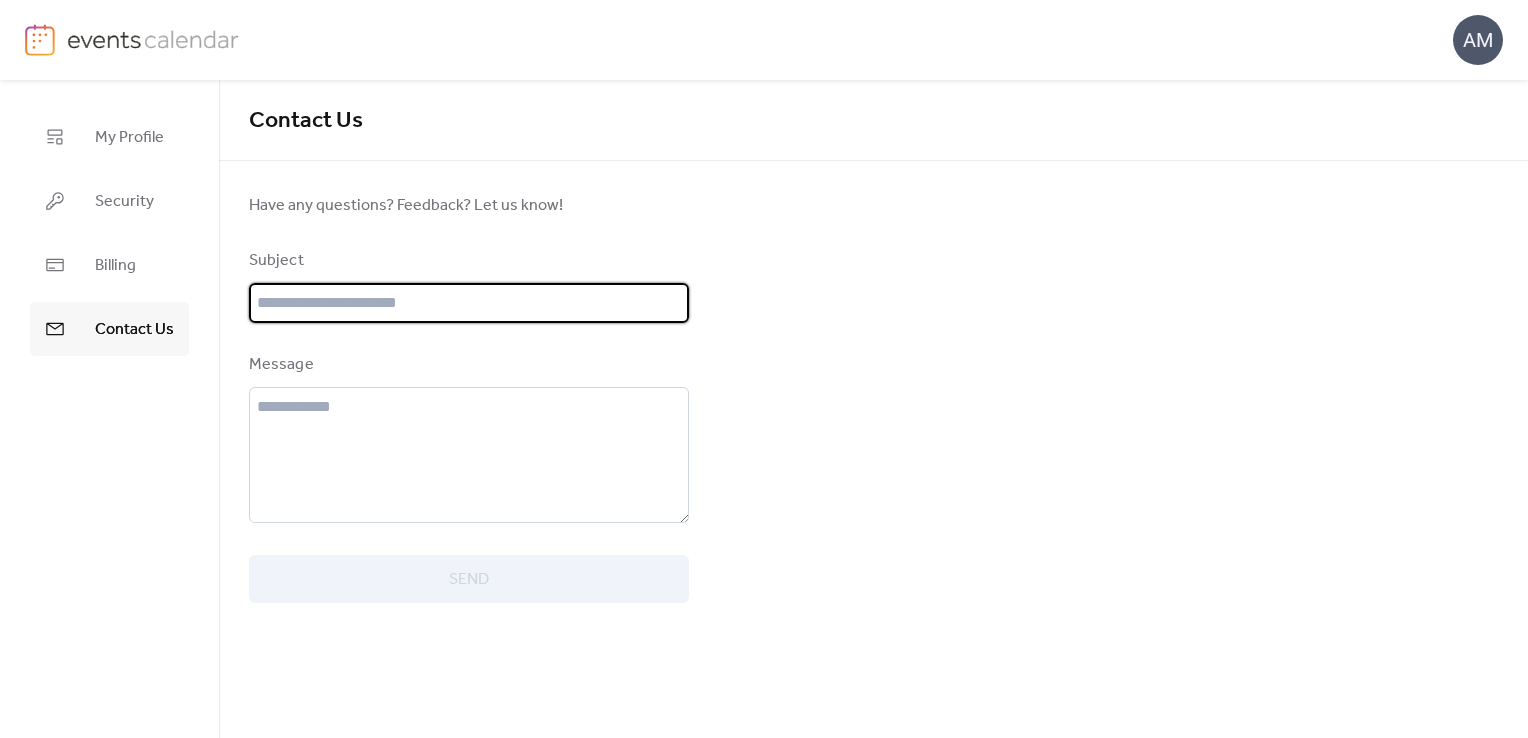 click at bounding box center (469, 303) 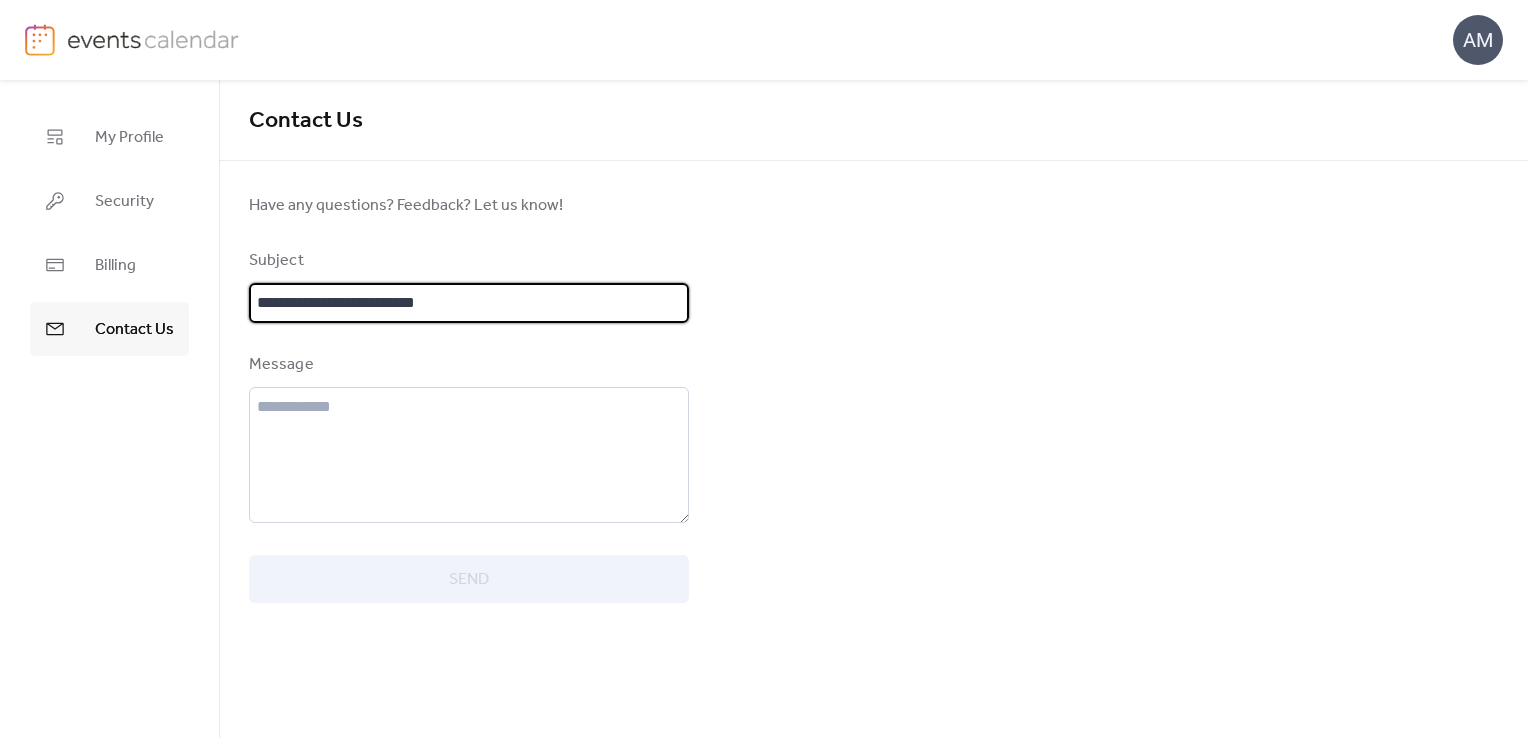 type on "**********" 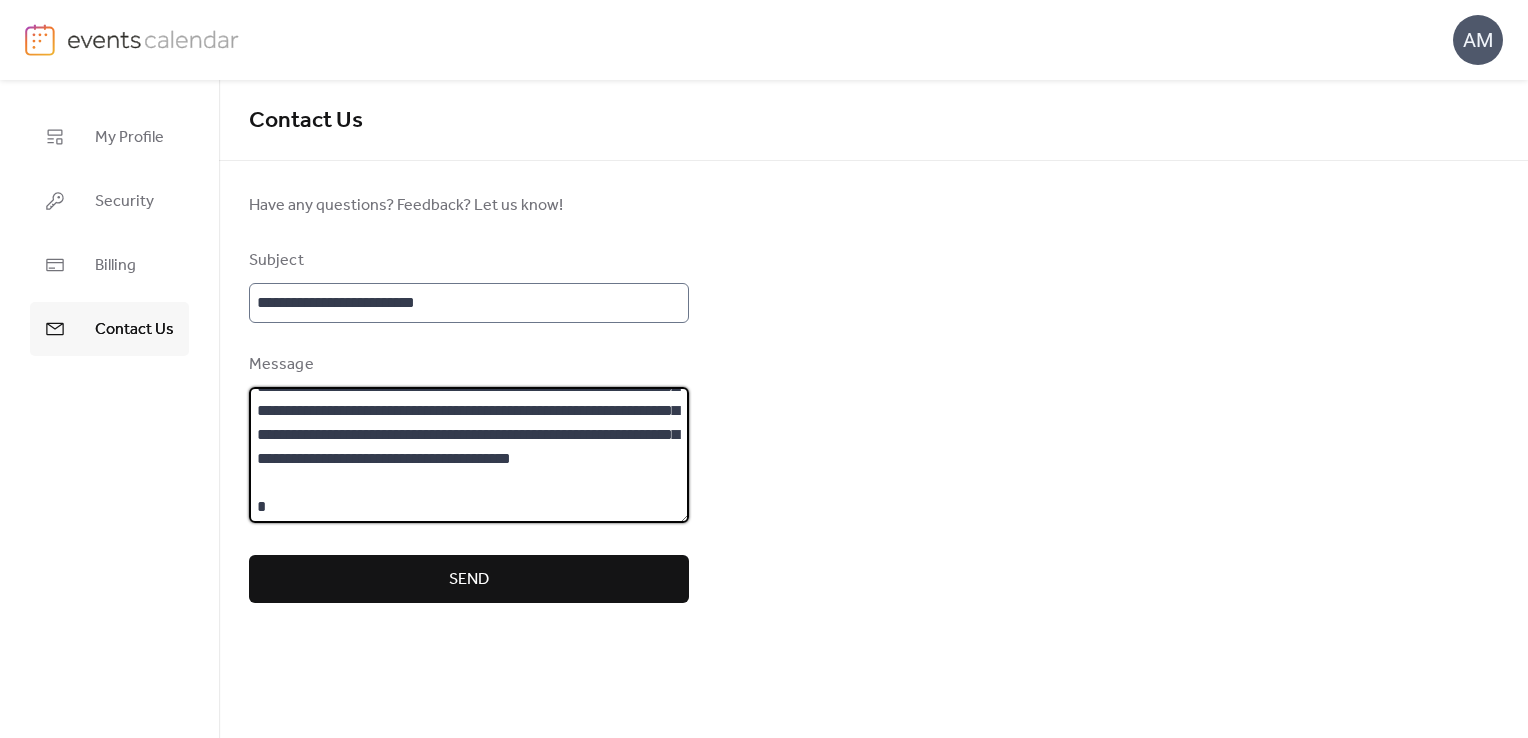 scroll, scrollTop: 68, scrollLeft: 0, axis: vertical 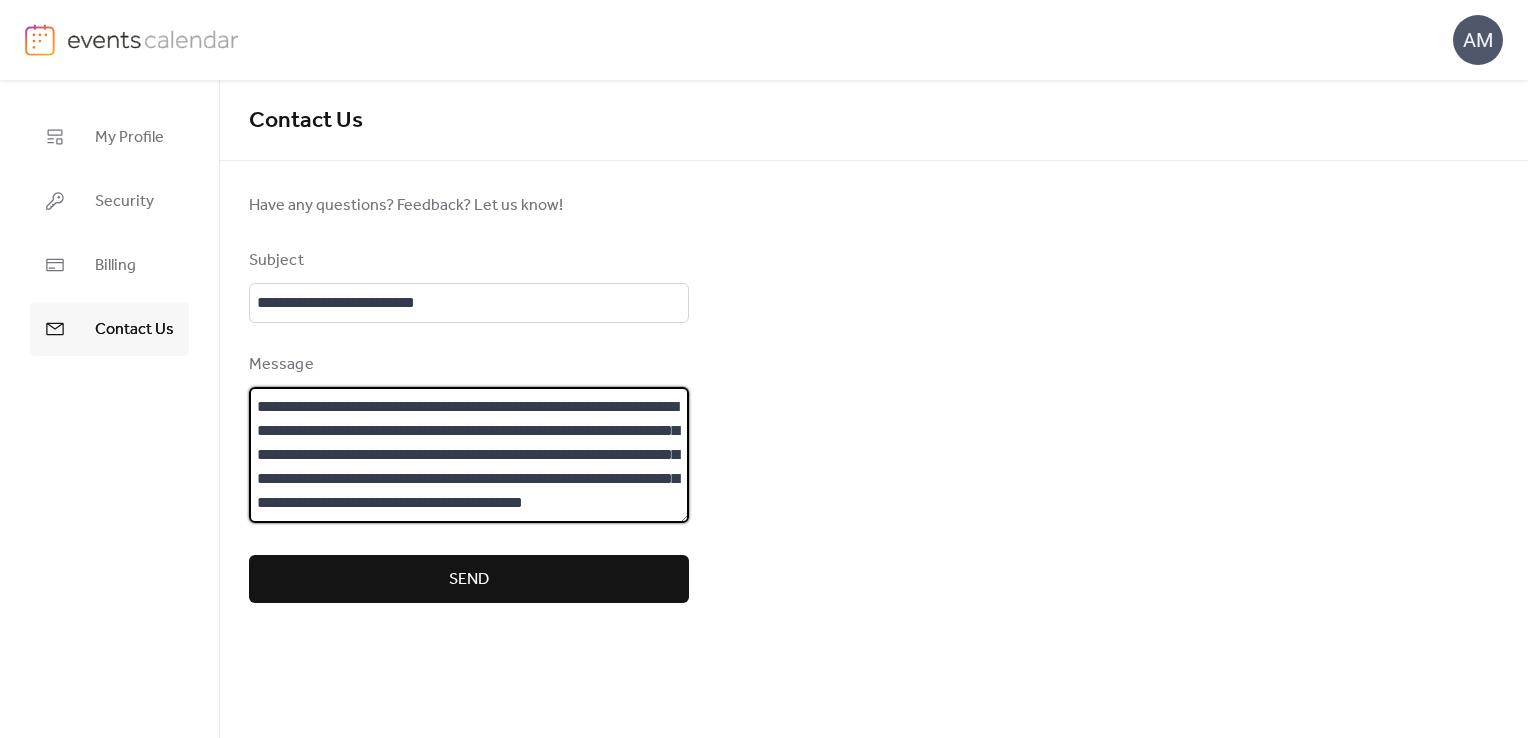 type on "**********" 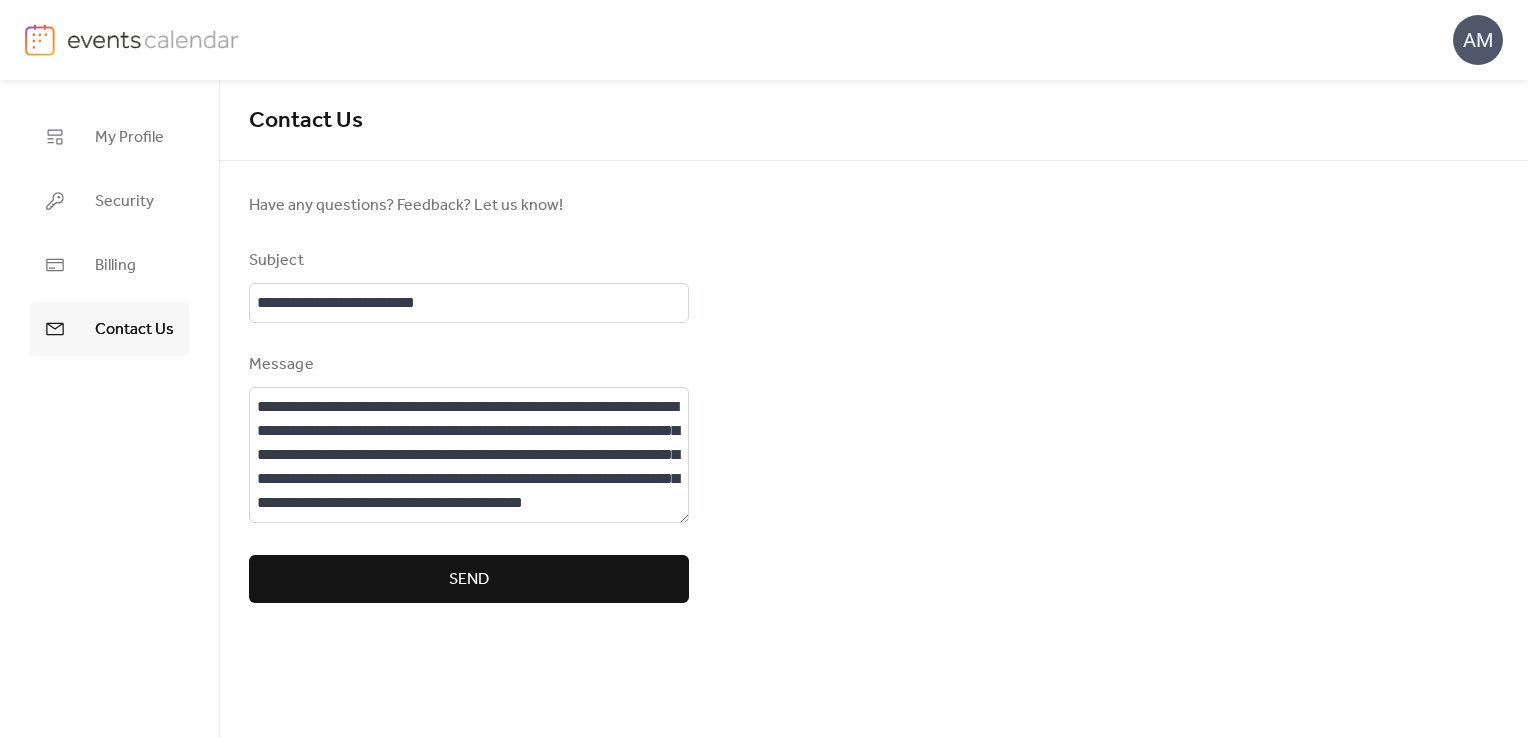 click on "Send" at bounding box center [469, 579] 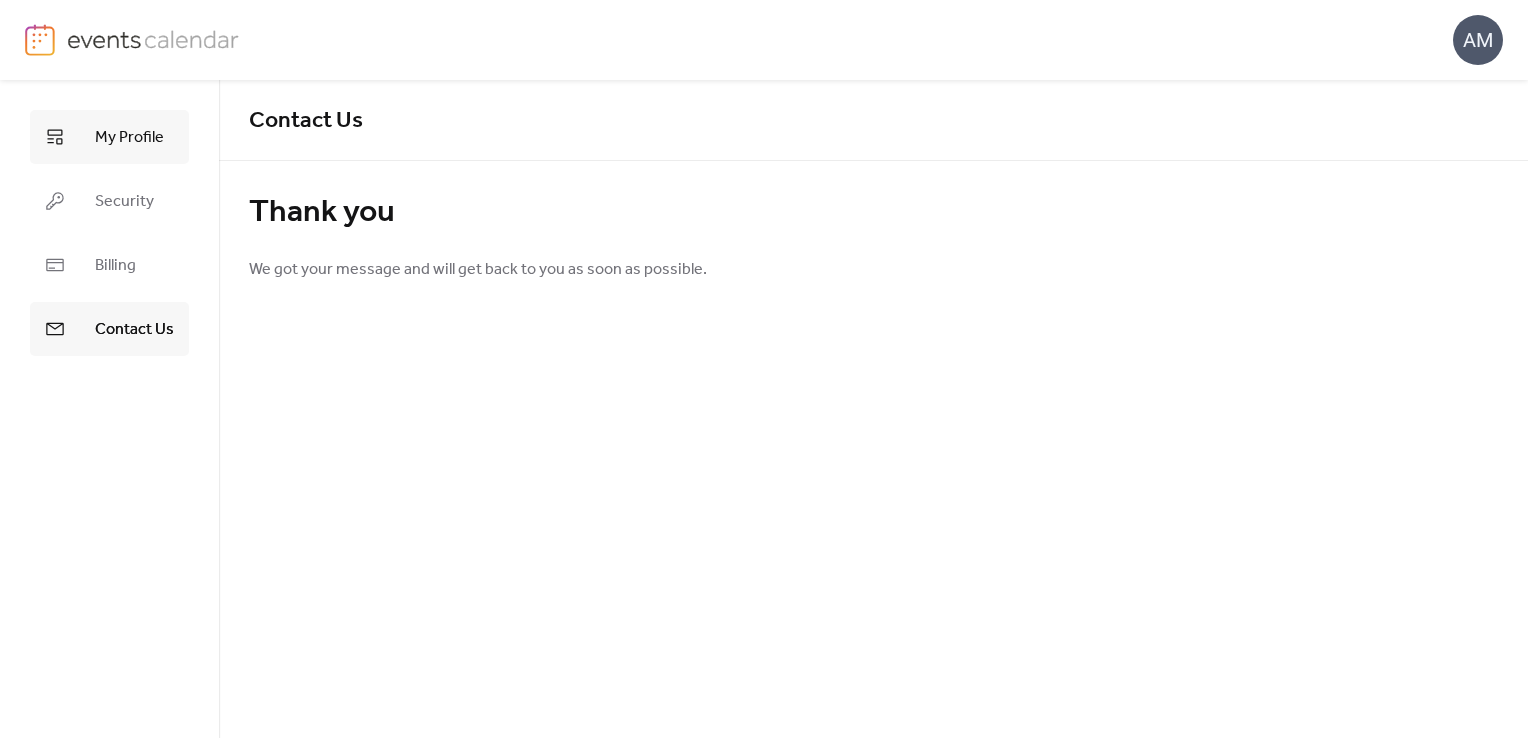 click on "My Profile" at bounding box center (129, 138) 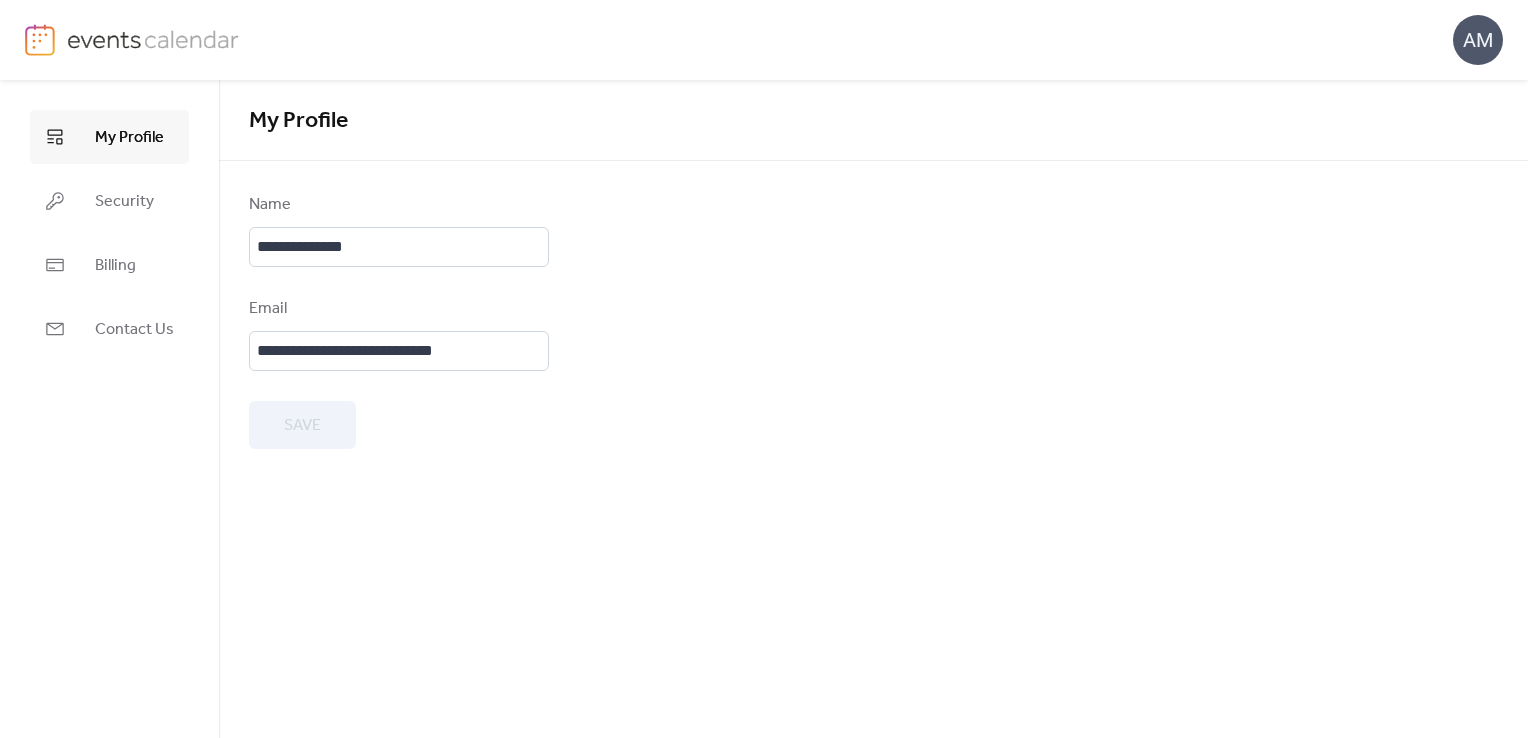 click on "My Profile" at bounding box center [129, 138] 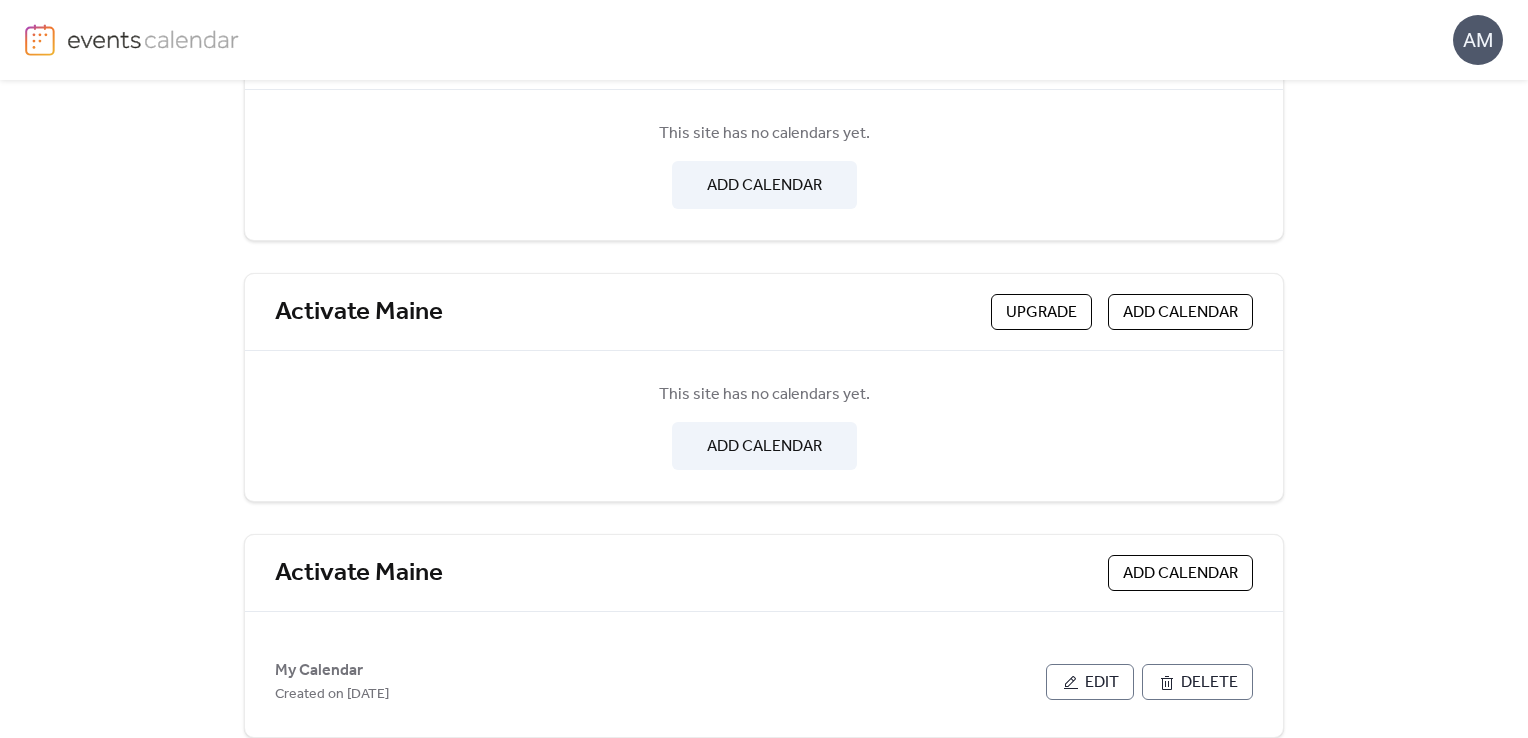 scroll, scrollTop: 470, scrollLeft: 0, axis: vertical 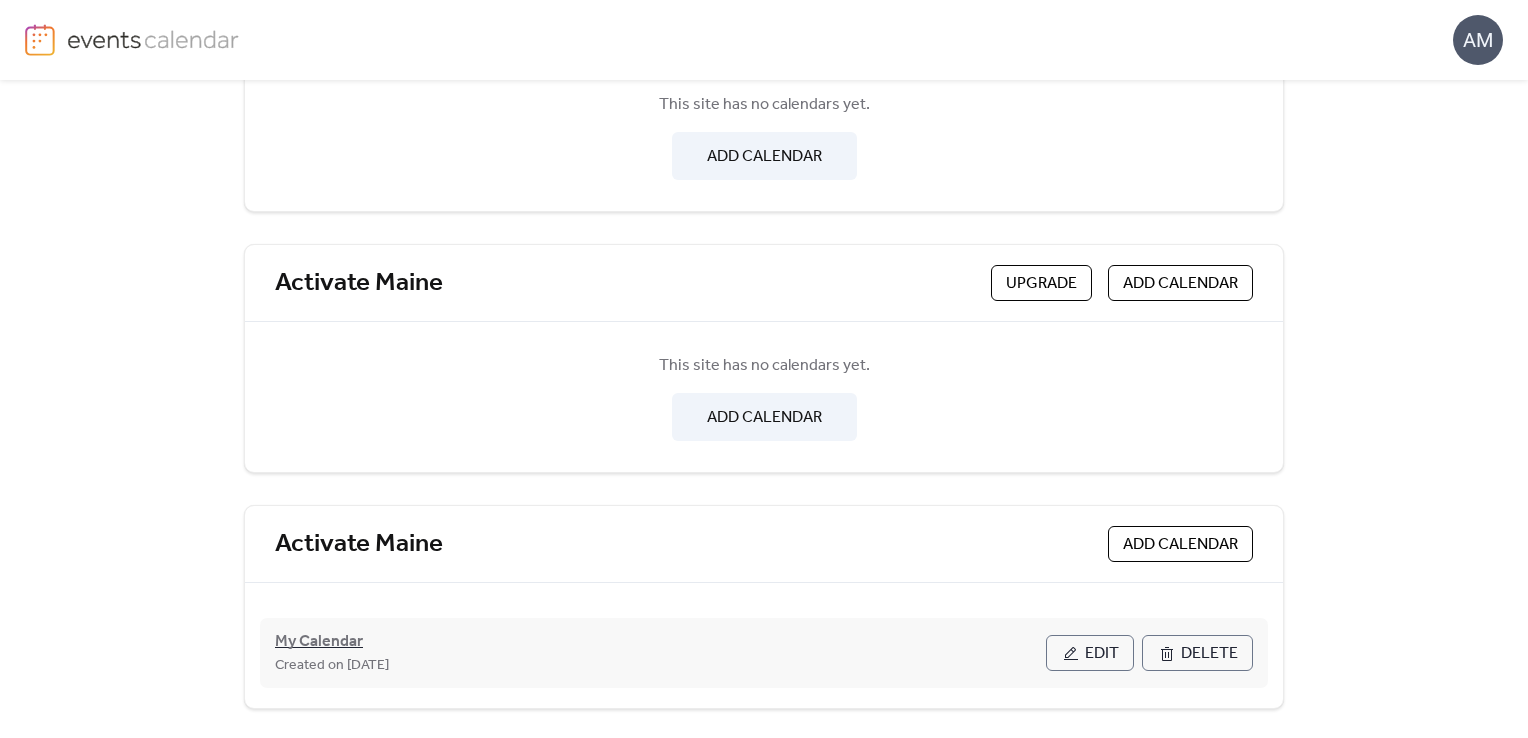 click on "My Calendar" at bounding box center [319, 642] 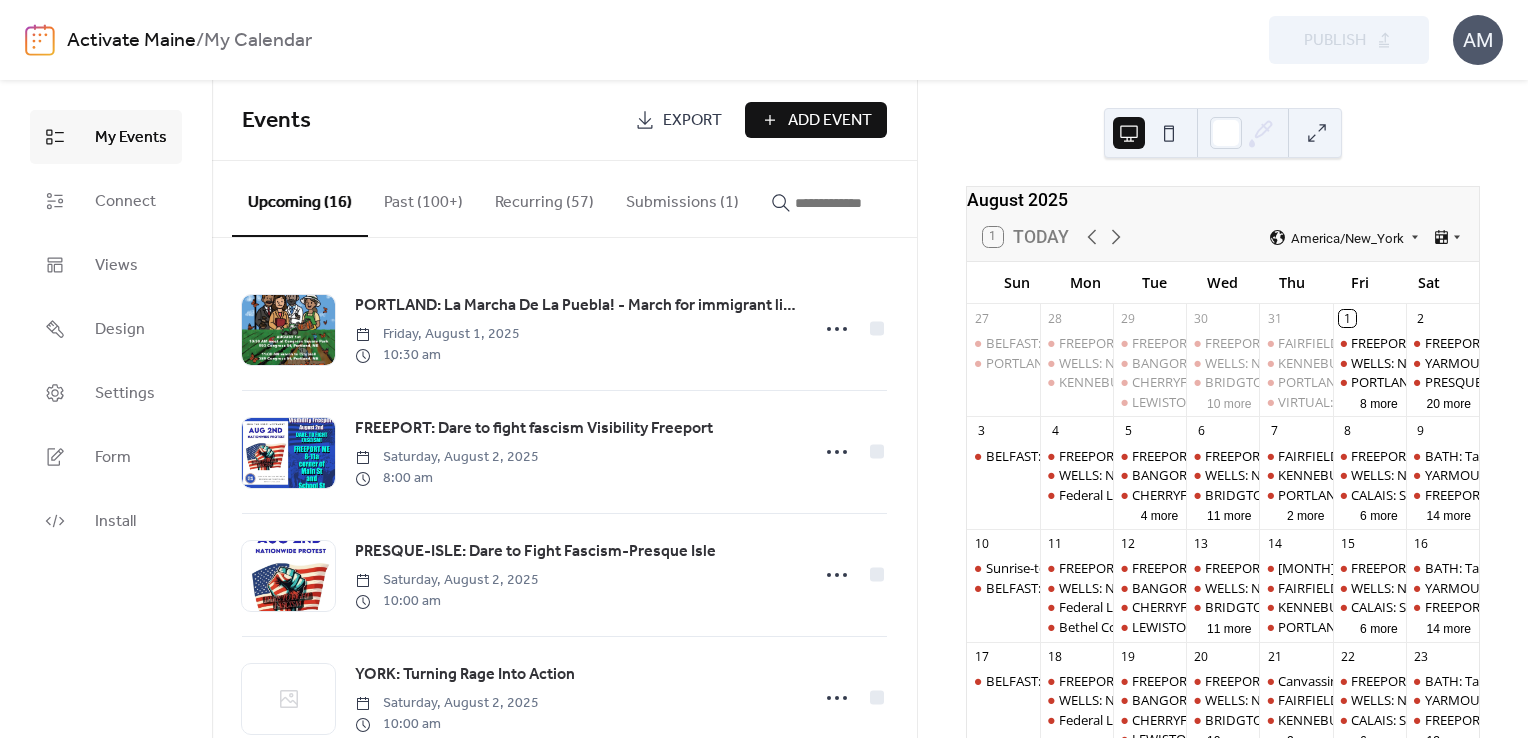 click on "Submissions (1)" at bounding box center (682, 198) 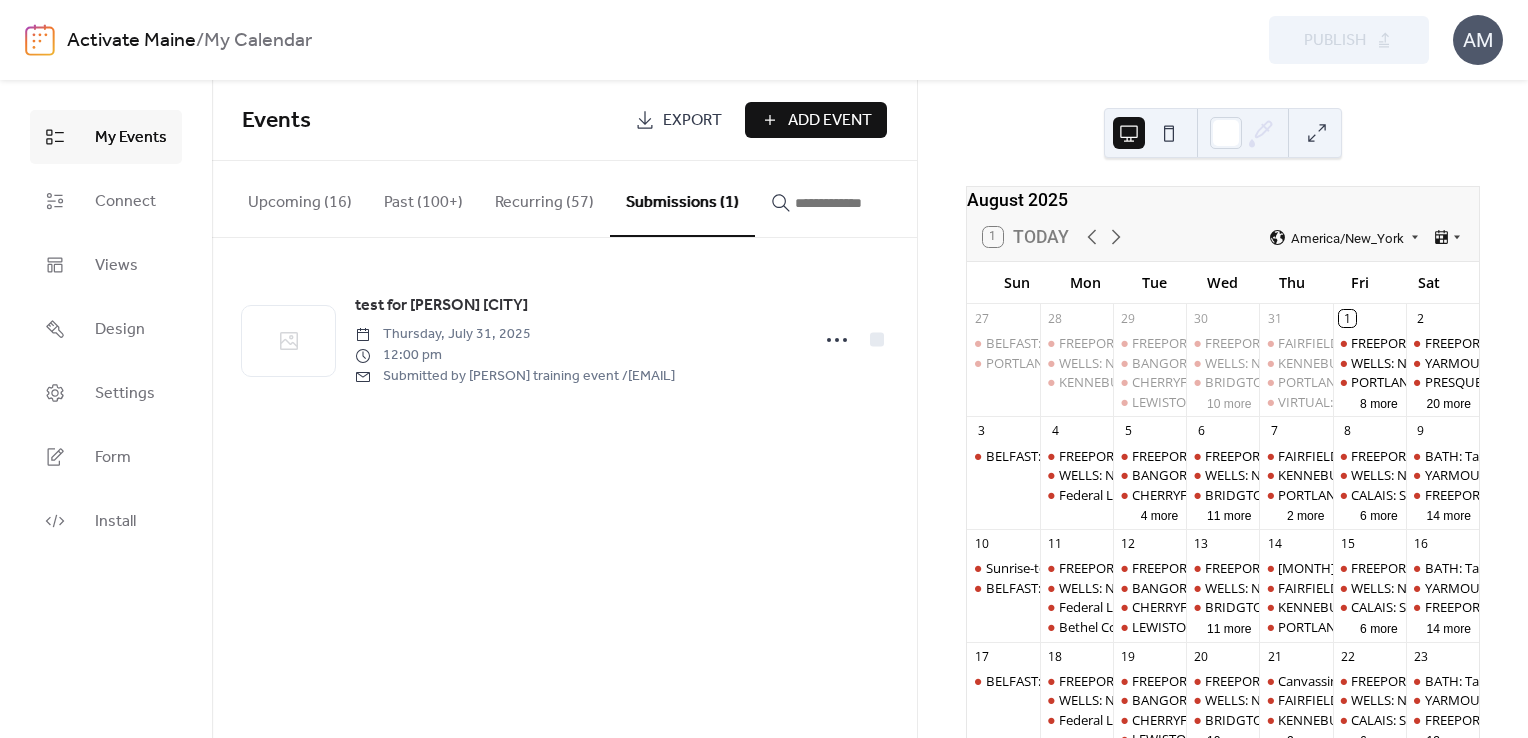 click on "Submissions (1)" at bounding box center [682, 199] 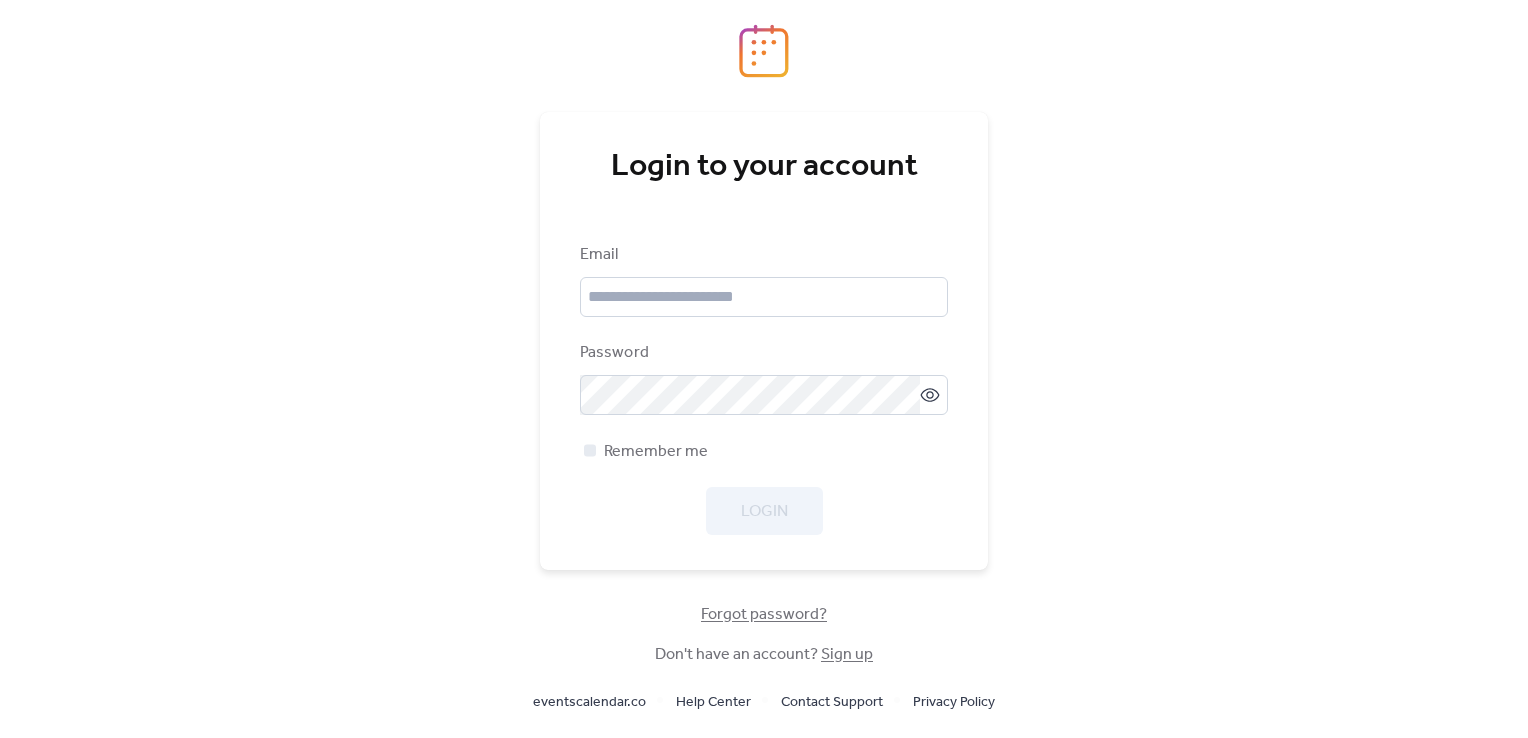 scroll, scrollTop: 0, scrollLeft: 0, axis: both 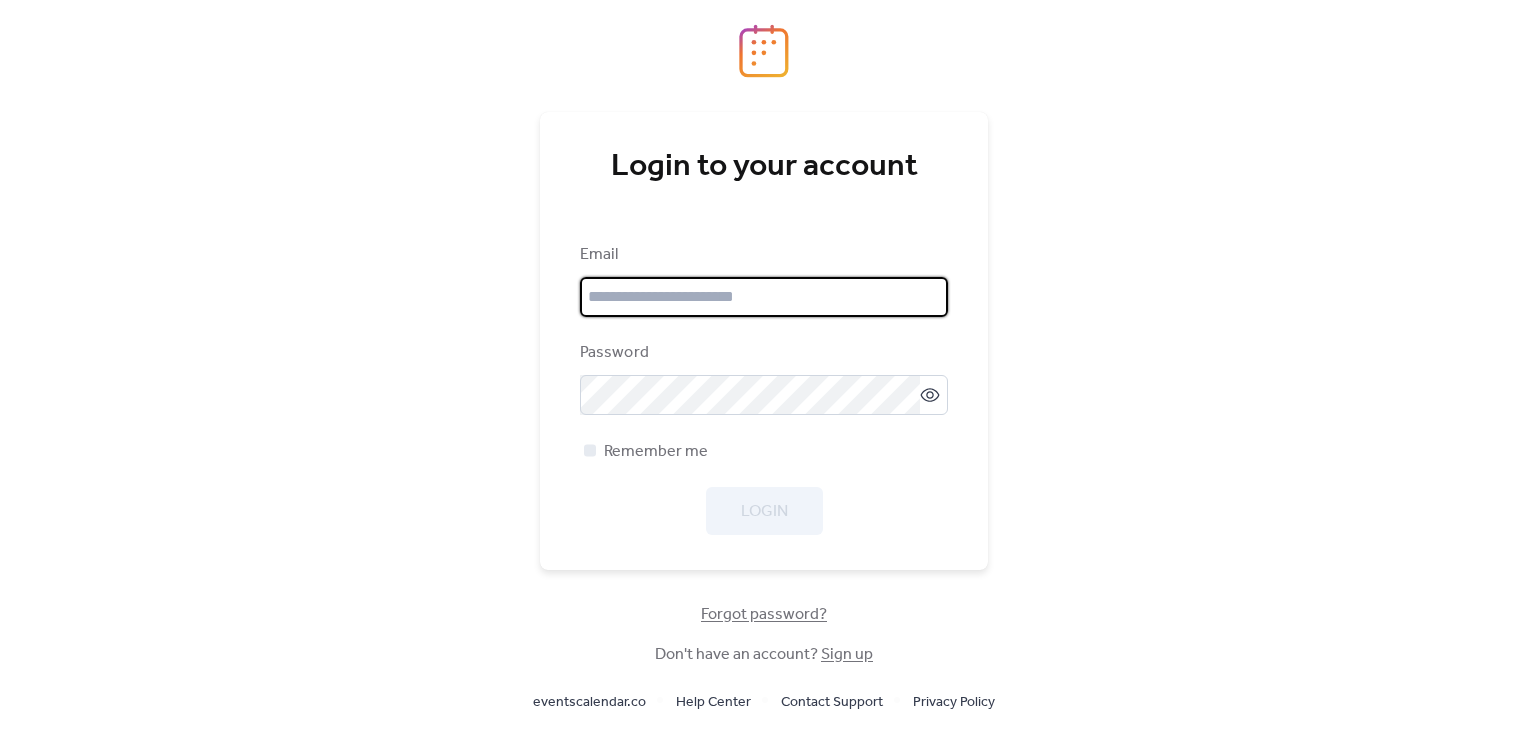 type on "**********" 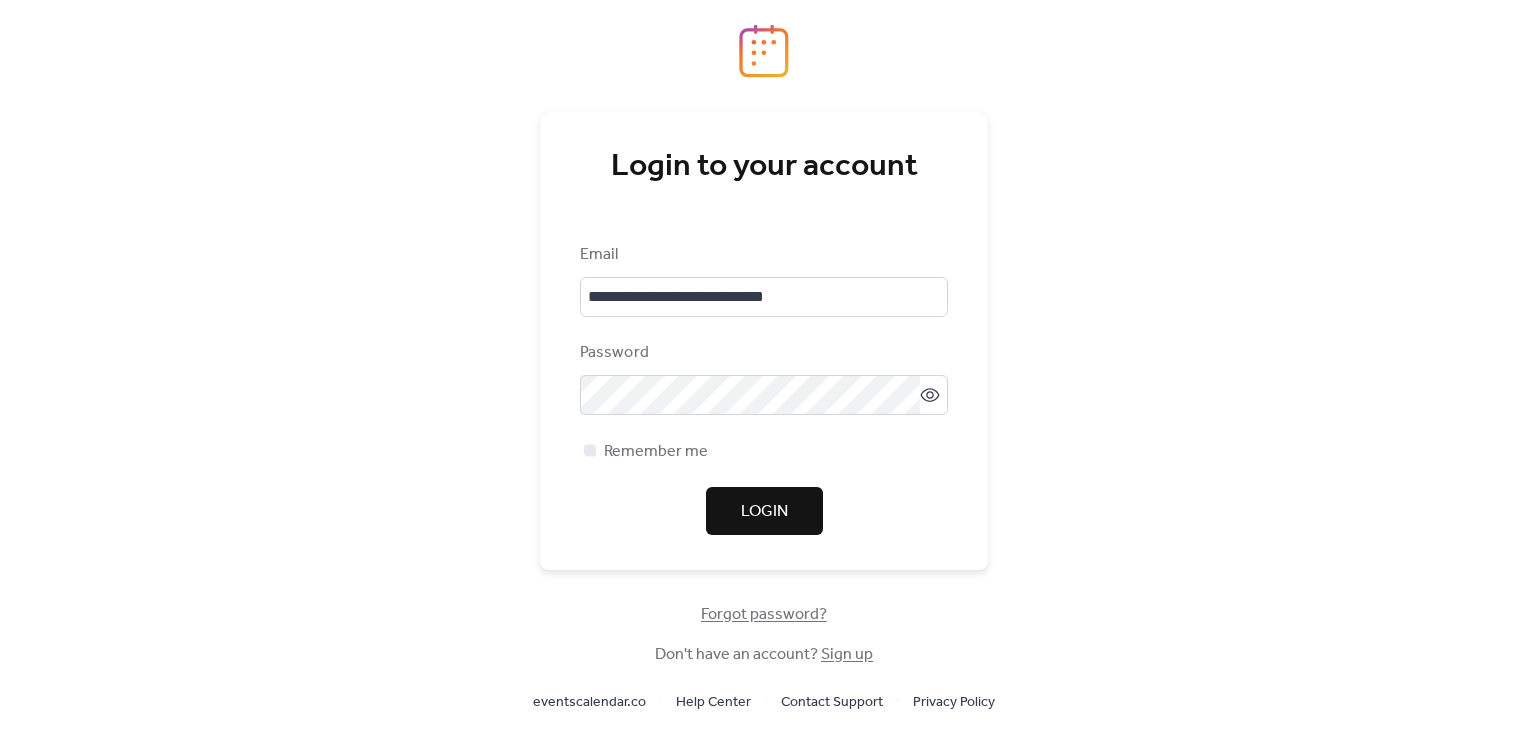 click on "**********" at bounding box center (764, 369) 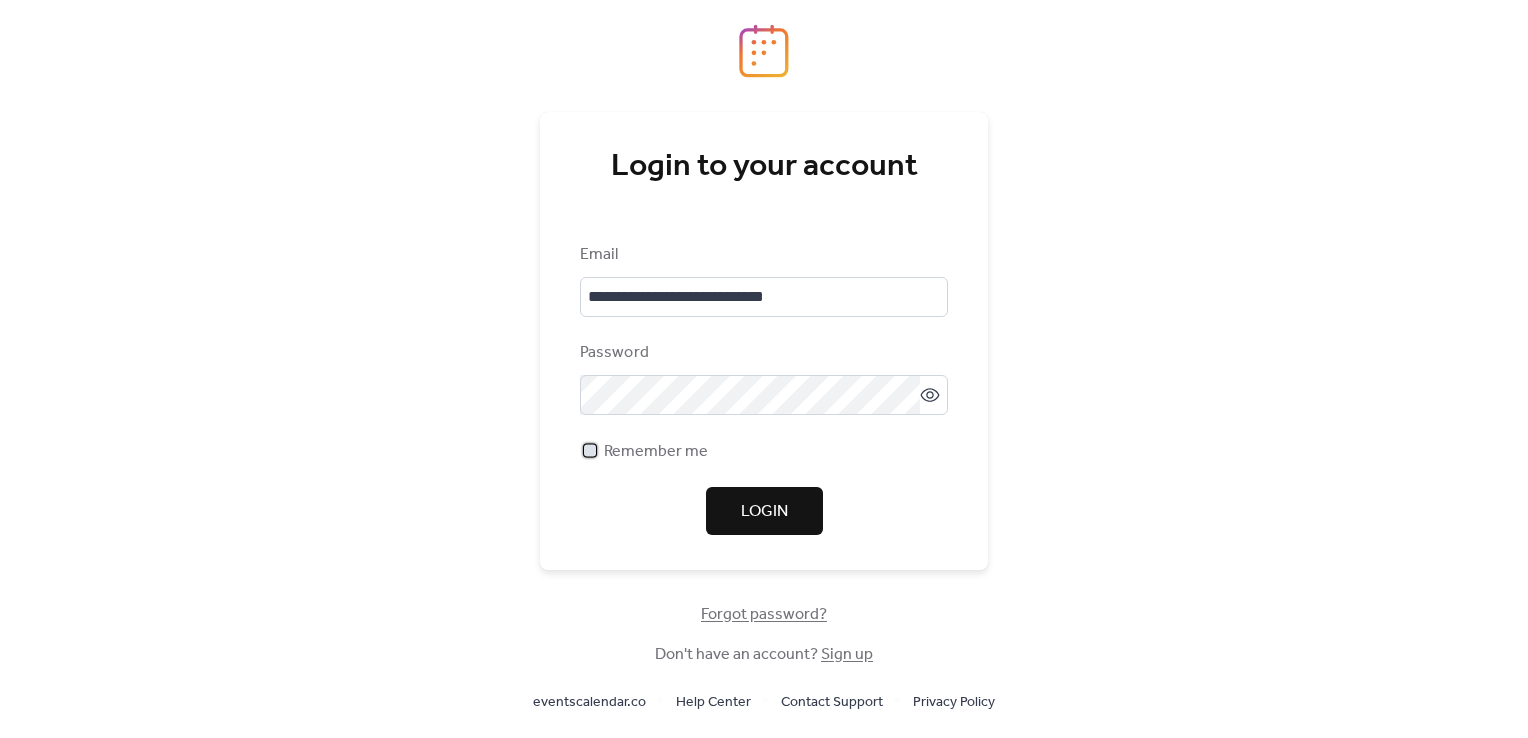 click at bounding box center (590, 450) 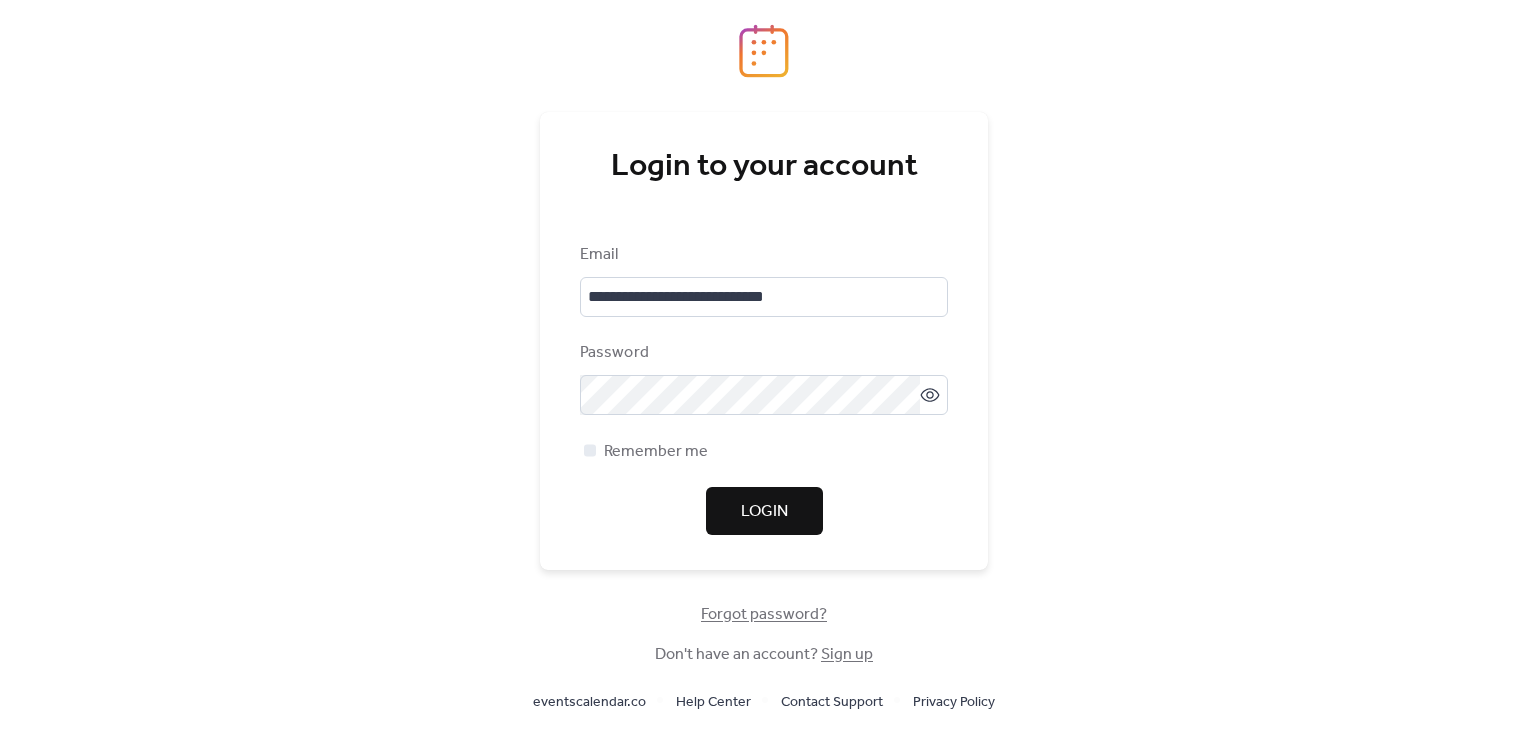 click on "Login" at bounding box center [764, 512] 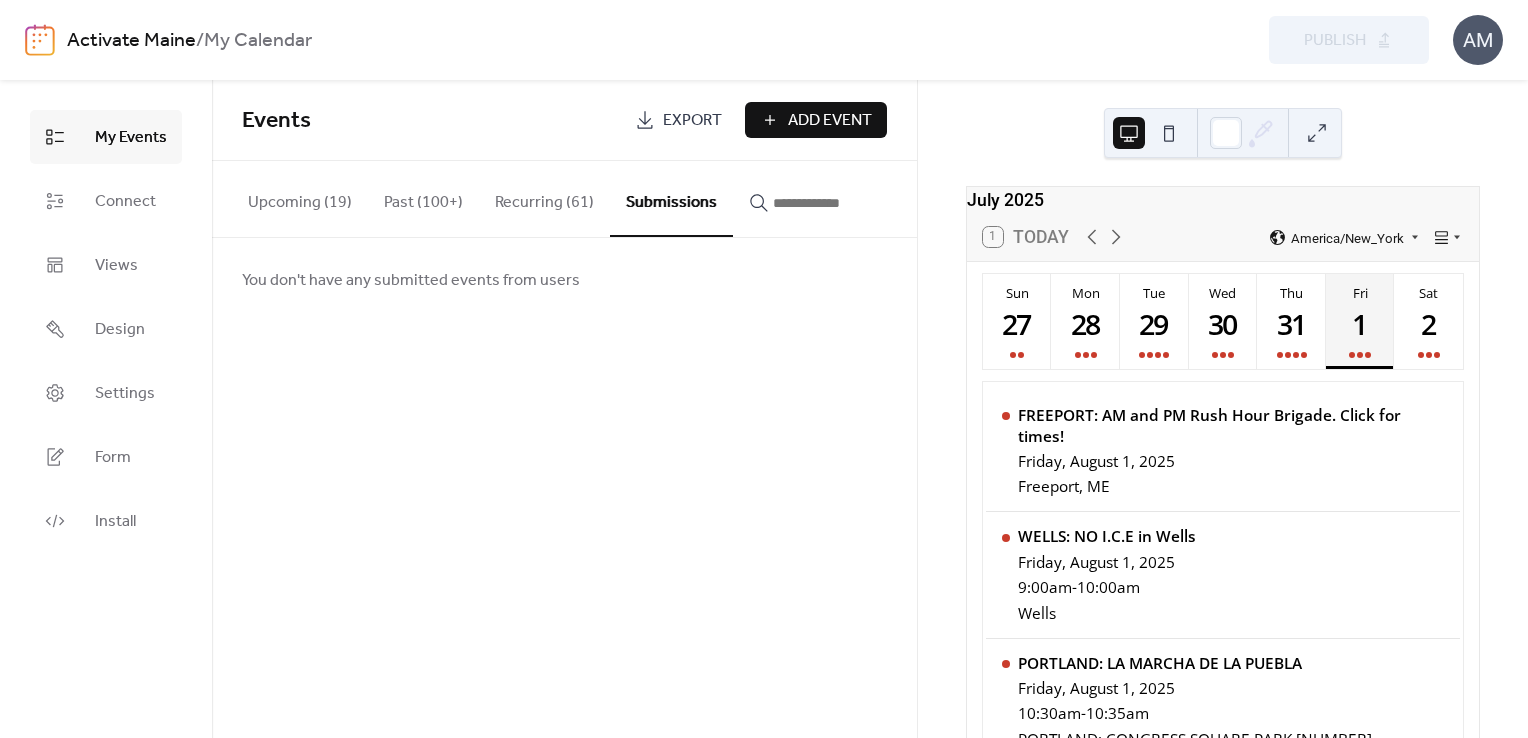 scroll, scrollTop: 0, scrollLeft: 0, axis: both 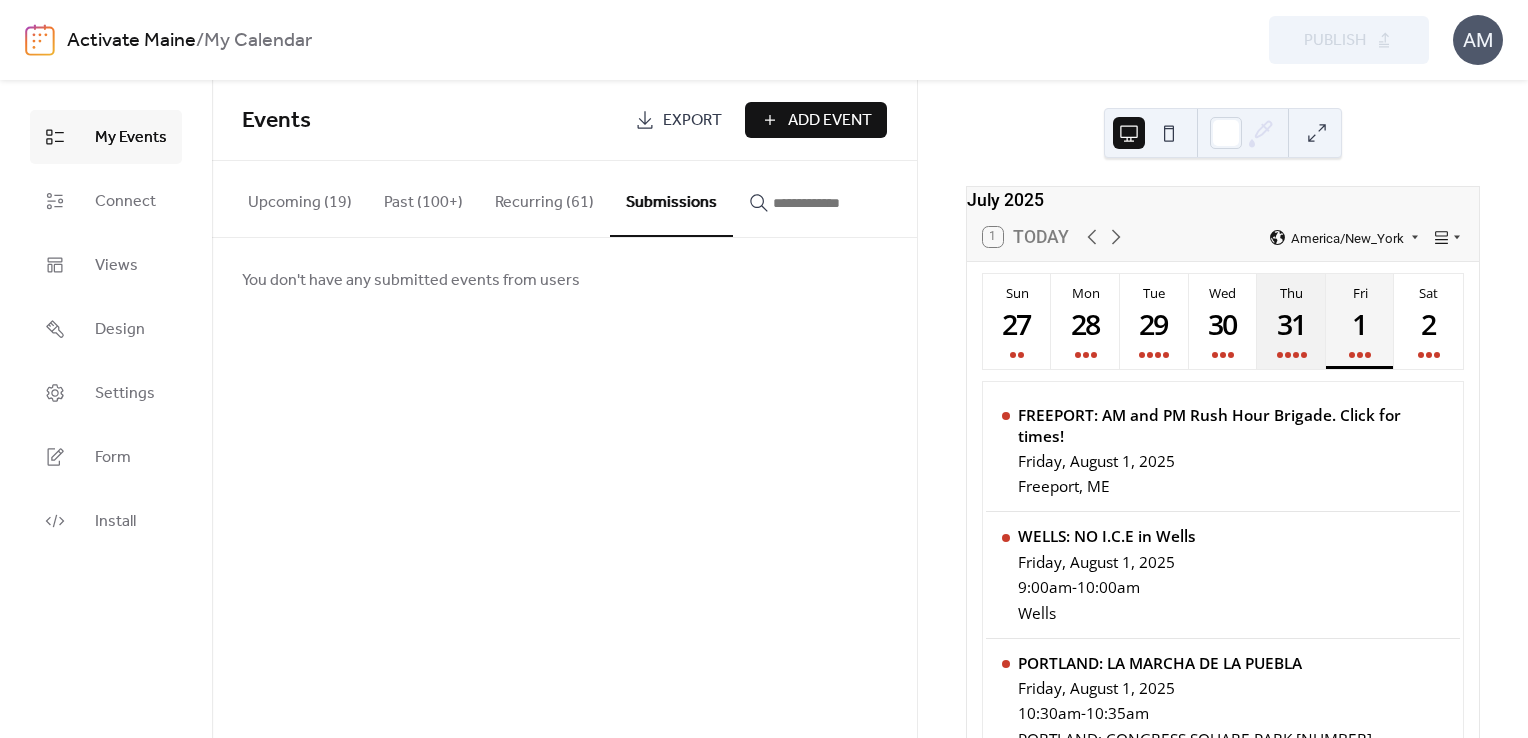 click on "31" at bounding box center (1290, 323) 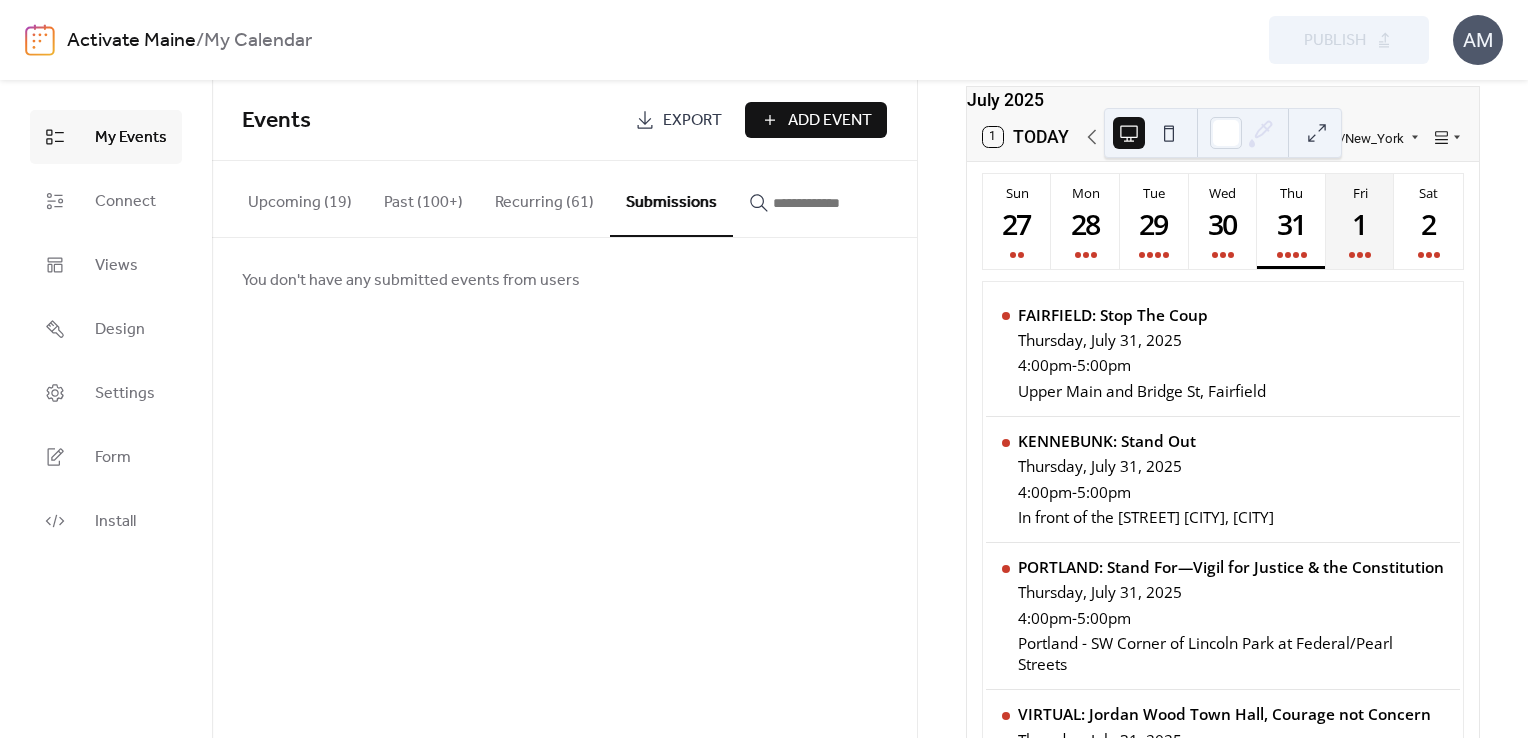 scroll, scrollTop: 97, scrollLeft: 0, axis: vertical 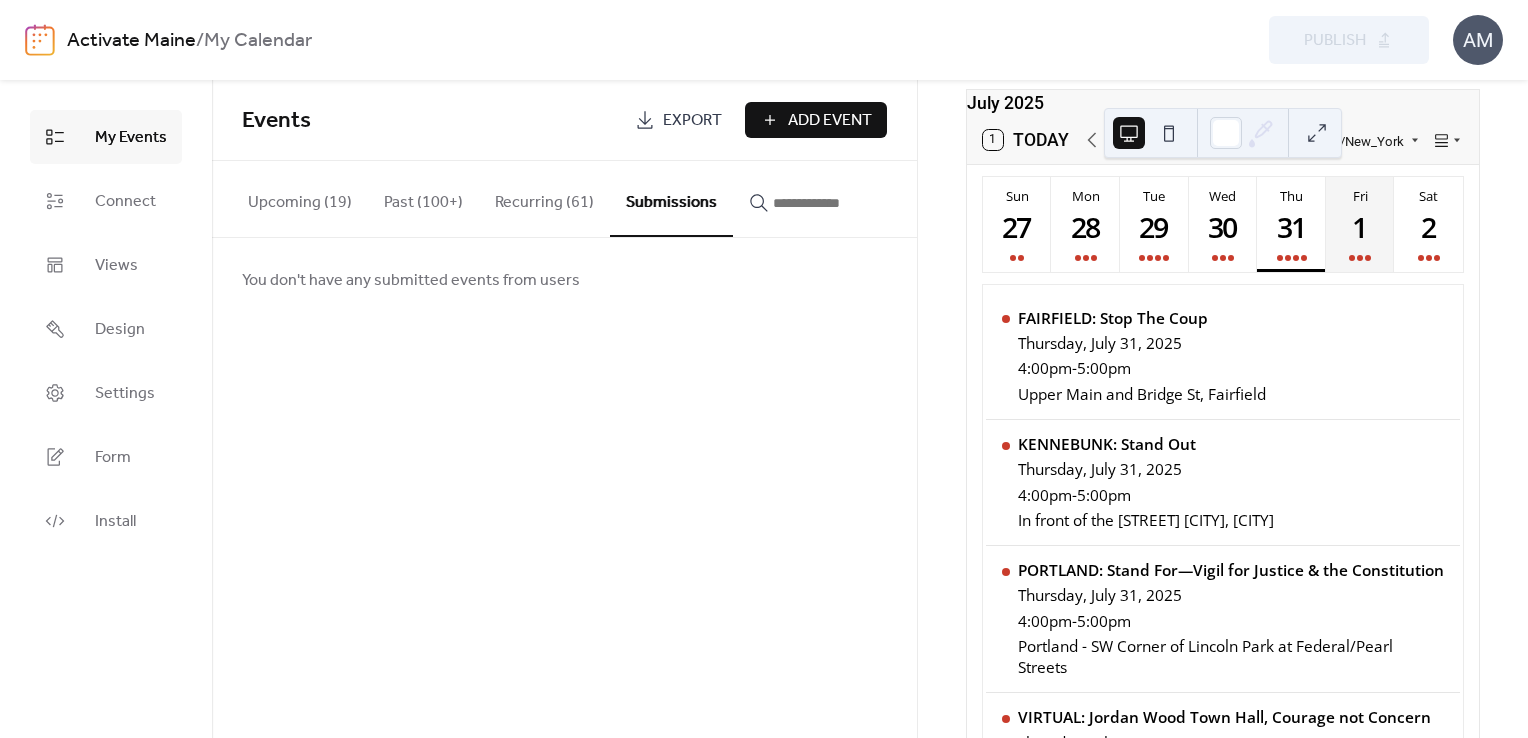 type 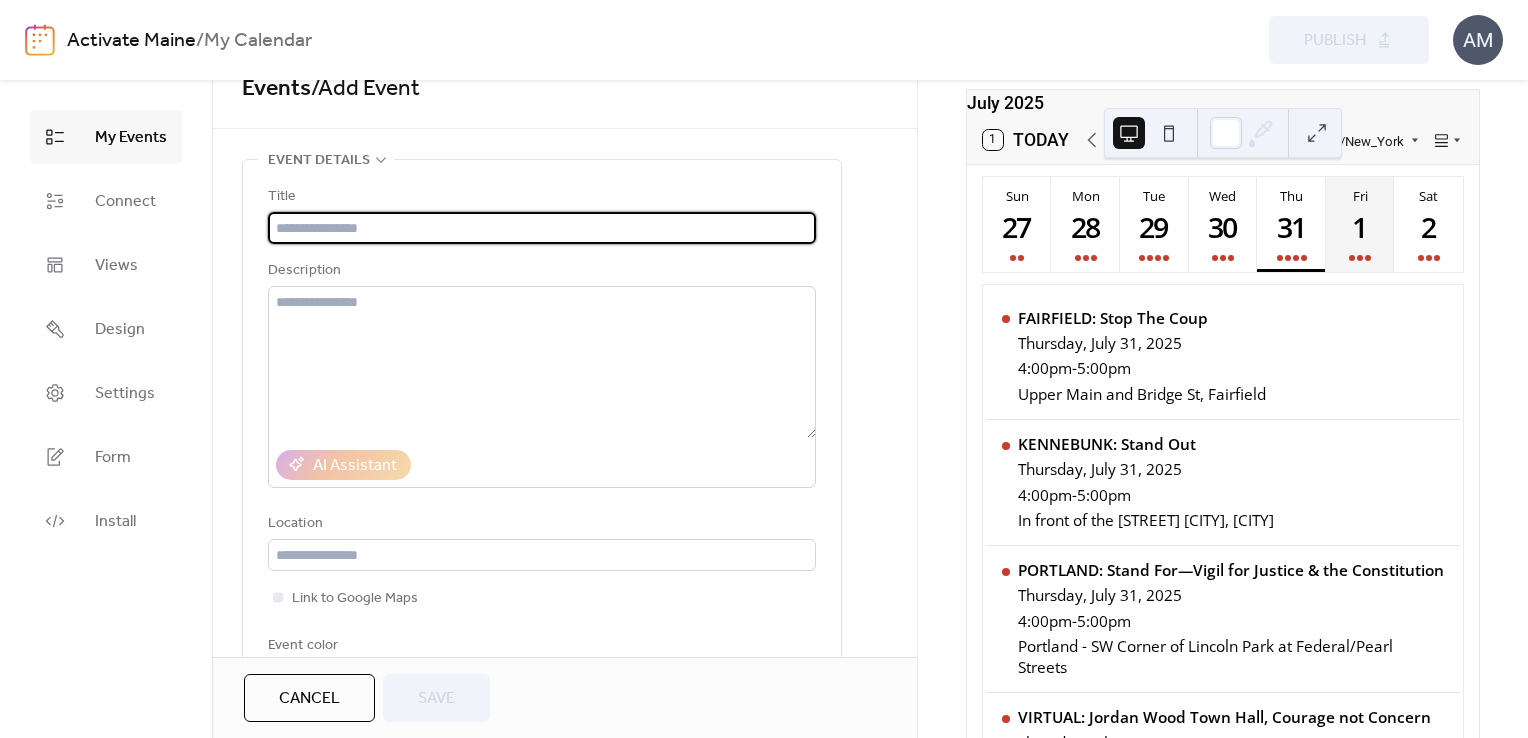 scroll, scrollTop: 27, scrollLeft: 0, axis: vertical 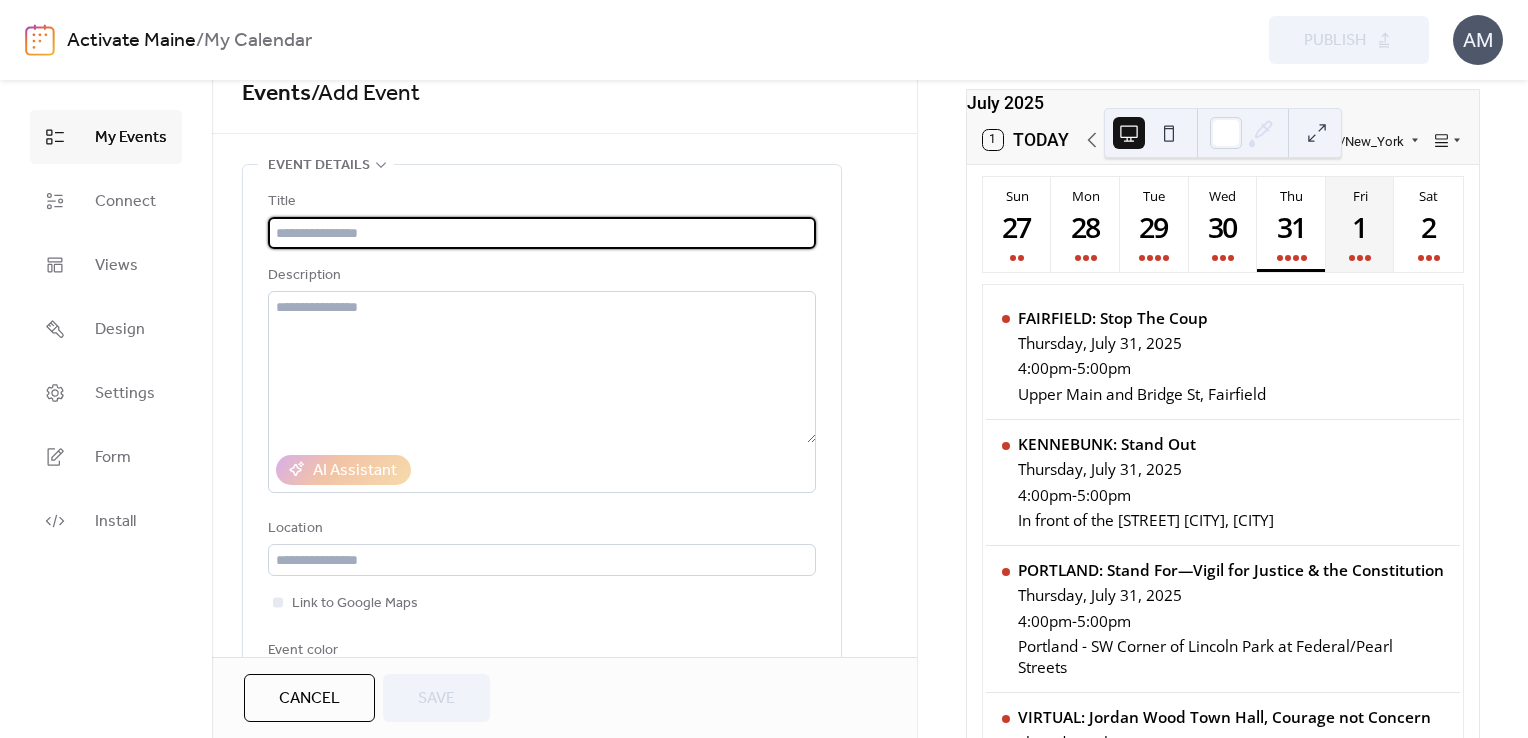 click at bounding box center [542, 233] 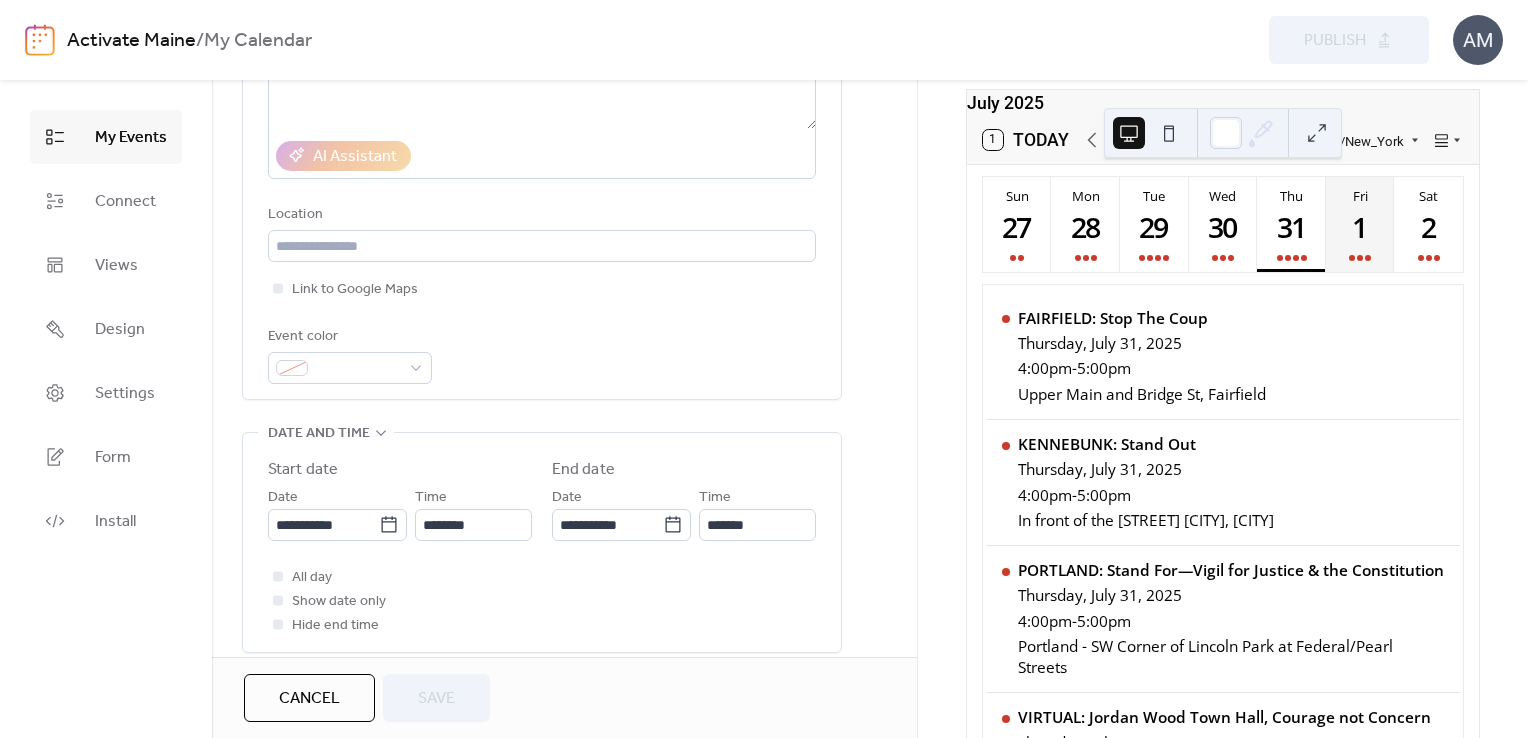 scroll, scrollTop: 346, scrollLeft: 0, axis: vertical 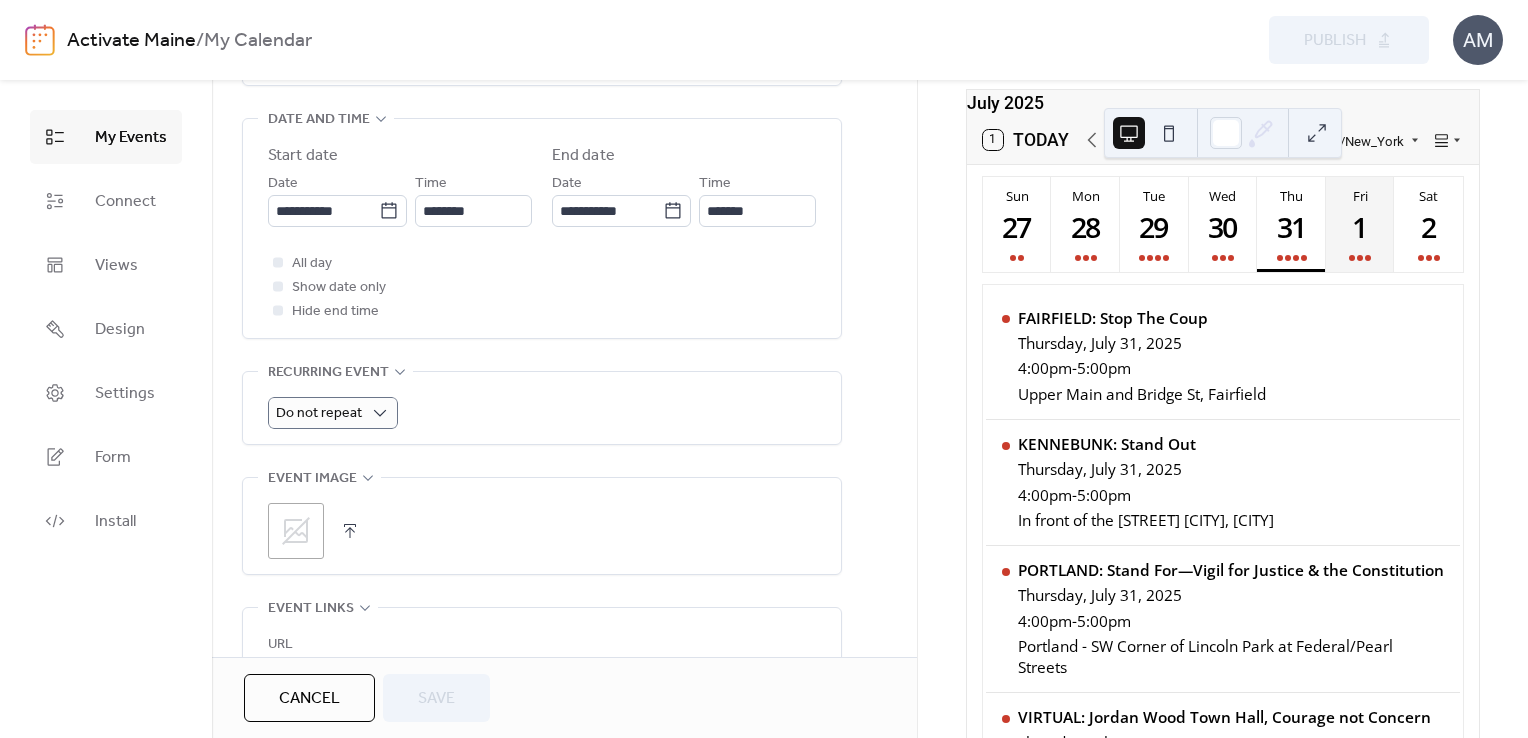 click on "**********" at bounding box center [542, 297] 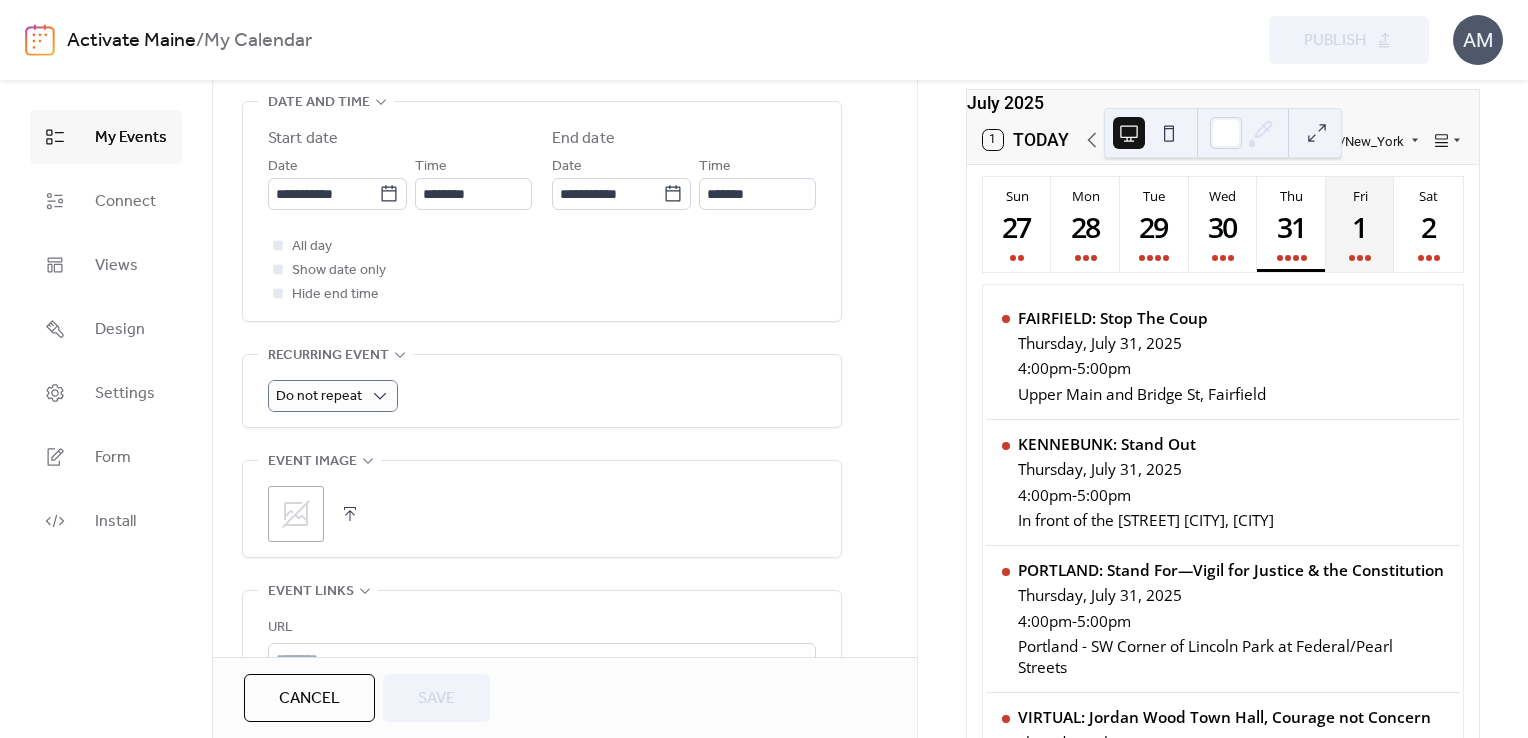 scroll, scrollTop: 664, scrollLeft: 0, axis: vertical 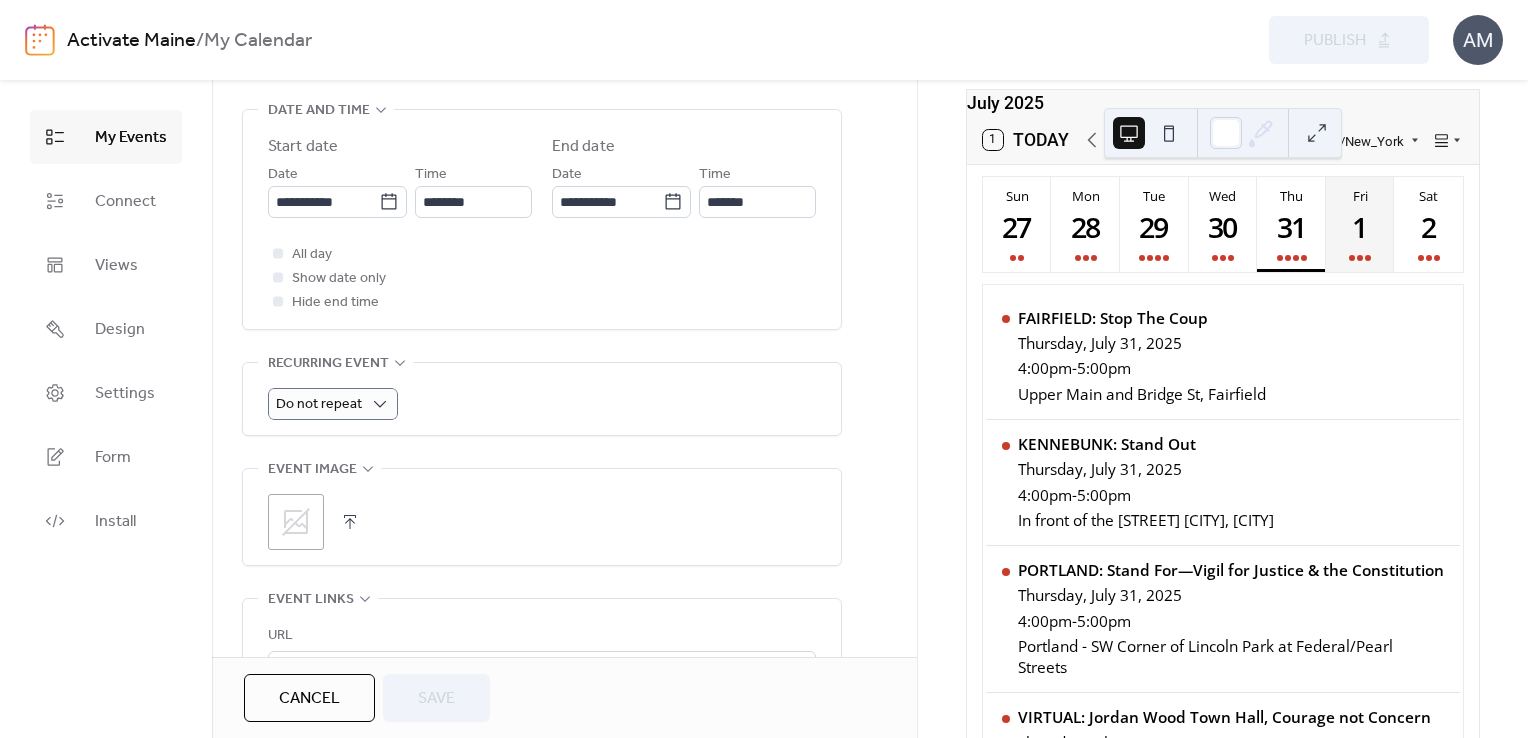 click 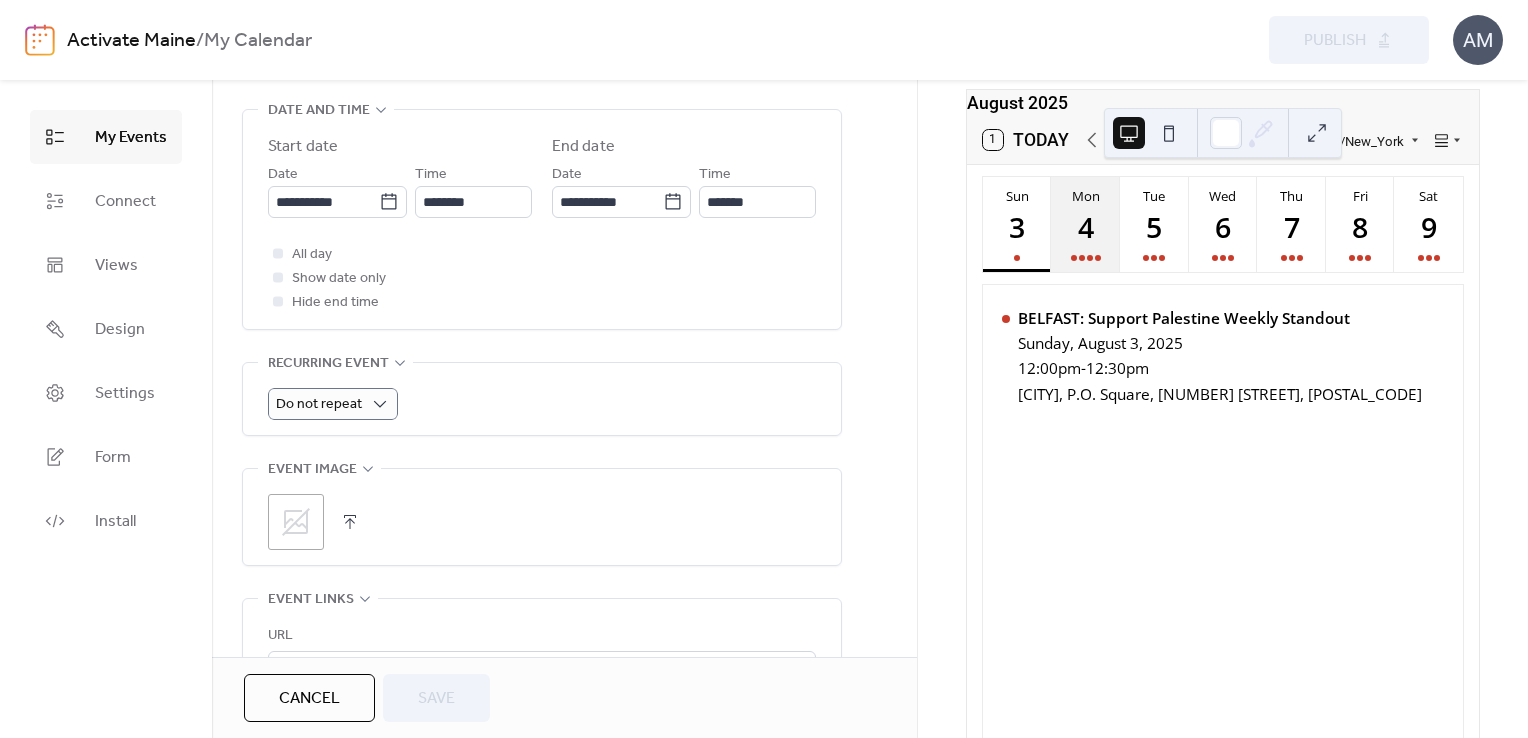 click on "4" at bounding box center [1084, 226] 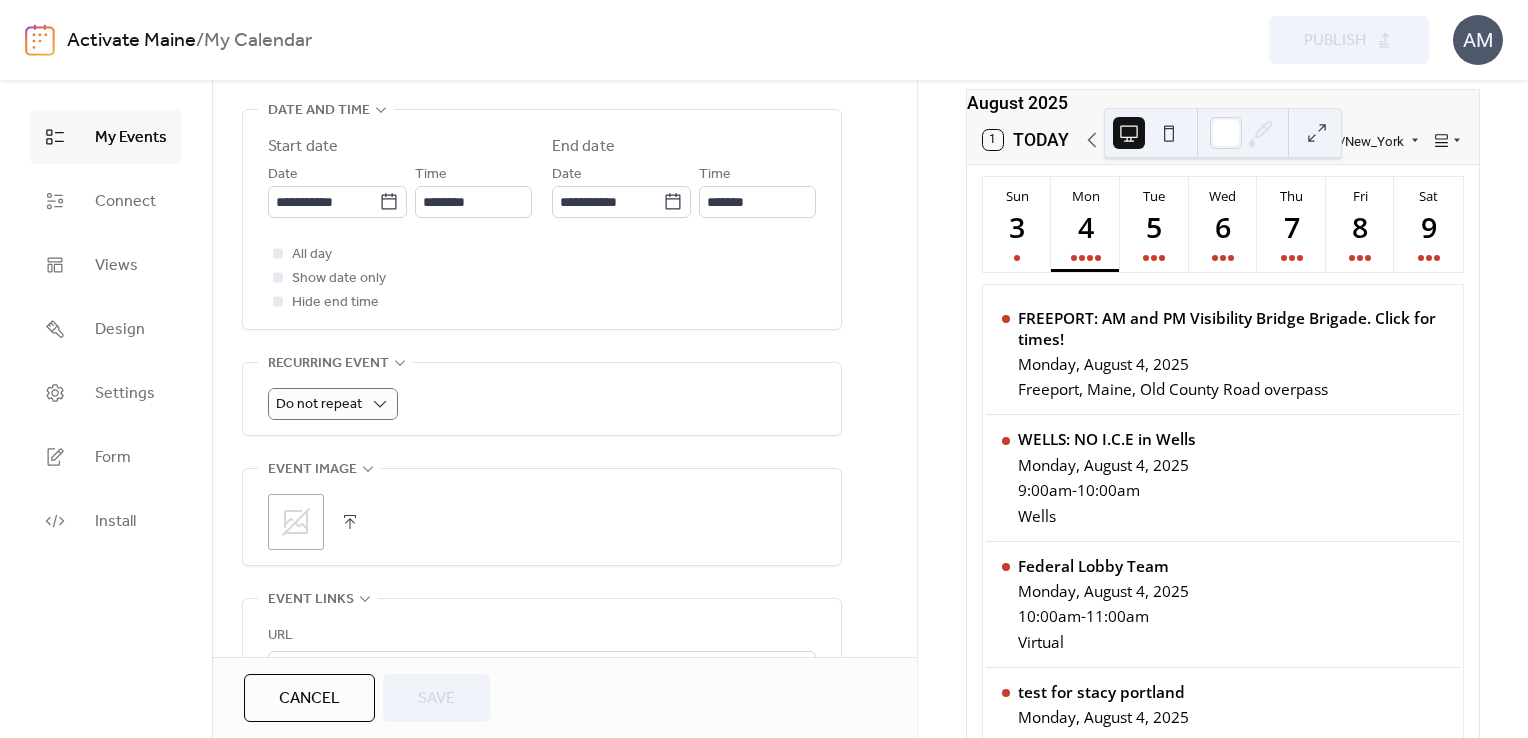 scroll, scrollTop: 69, scrollLeft: 0, axis: vertical 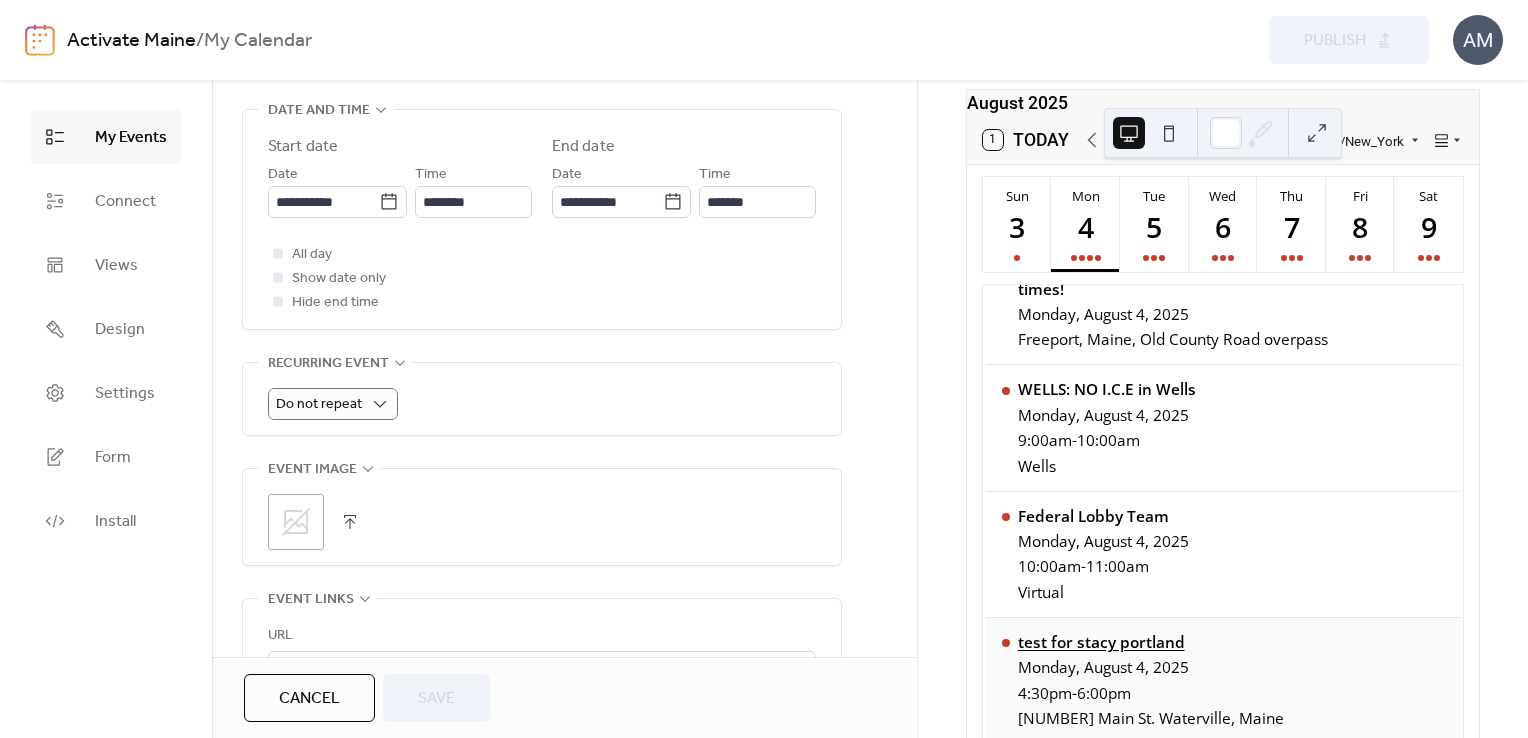 click on "test for stacy portland" at bounding box center [1151, 642] 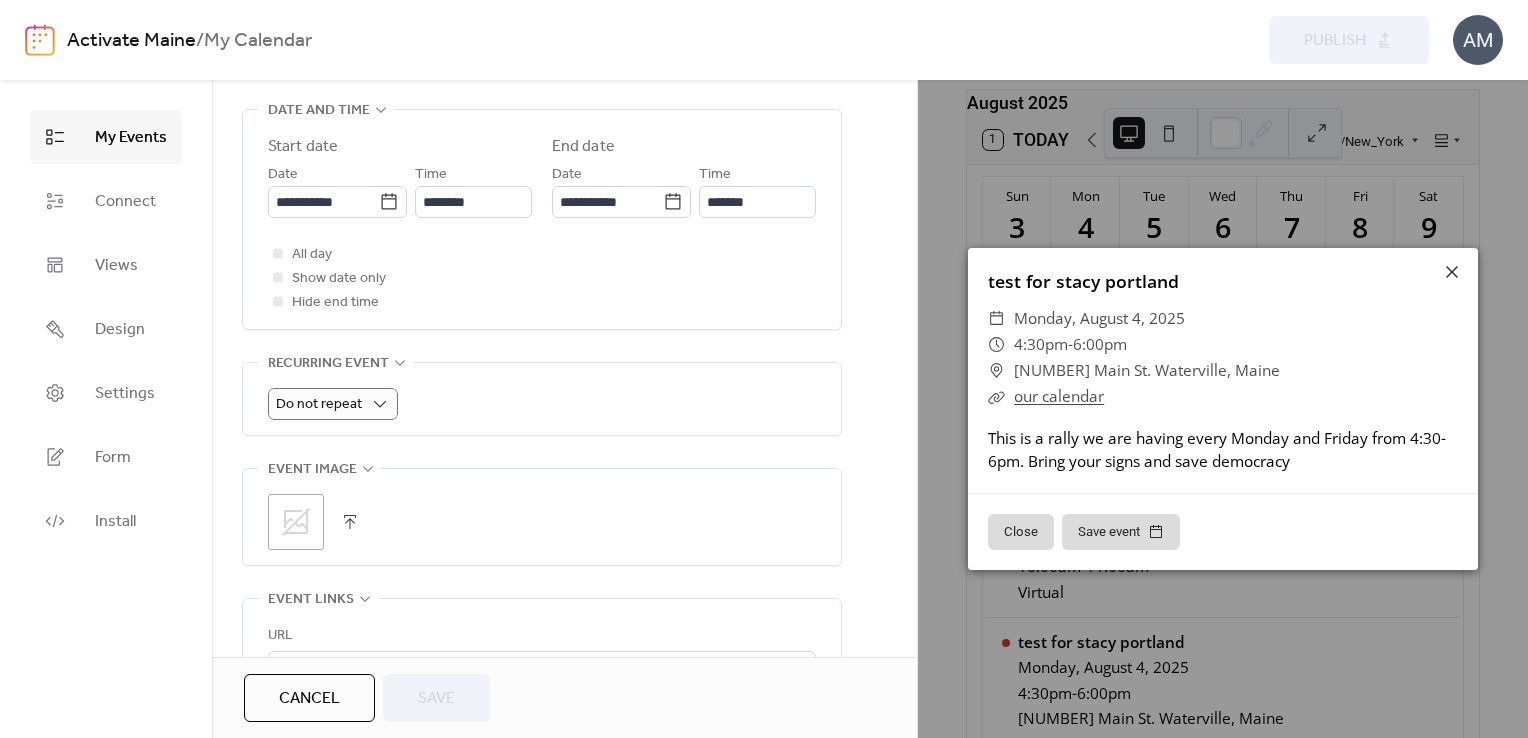 drag, startPoint x: 1267, startPoint y: 259, endPoint x: 1237, endPoint y: 262, distance: 30.149628 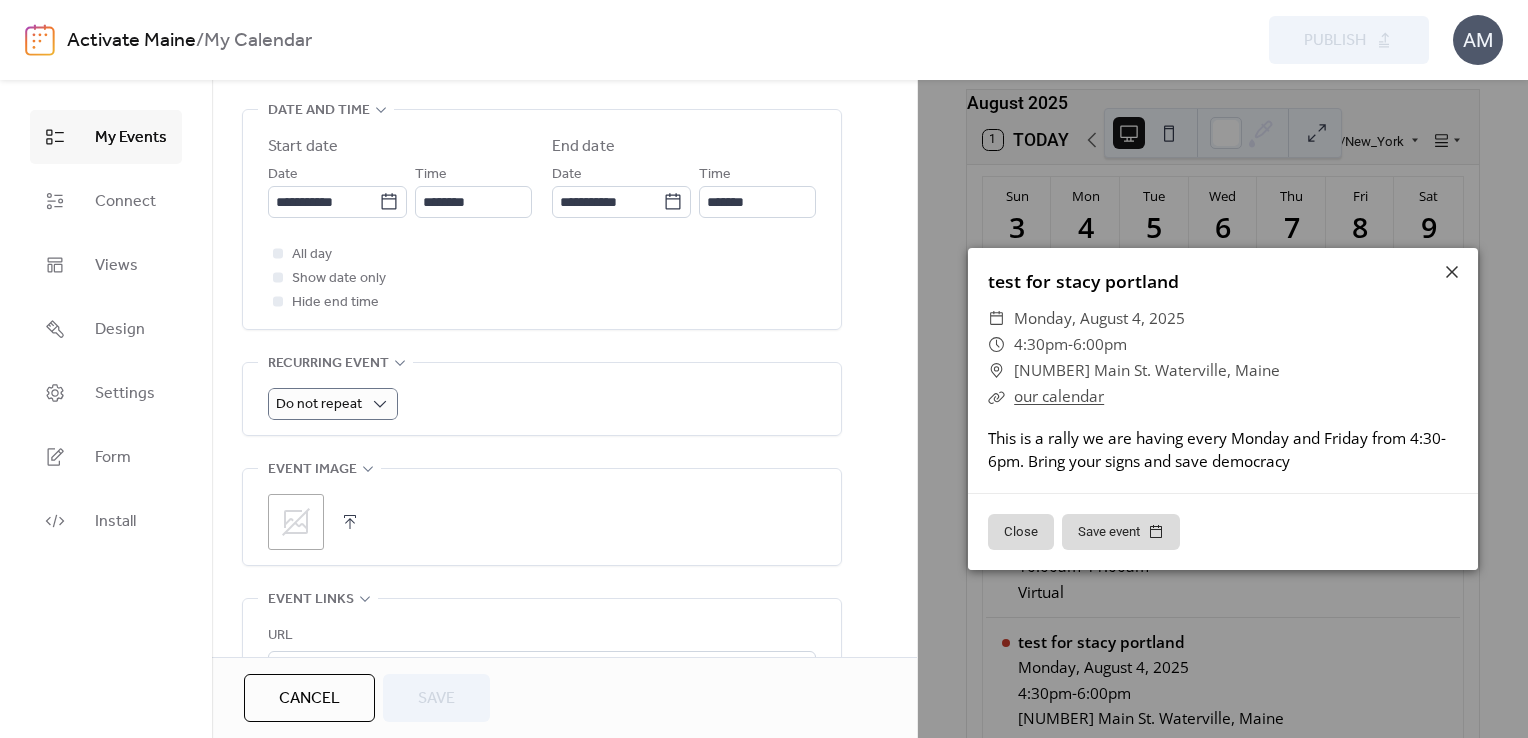 click on "test for stacy portland ​ [DATE] ​ 4:30pm - 6:00pm ​ [NUMBER] Main St. Waterville, Maine ​ our calendar This is a rally we are having every Monday and Friday from 4:30-6pm. Bring your signs and save democracy" at bounding box center [1223, 370] 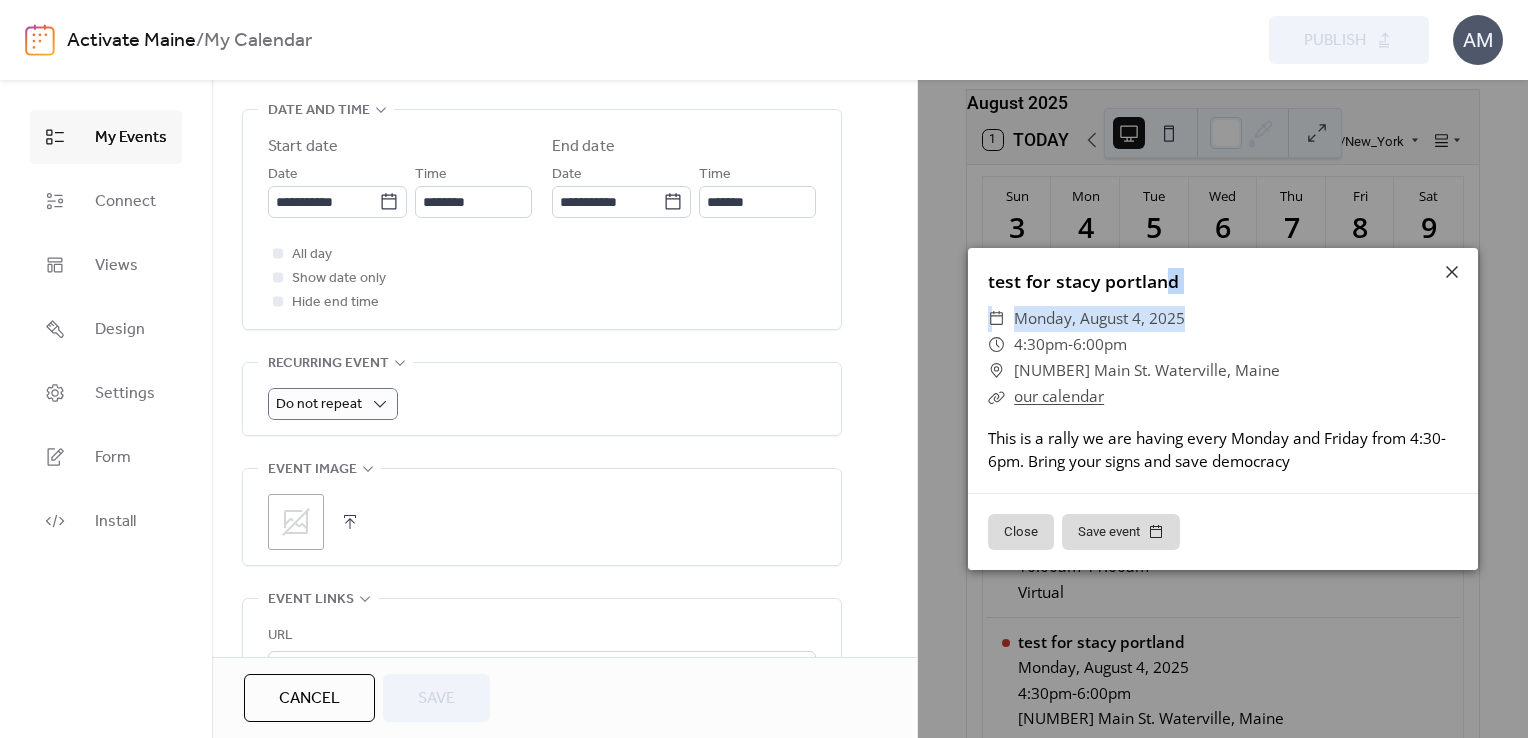 drag, startPoint x: 1237, startPoint y: 262, endPoint x: 1296, endPoint y: 313, distance: 77.987175 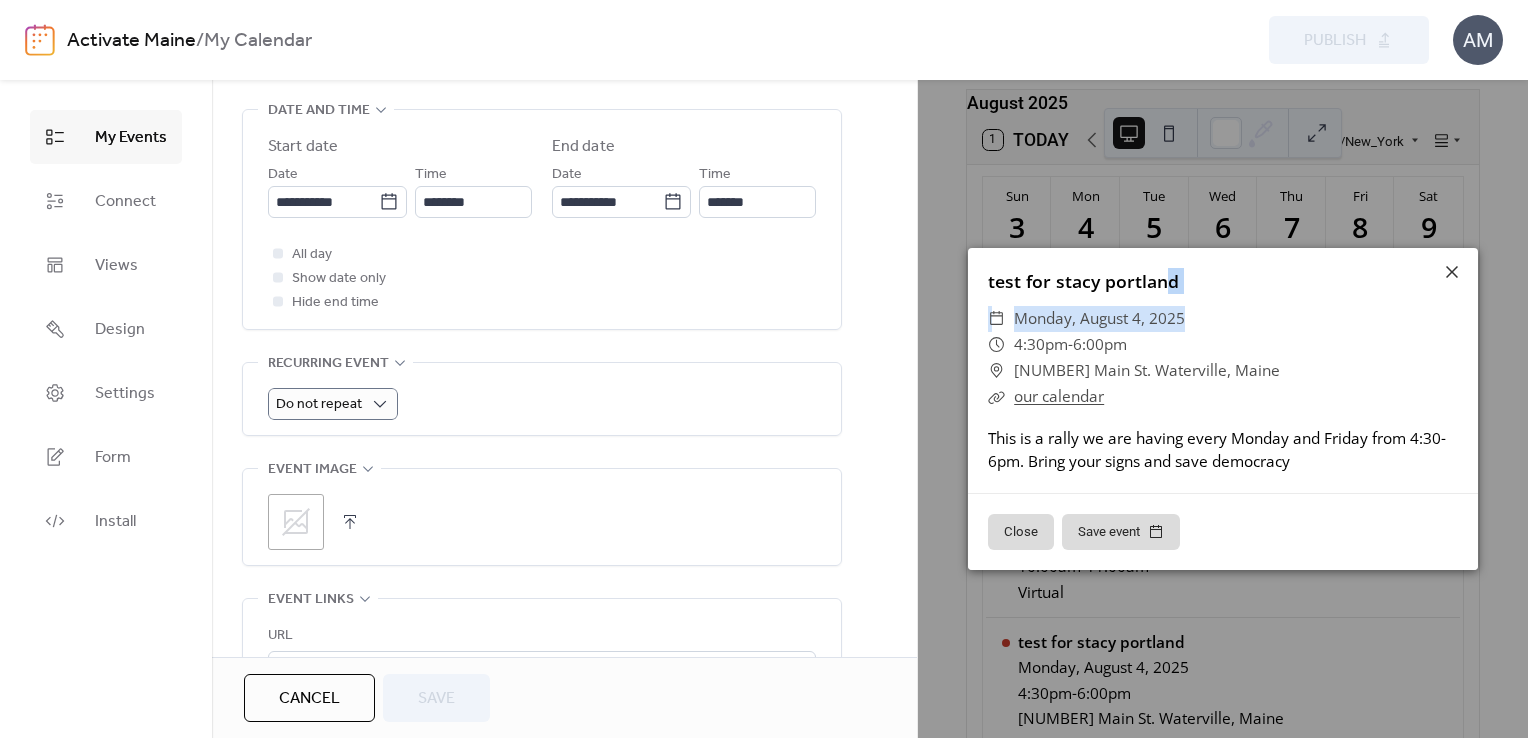 click on "test for stacy portland ​ [DATE] ​ 4:30pm - 6:00pm ​ [NUMBER] Main St. Waterville, Maine ​ our calendar This is a rally we are having every Monday and Friday from 4:30-6pm. Bring your signs and save democracy" at bounding box center [1223, 370] 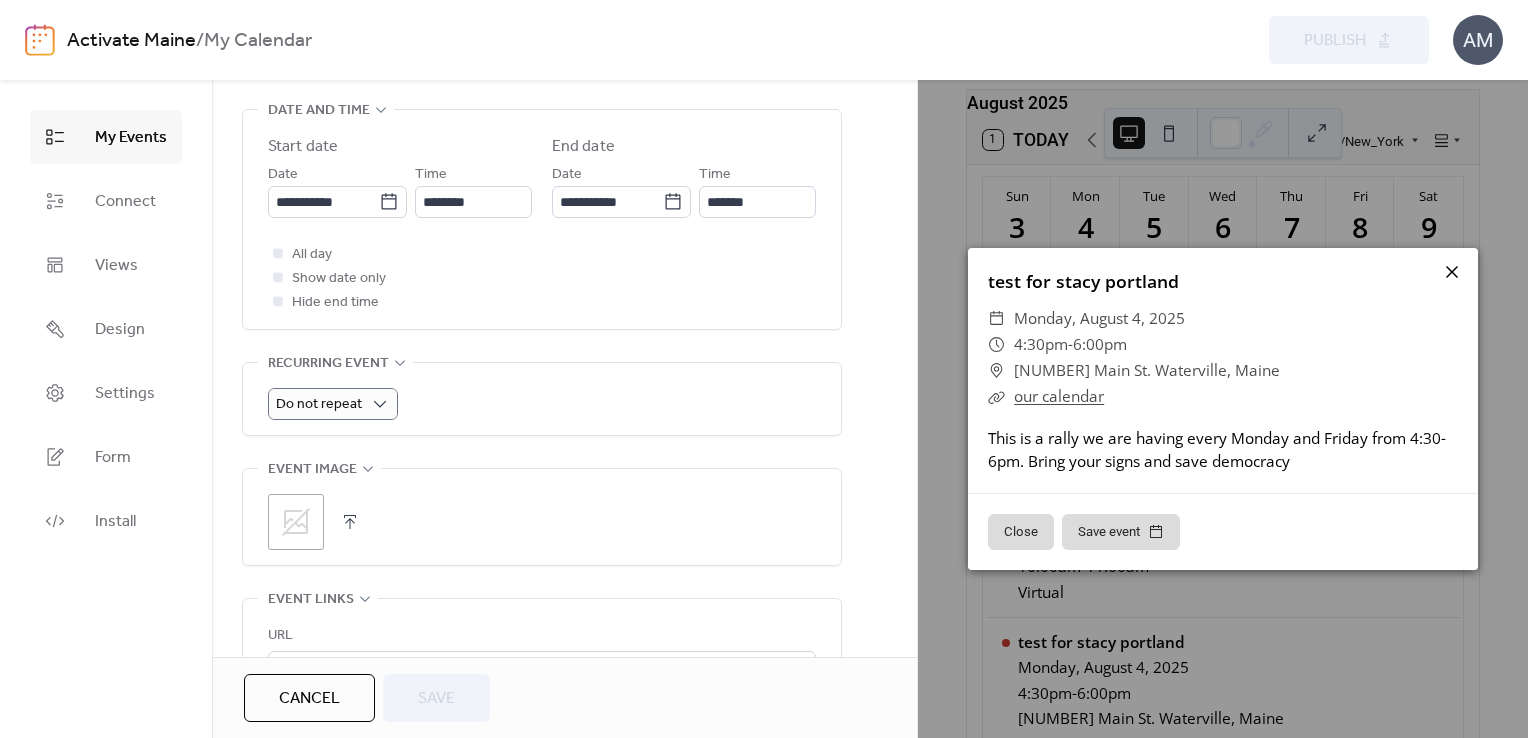 click 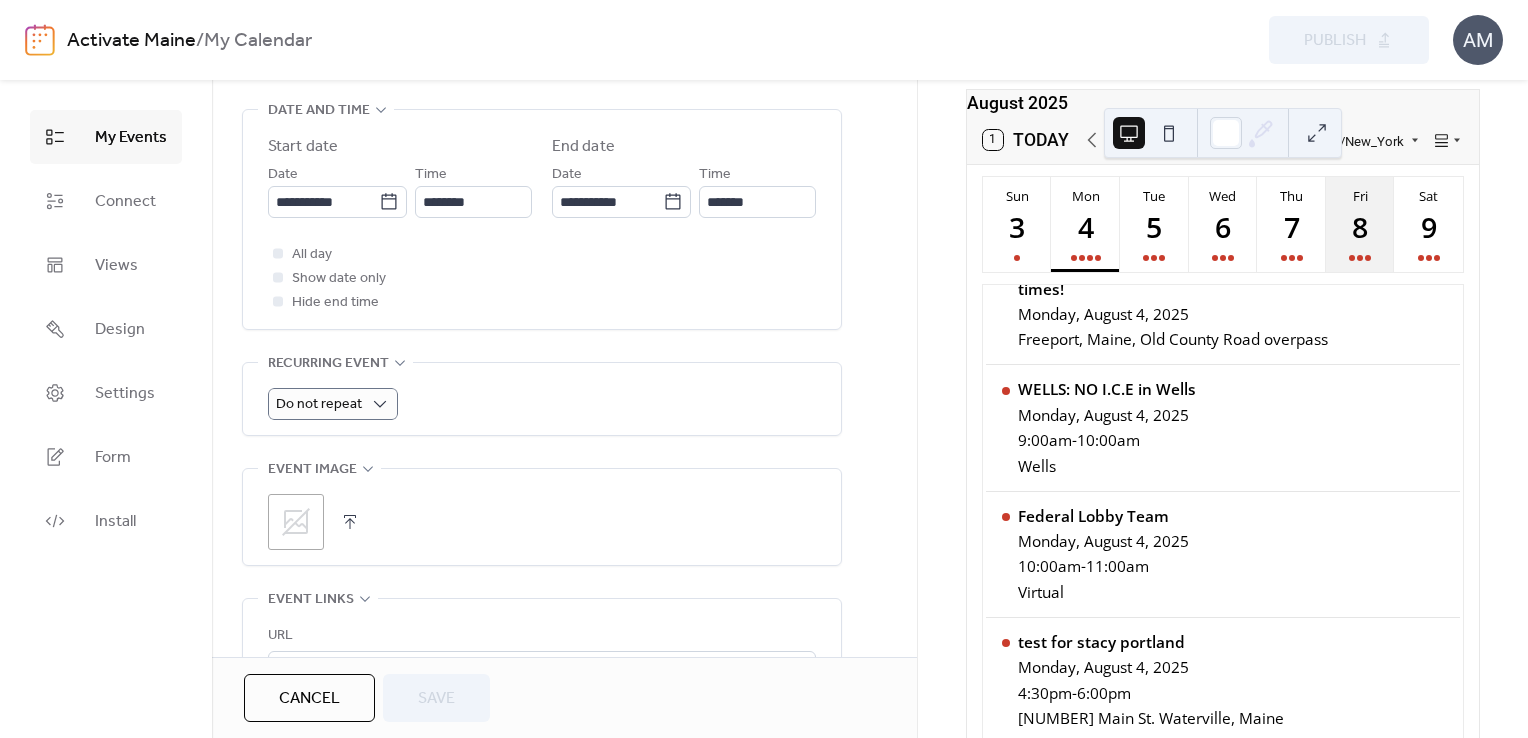 click at bounding box center [1360, 258] 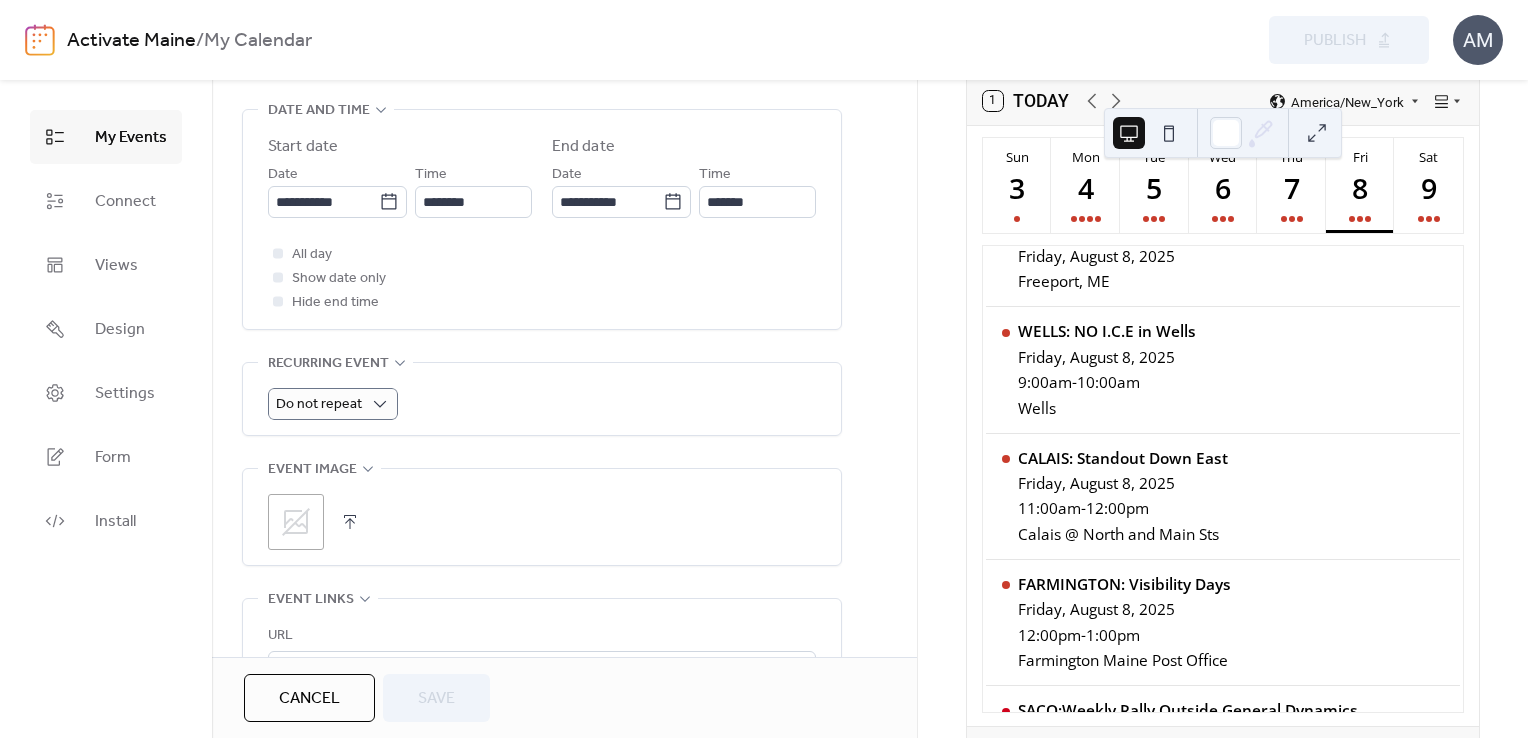 scroll, scrollTop: 135, scrollLeft: 0, axis: vertical 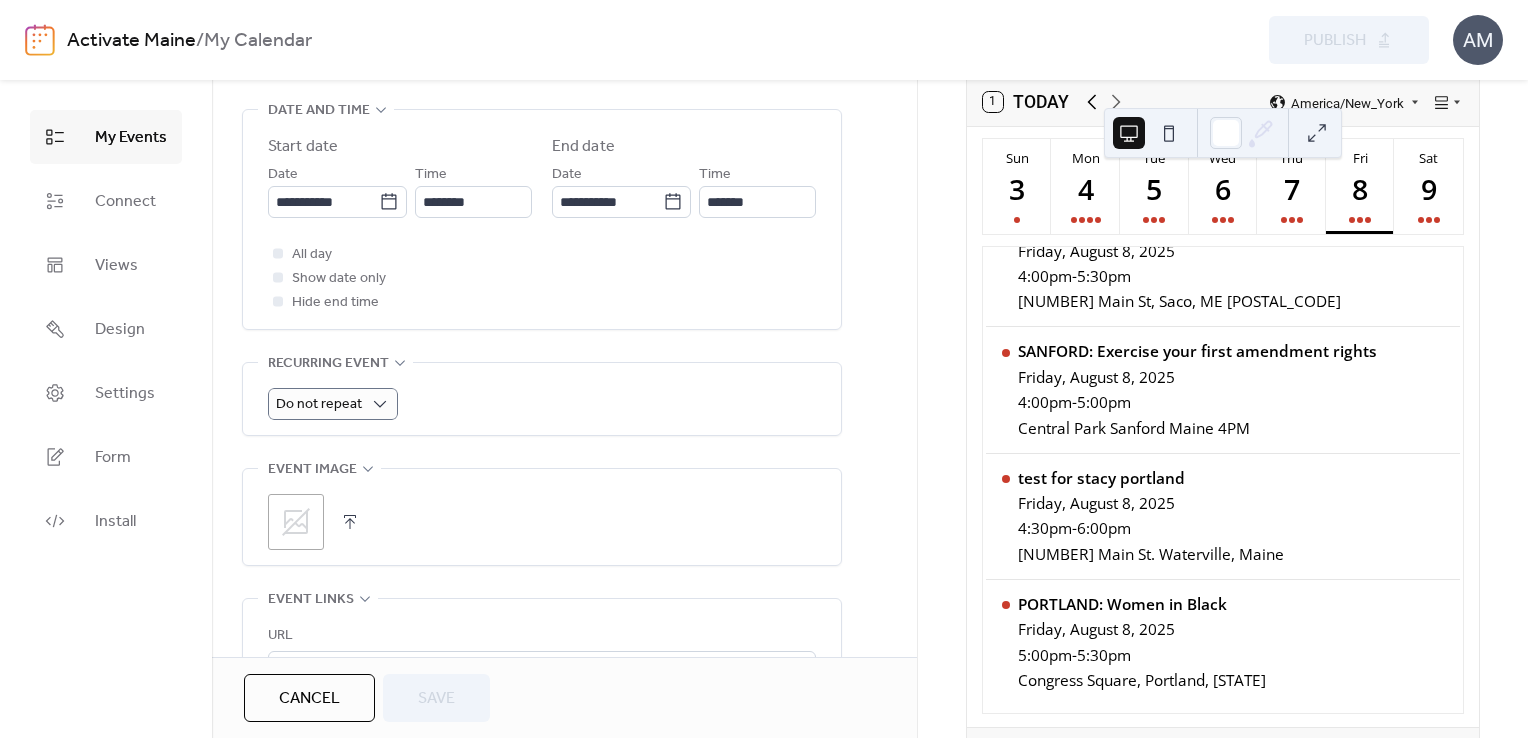 click 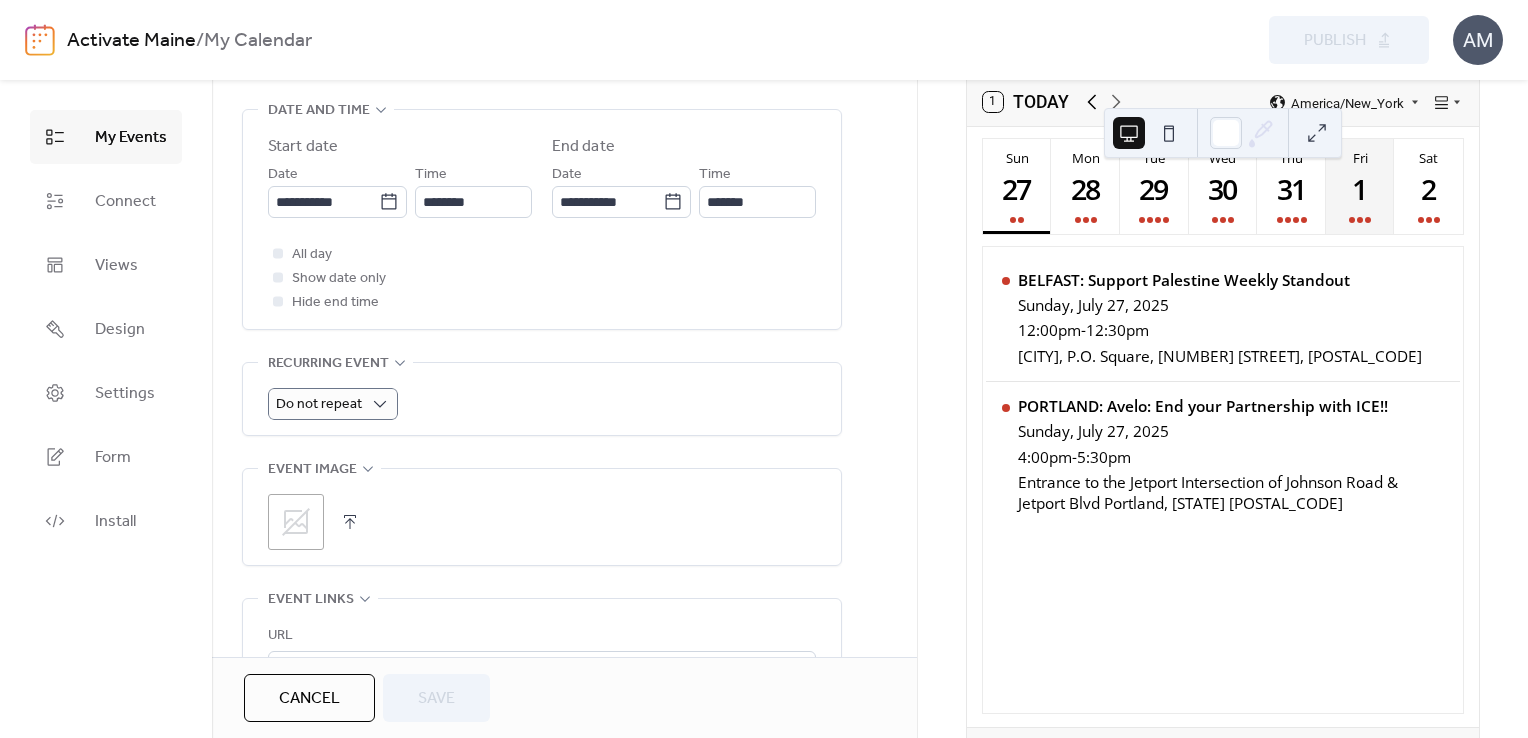 scroll, scrollTop: 0, scrollLeft: 0, axis: both 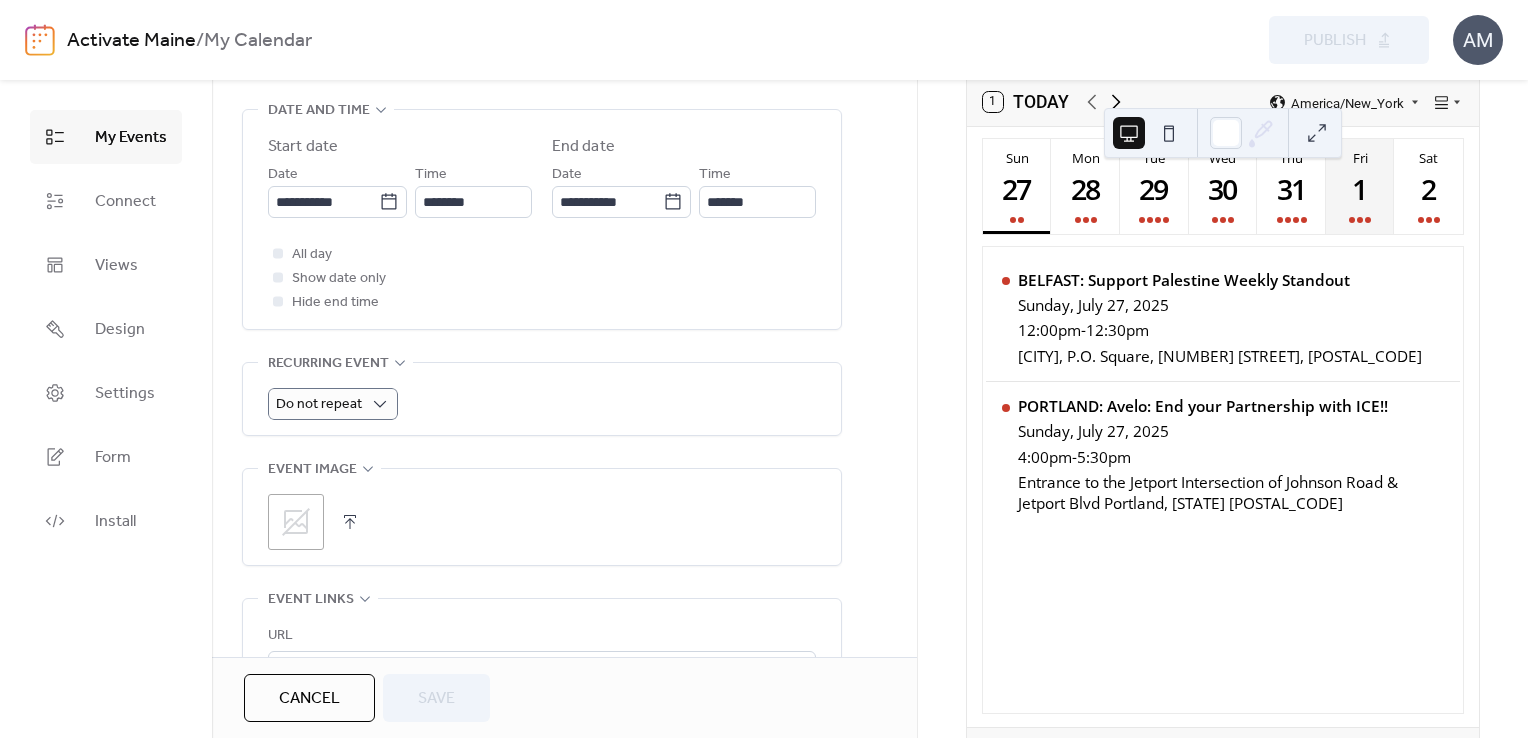 click 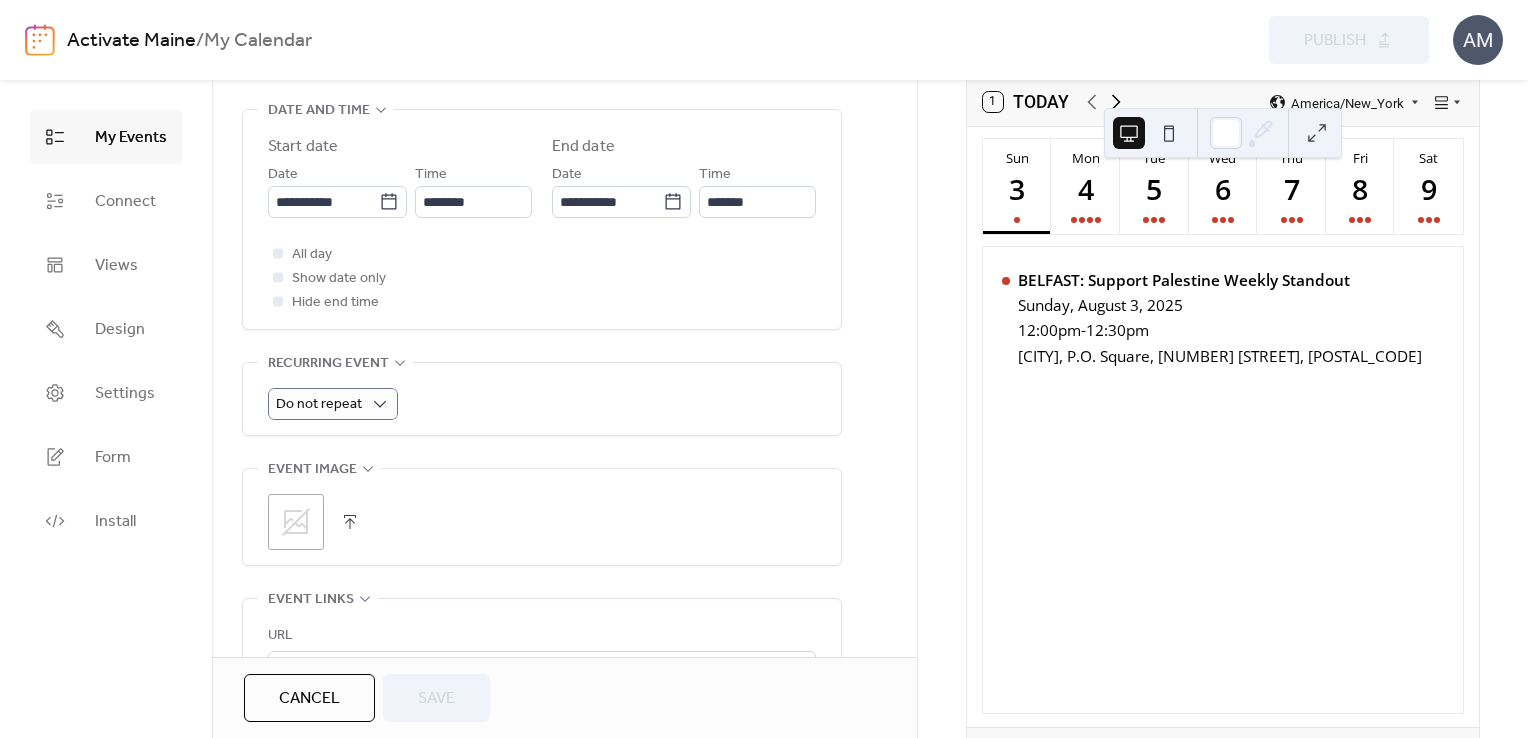 click 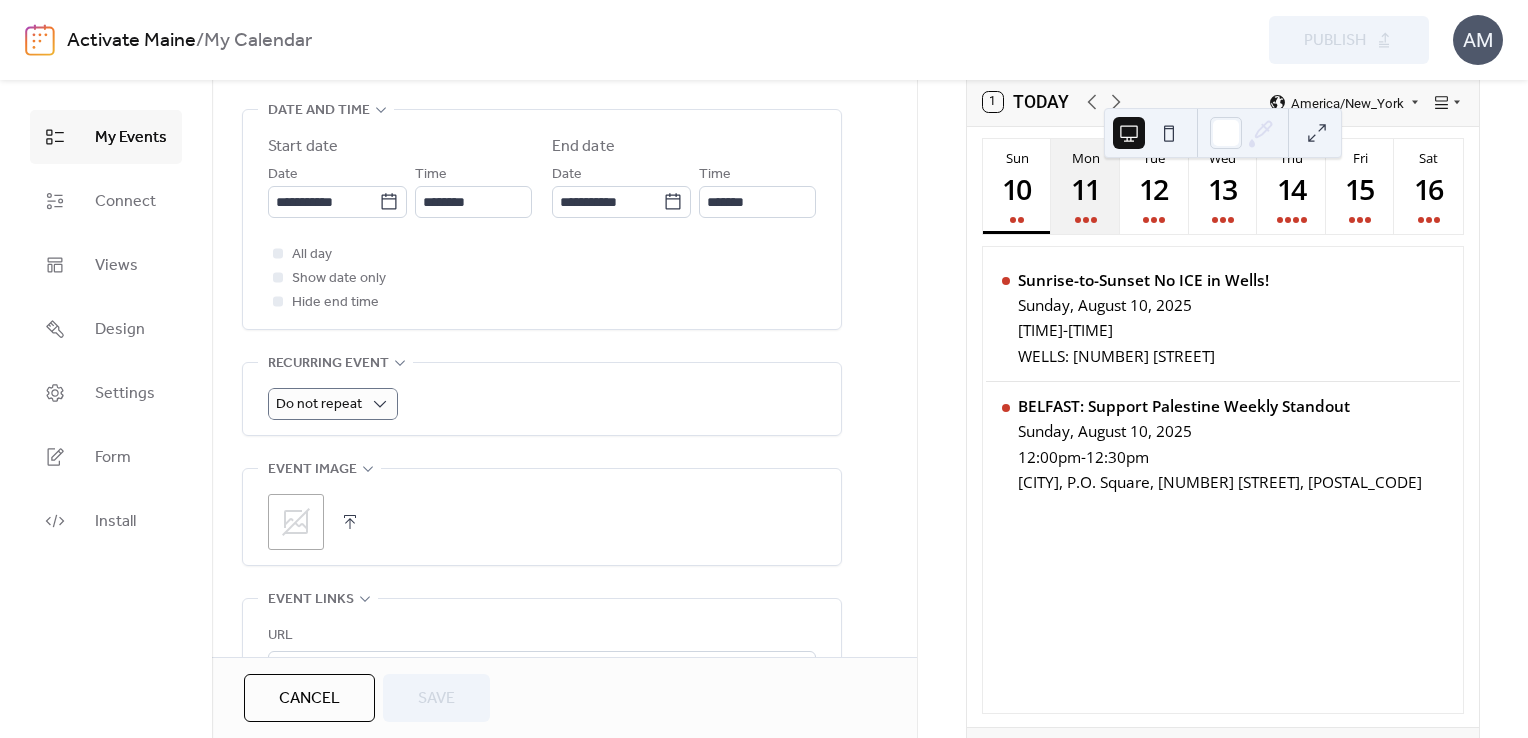 click on "11" at bounding box center (1084, 188) 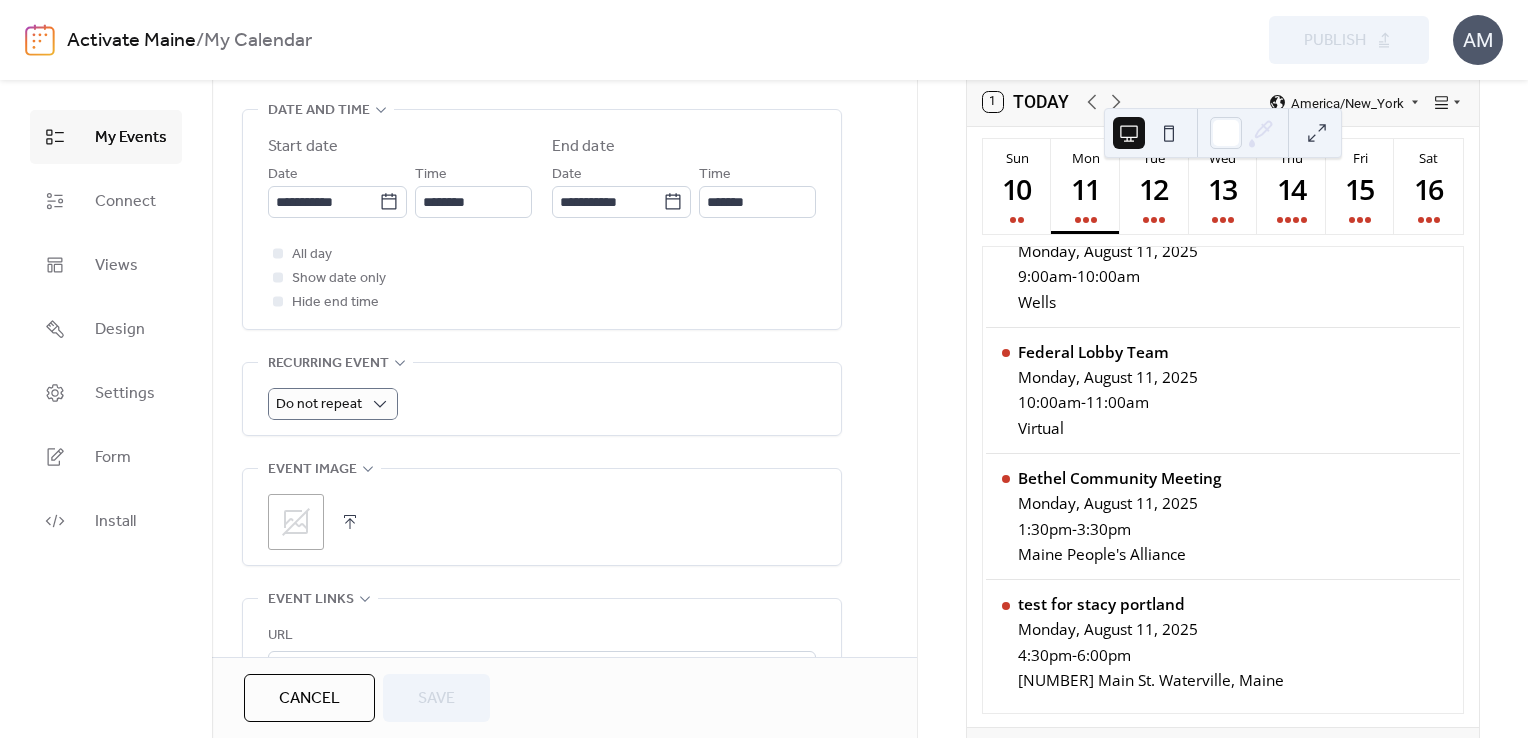 scroll, scrollTop: 198, scrollLeft: 0, axis: vertical 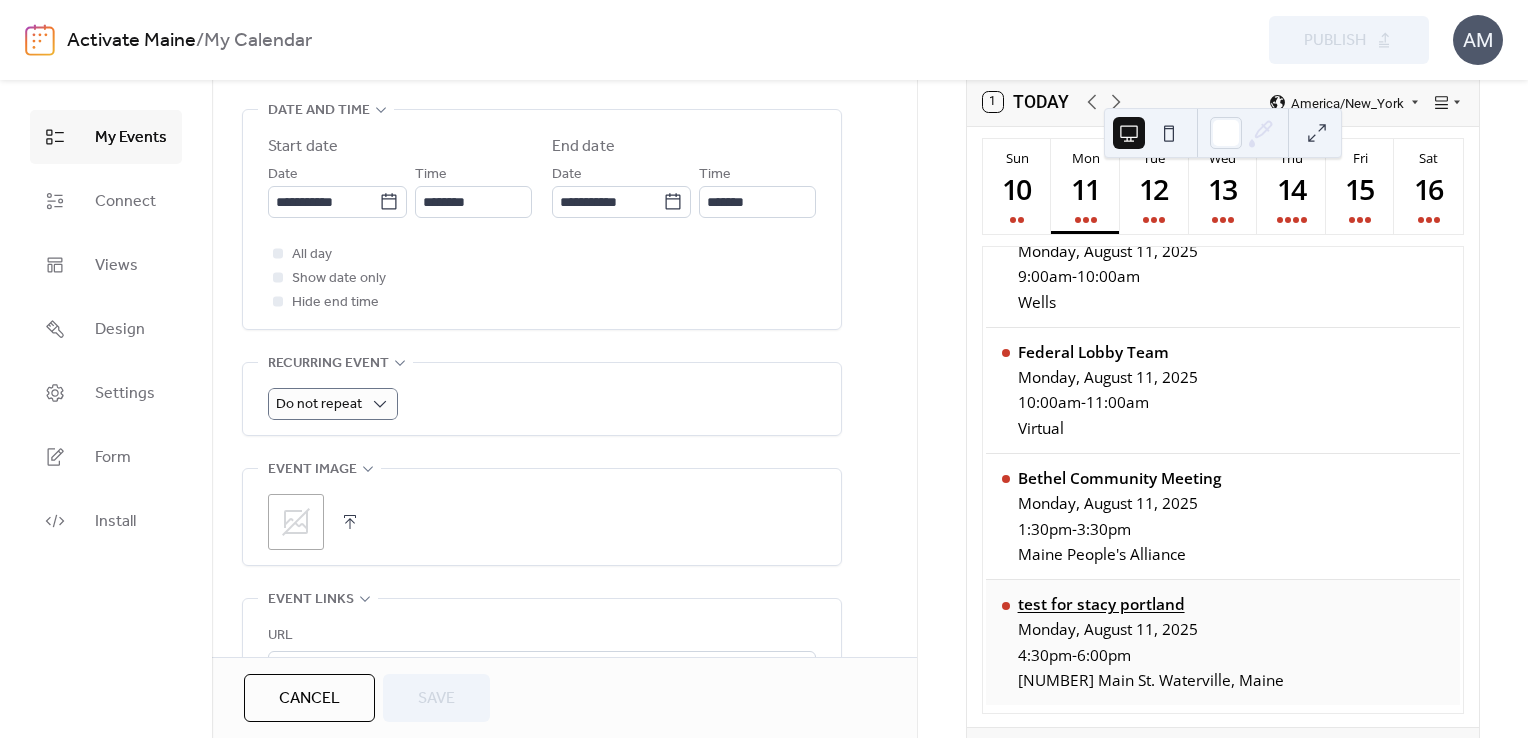 click on "test for stacy portland" at bounding box center [1151, 604] 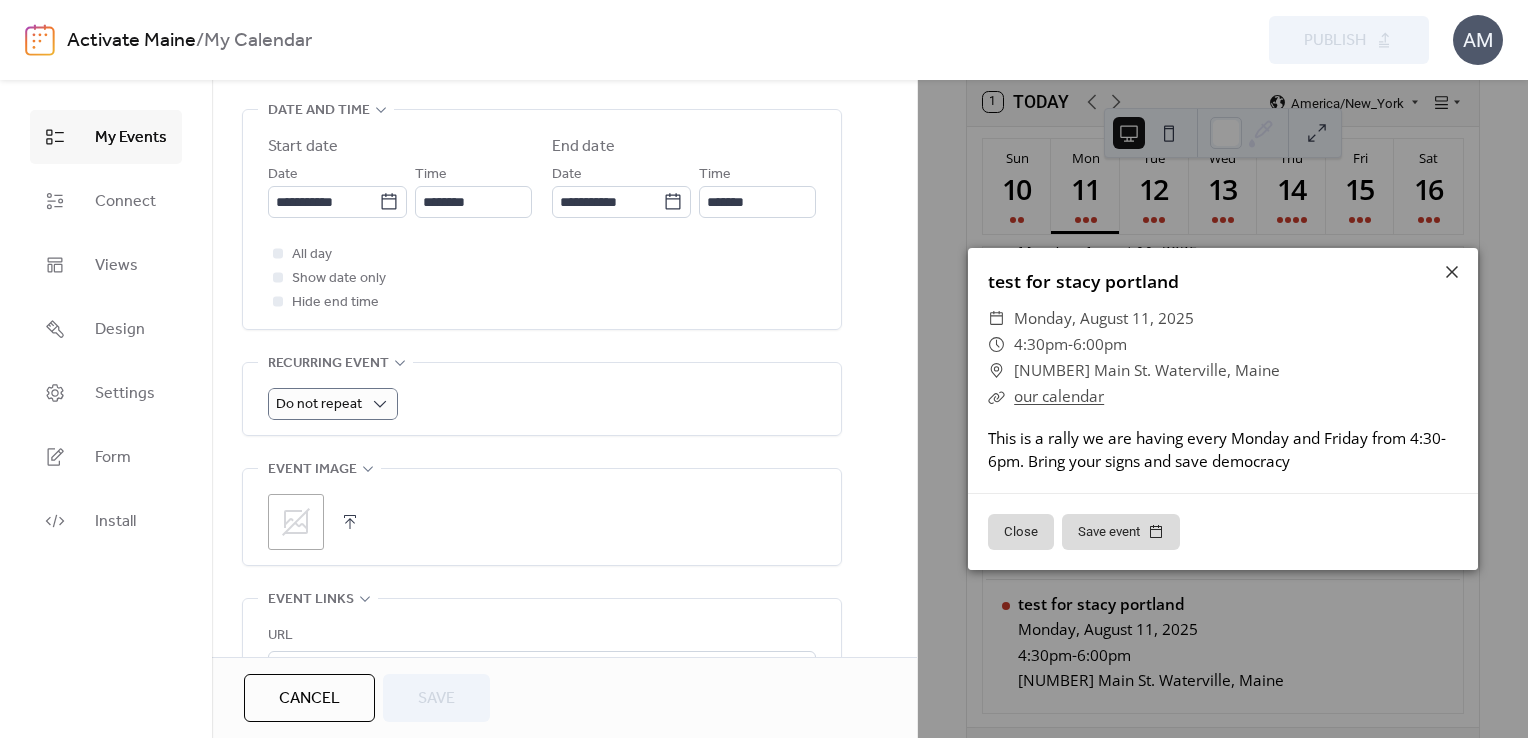 click on "**********" at bounding box center [564, 299] 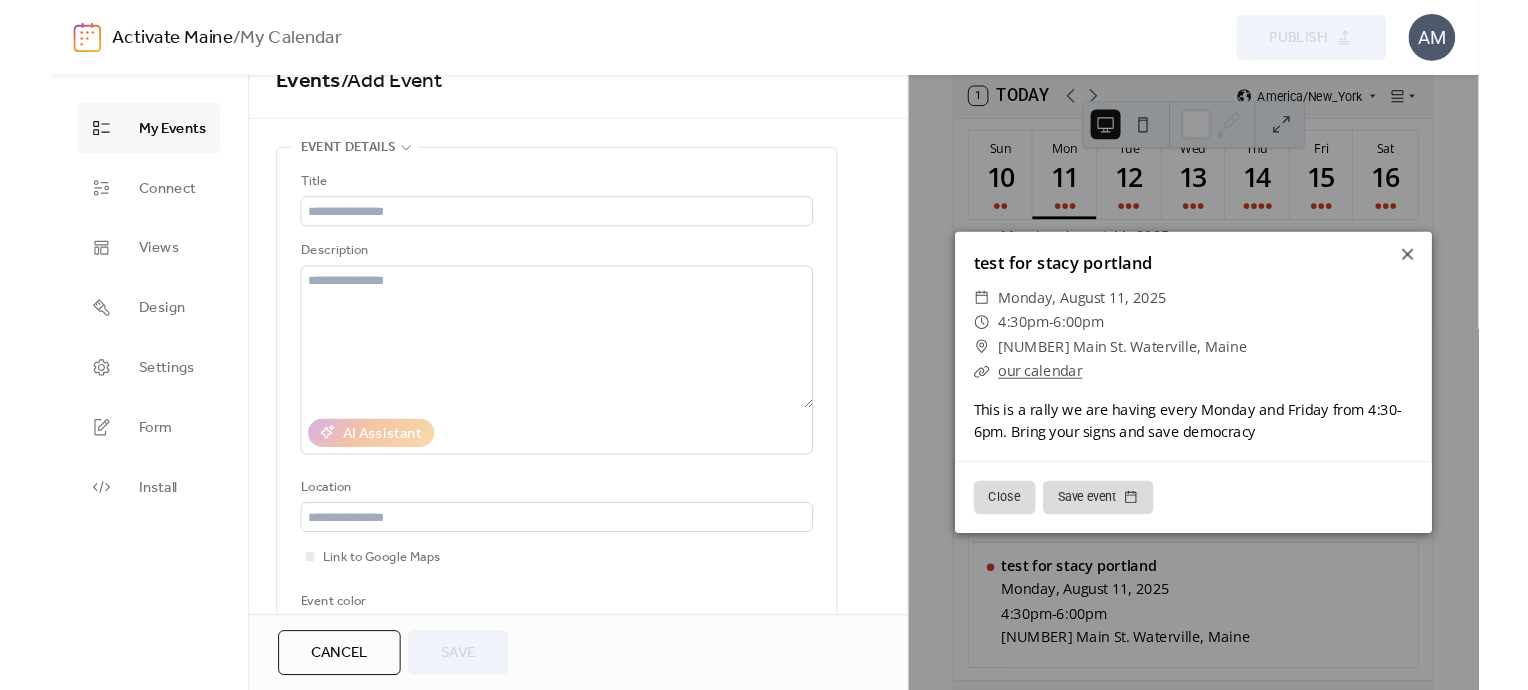 scroll, scrollTop: 0, scrollLeft: 0, axis: both 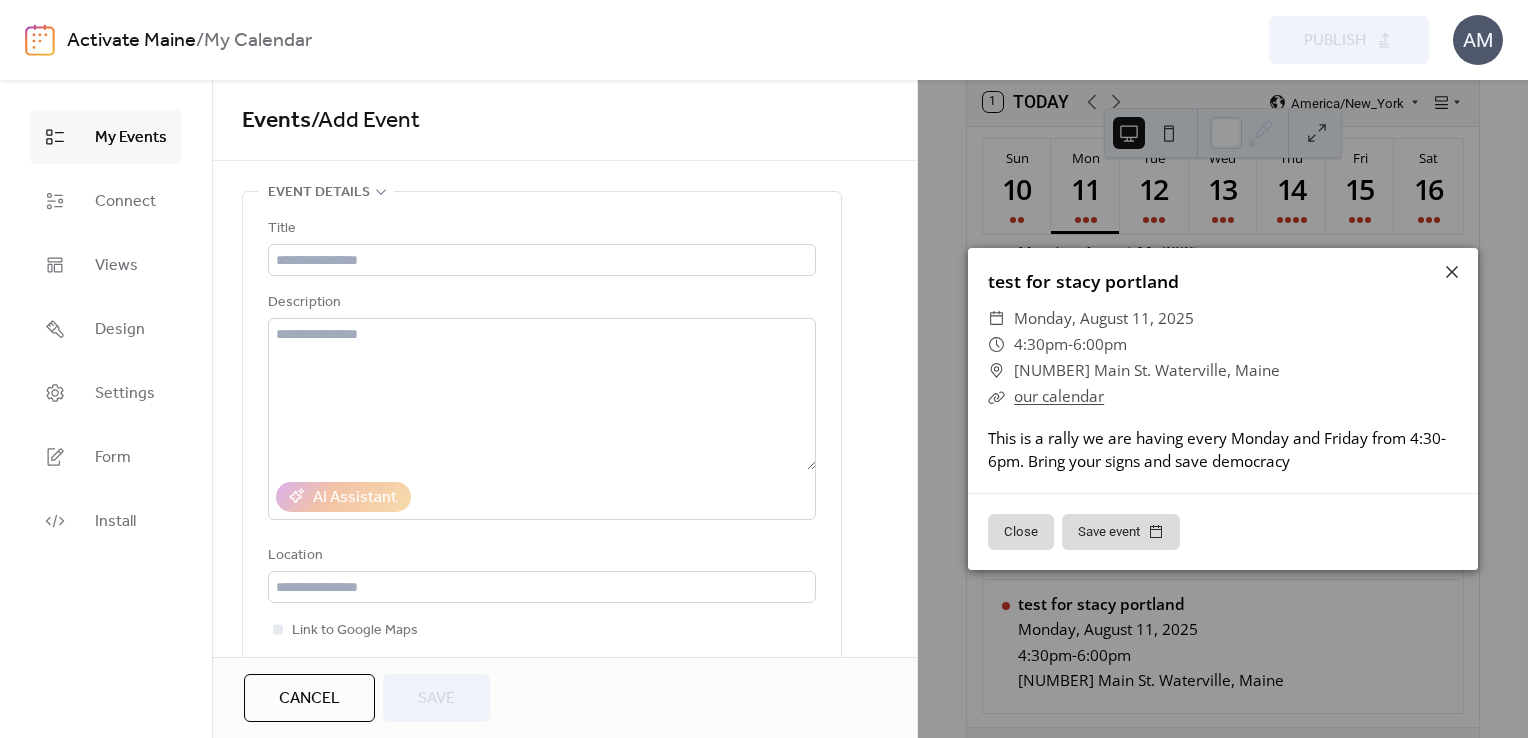 click on "My Events" at bounding box center [131, 138] 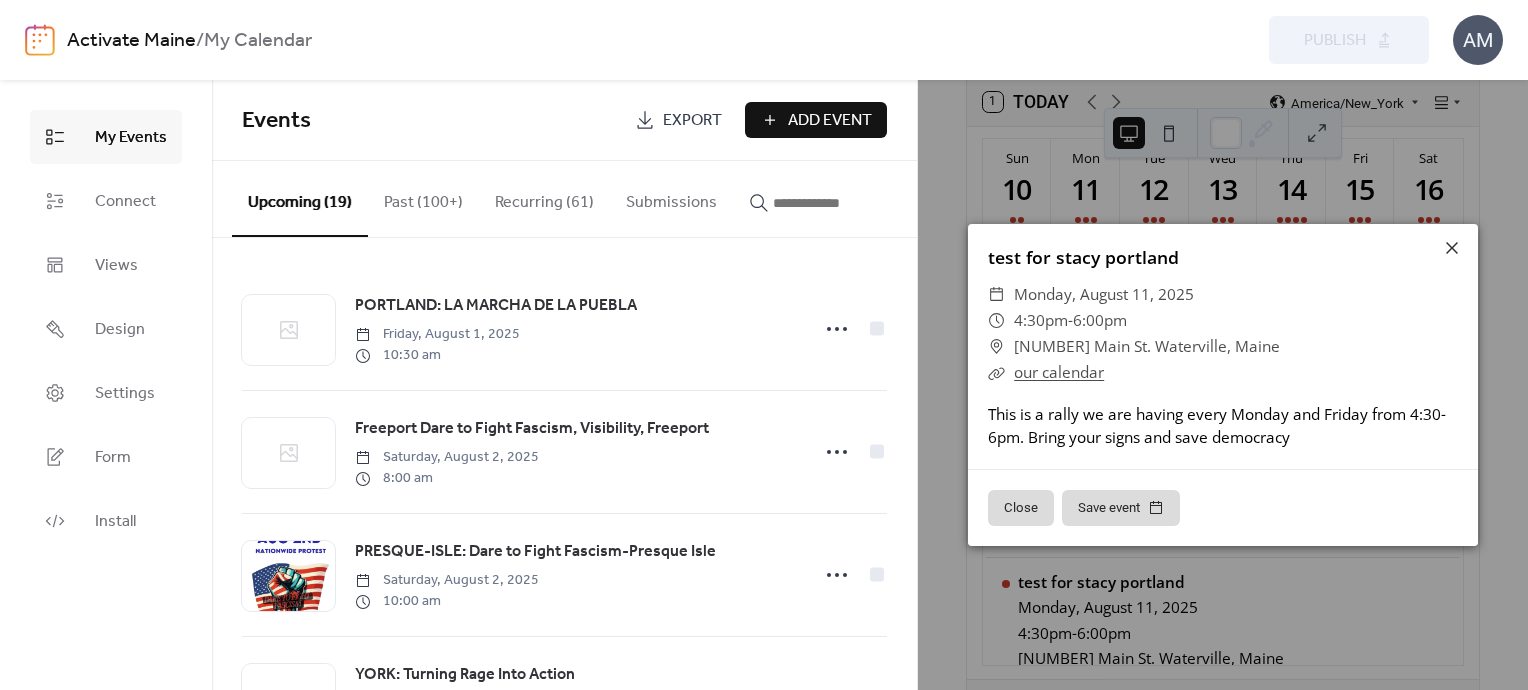 click at bounding box center (833, 203) 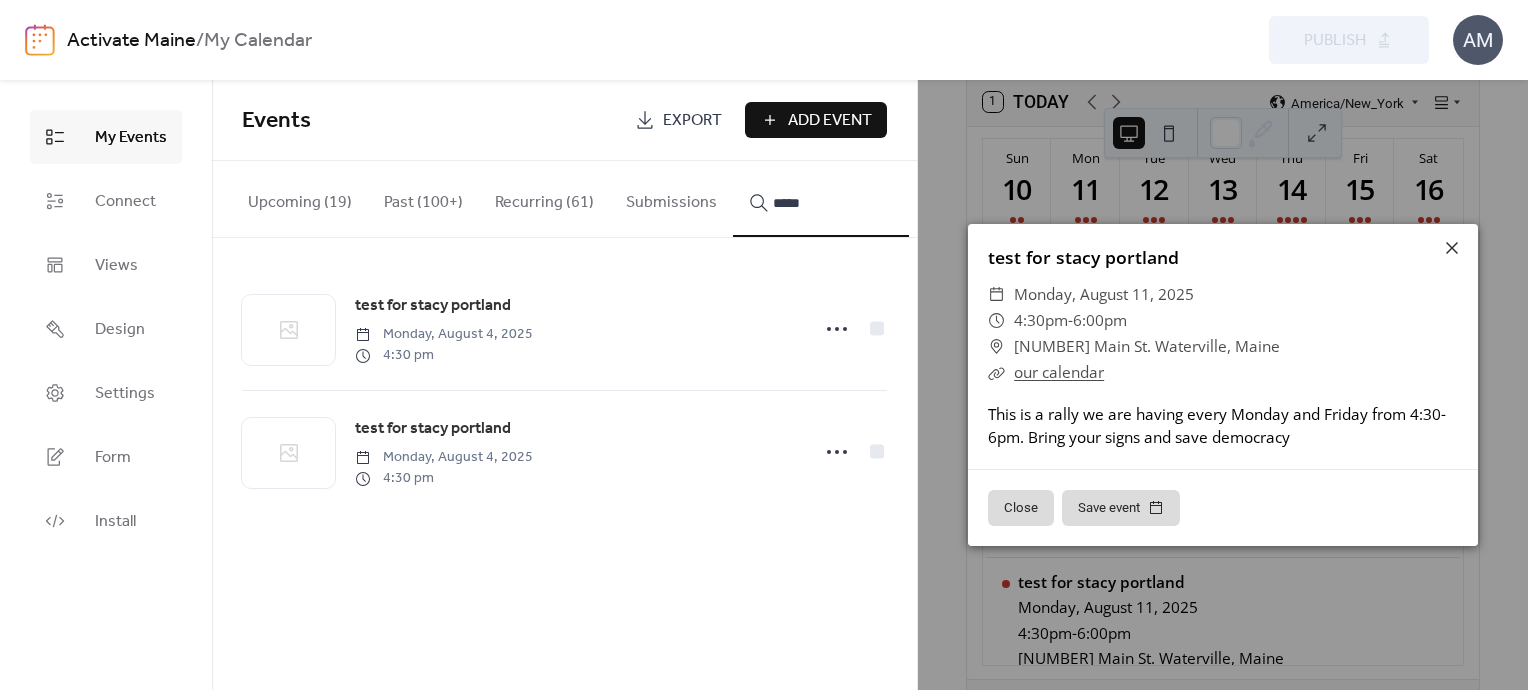 type on "*****" 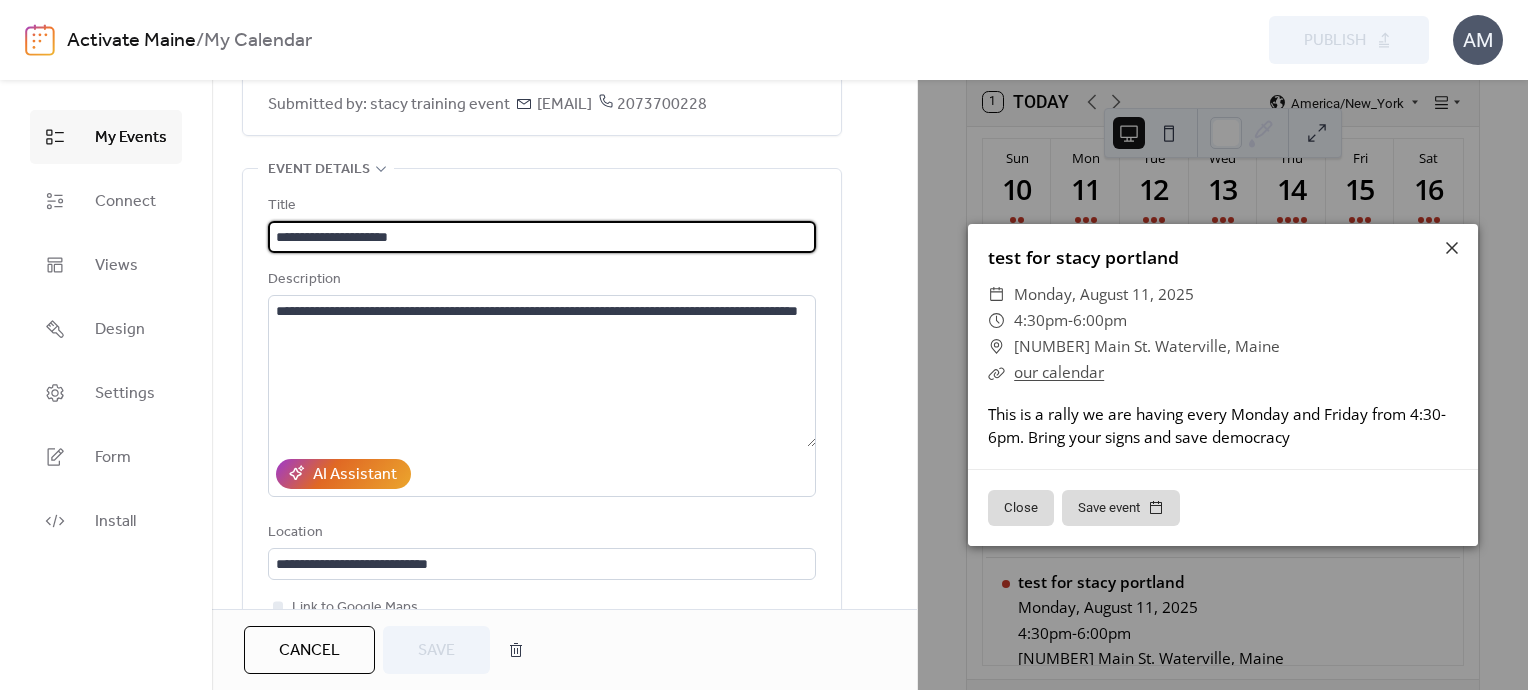 scroll, scrollTop: 124, scrollLeft: 0, axis: vertical 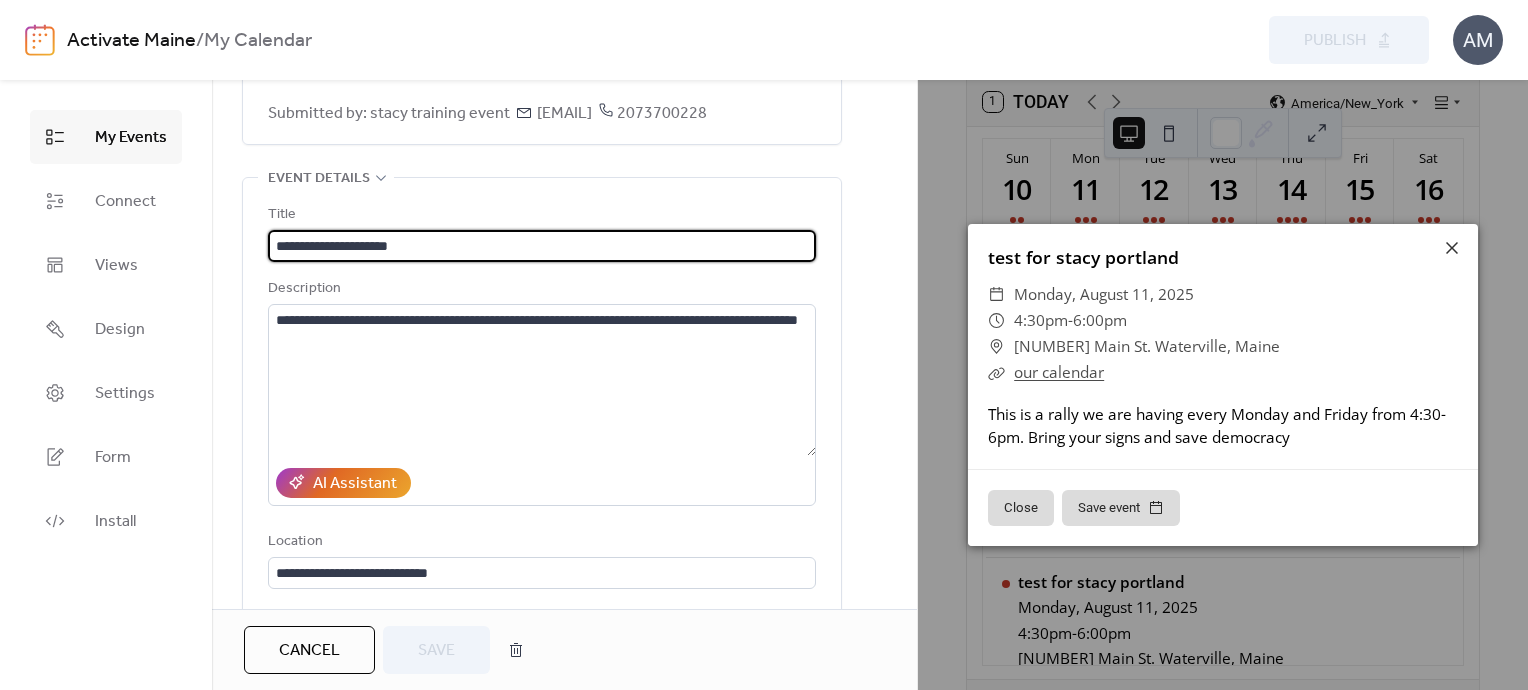 click on "**********" at bounding box center (542, 246) 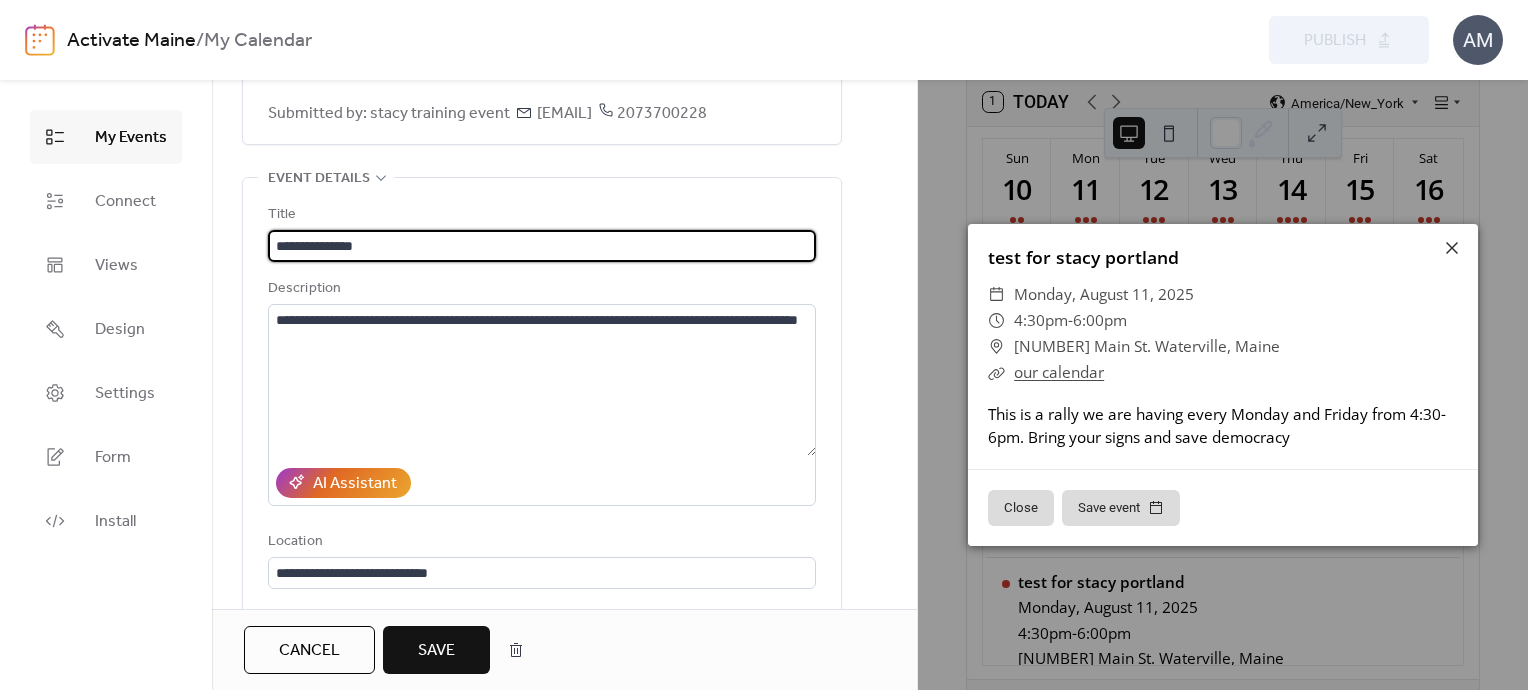 click on "**********" at bounding box center [542, 246] 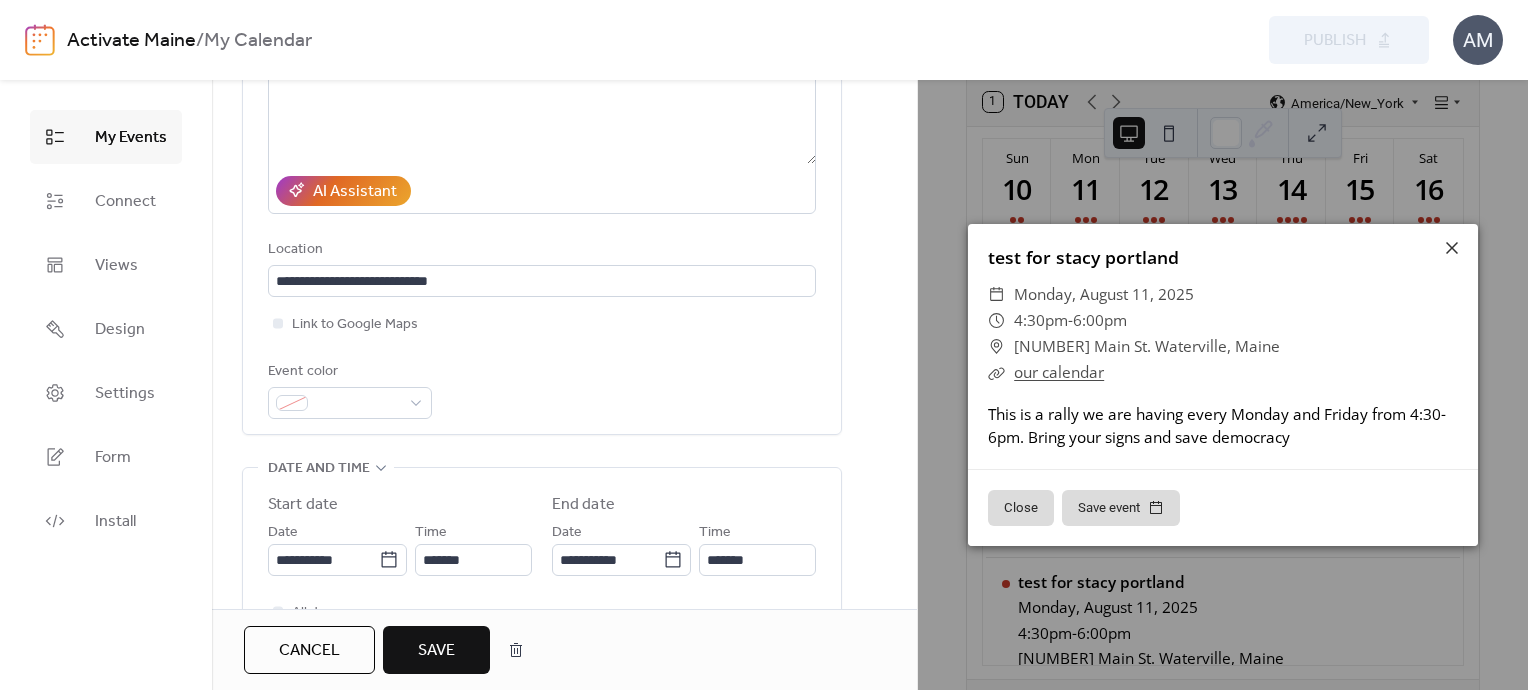 scroll, scrollTop: 412, scrollLeft: 0, axis: vertical 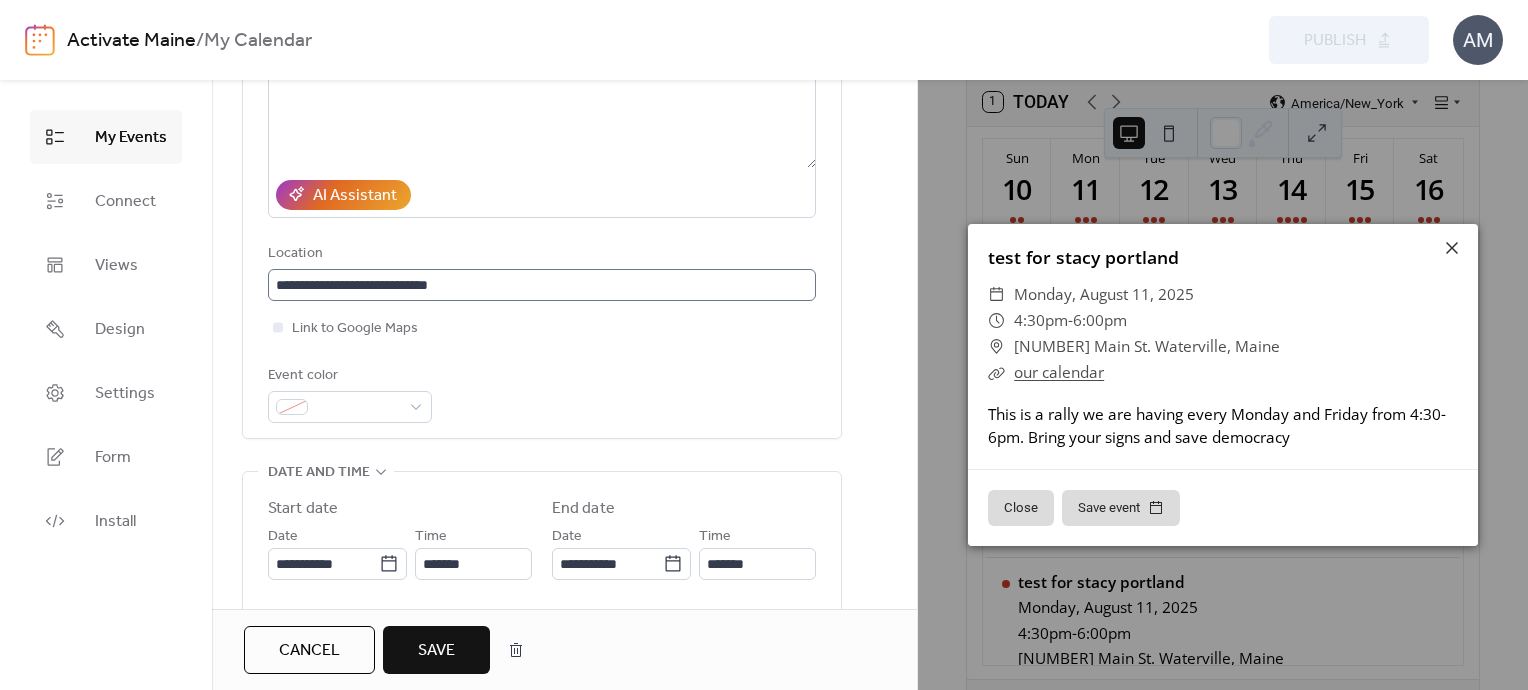 type on "**********" 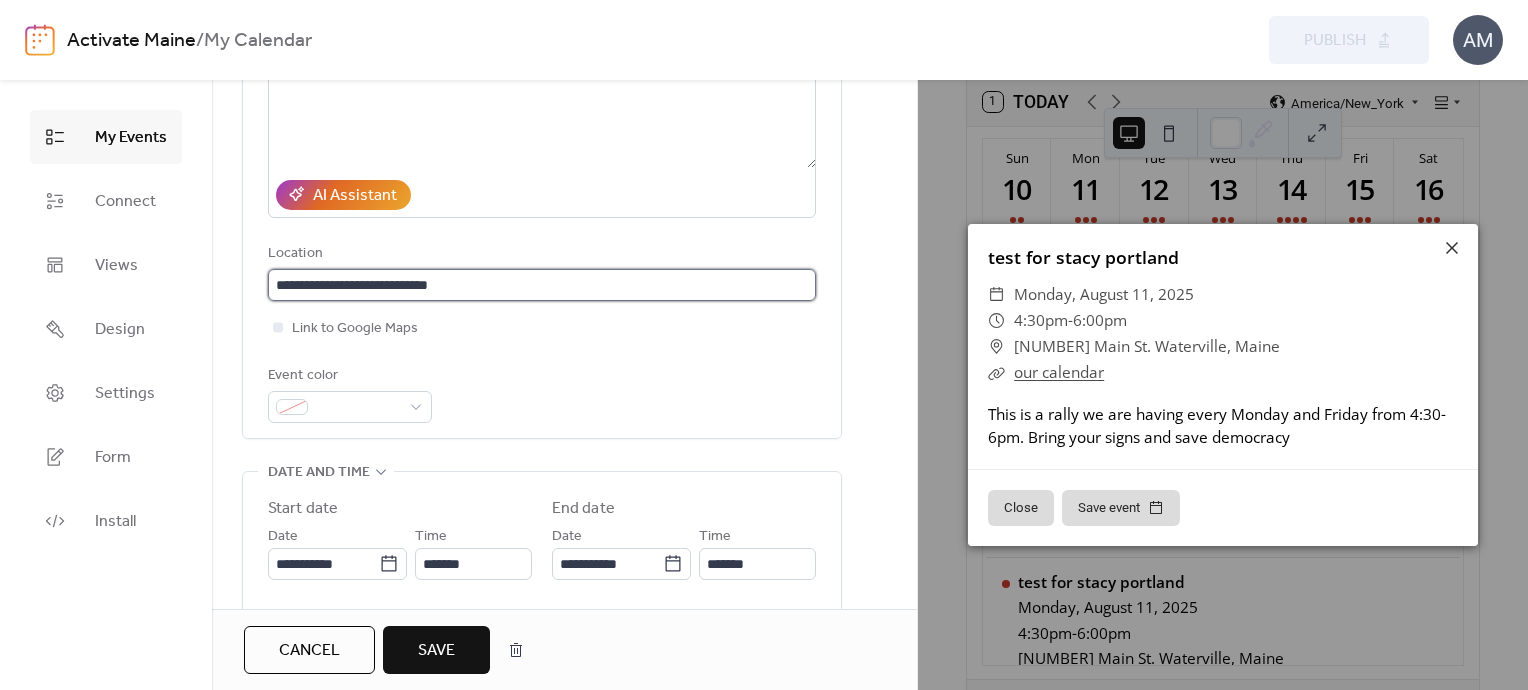 scroll, scrollTop: 0, scrollLeft: 0, axis: both 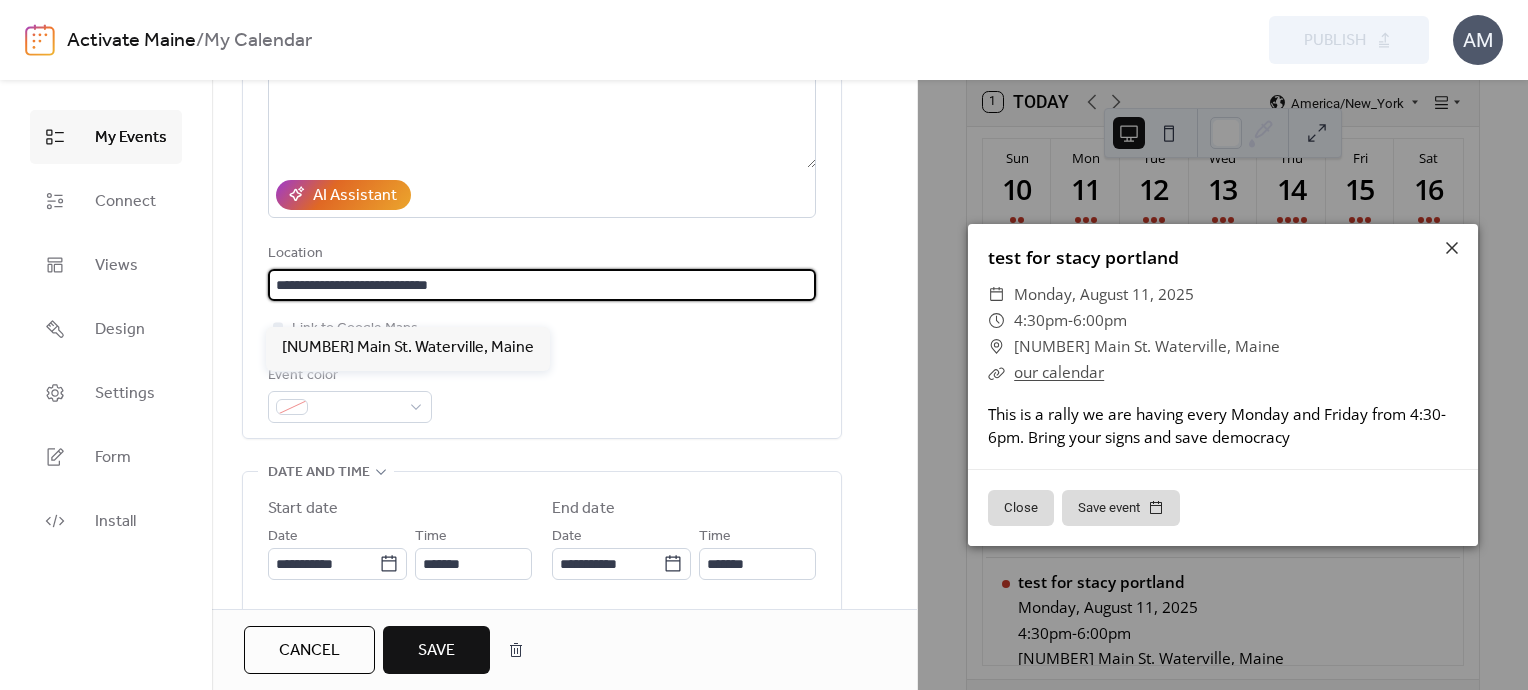 click on "**********" at bounding box center (542, 285) 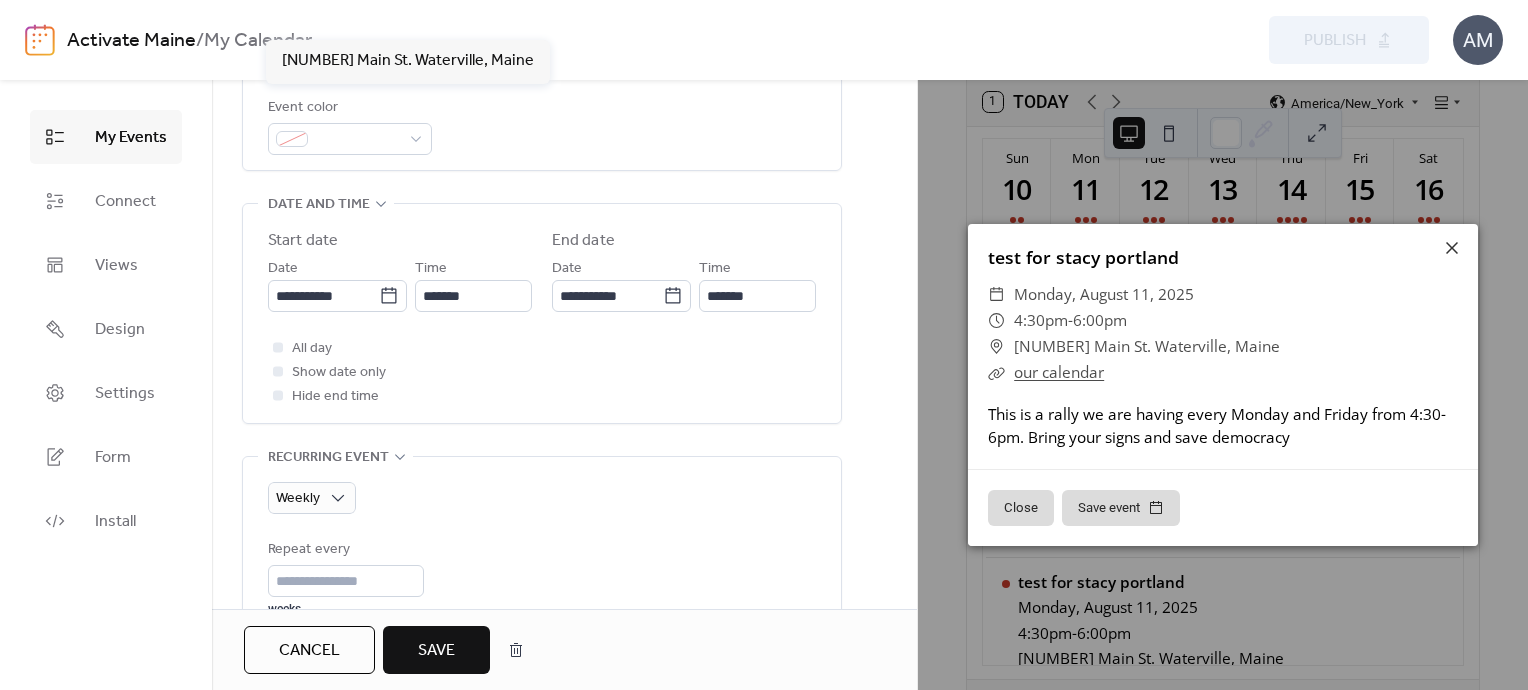 scroll, scrollTop: 729, scrollLeft: 0, axis: vertical 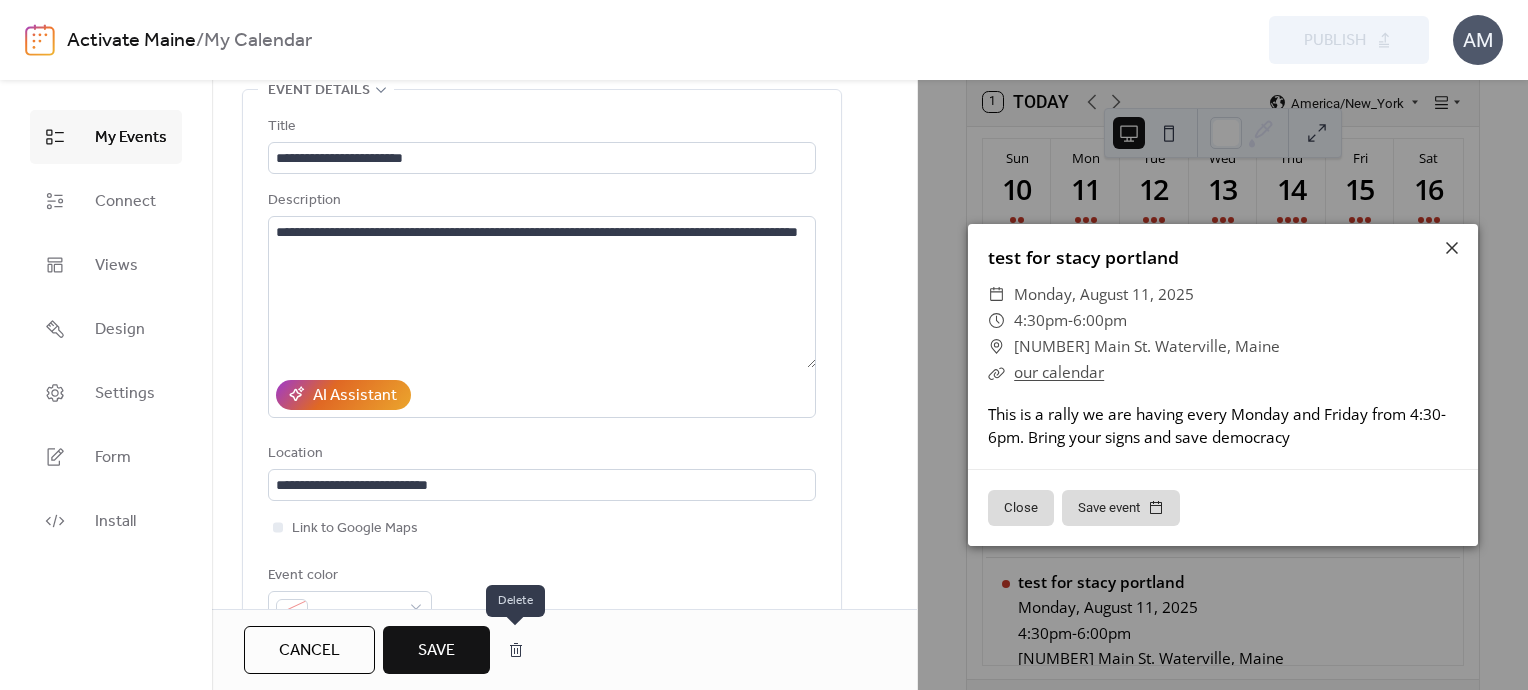 type 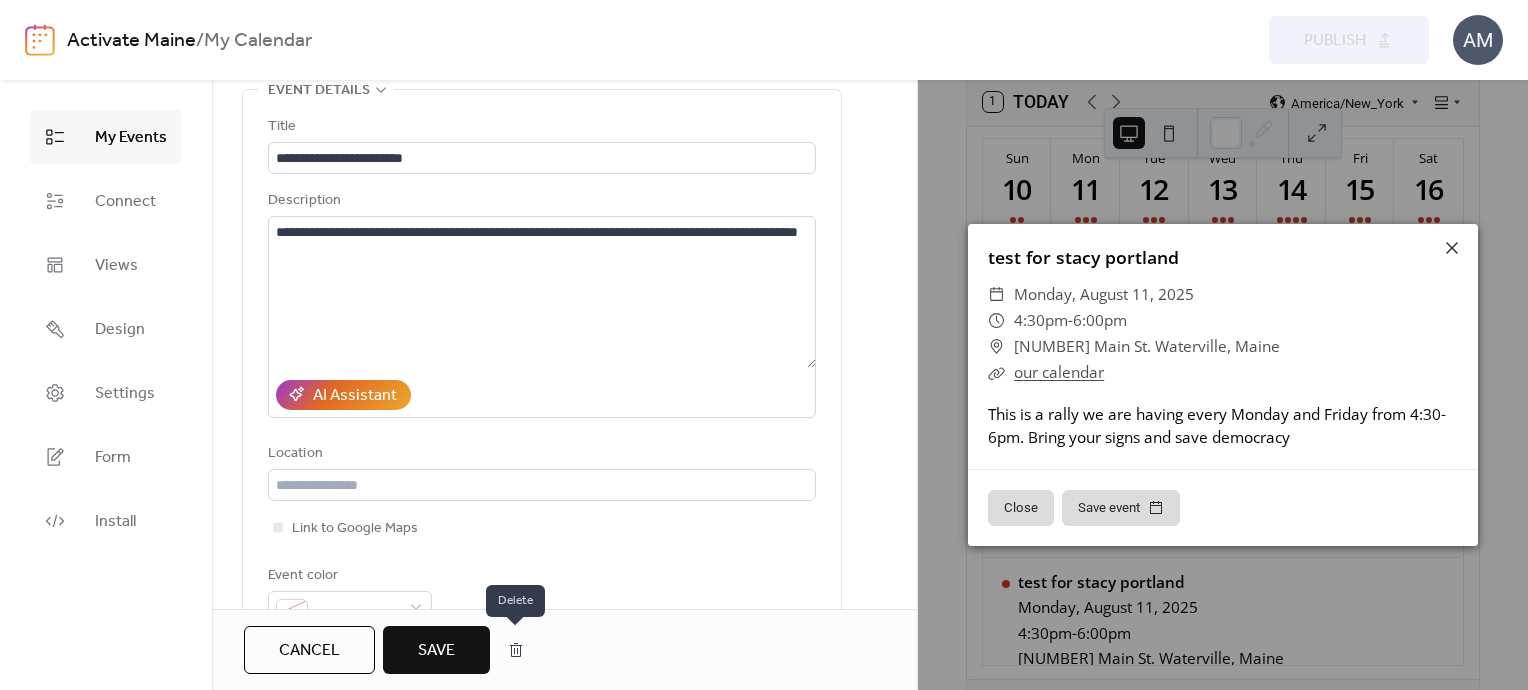 click at bounding box center (516, 650) 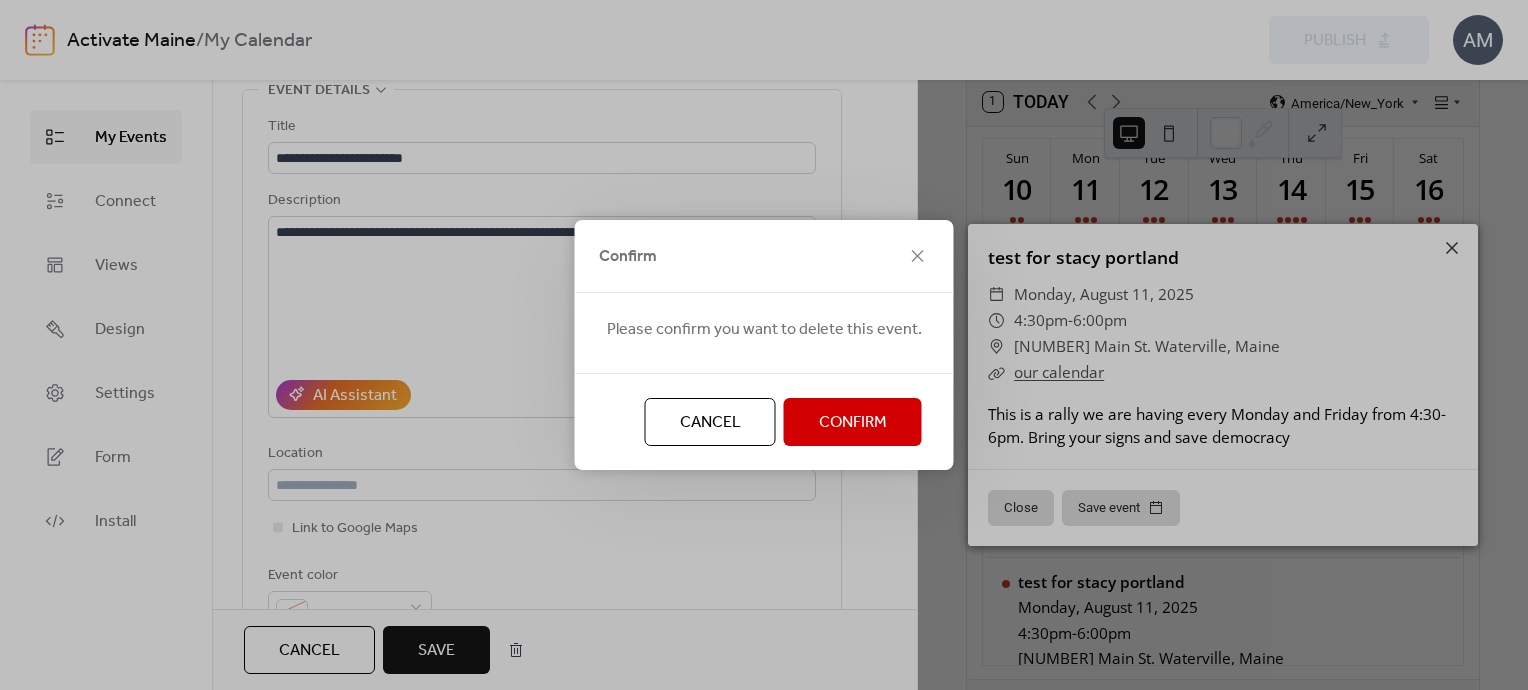 click on "Confirm" at bounding box center (853, 423) 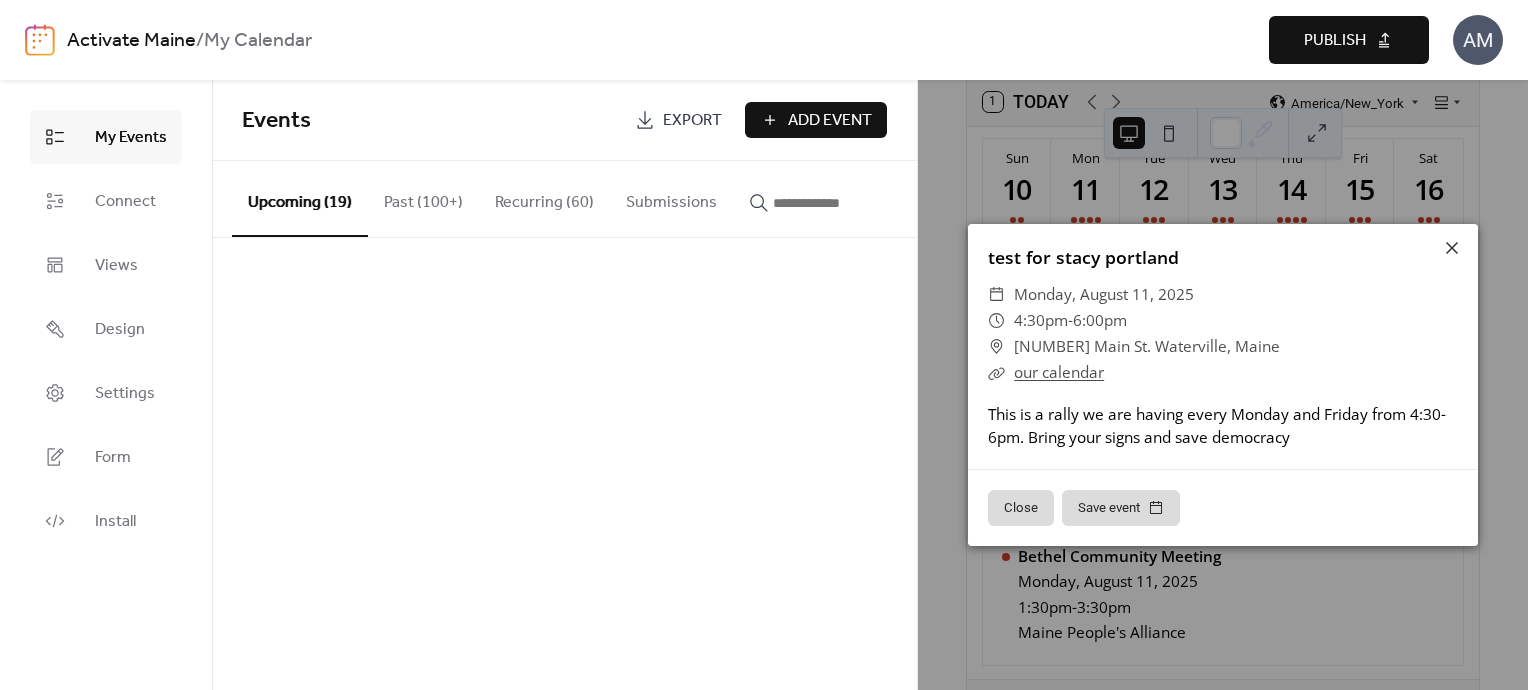 scroll, scrollTop: 118, scrollLeft: 0, axis: vertical 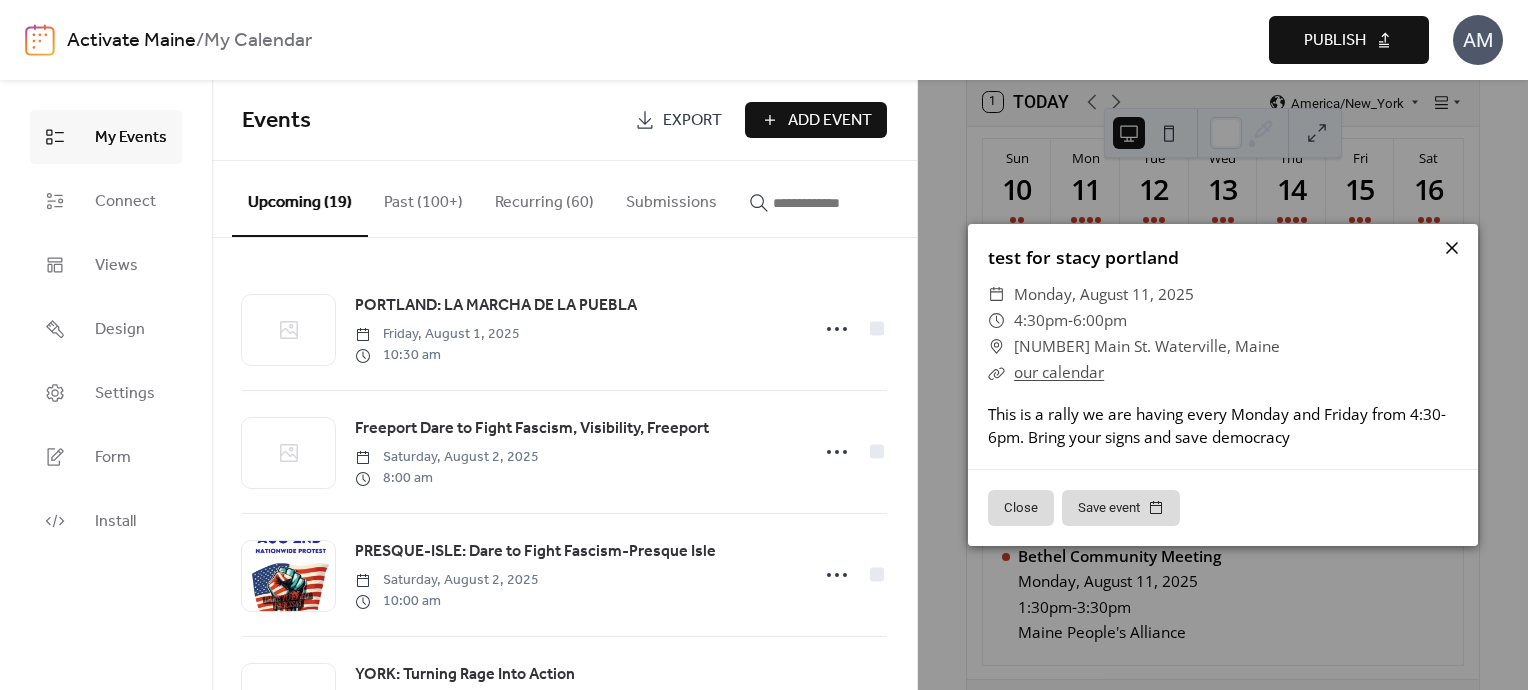 click 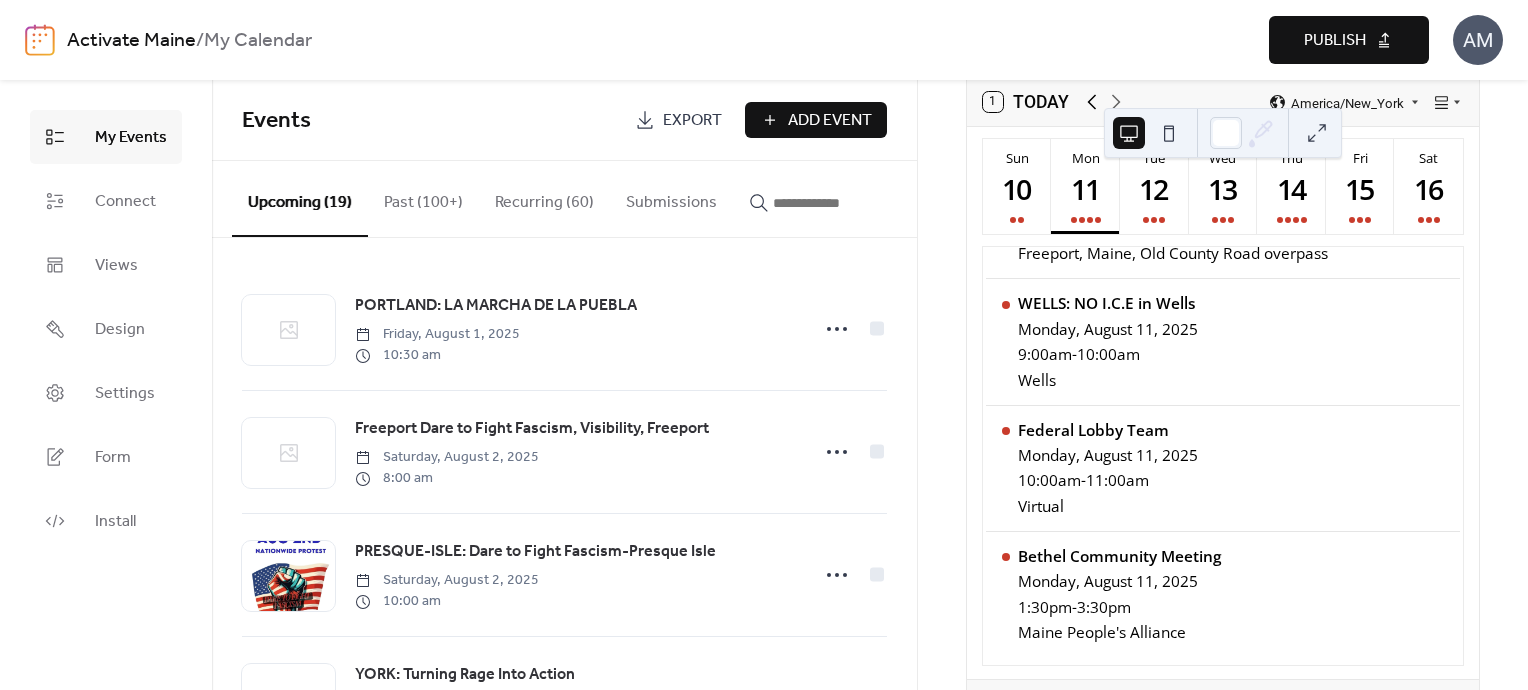 click 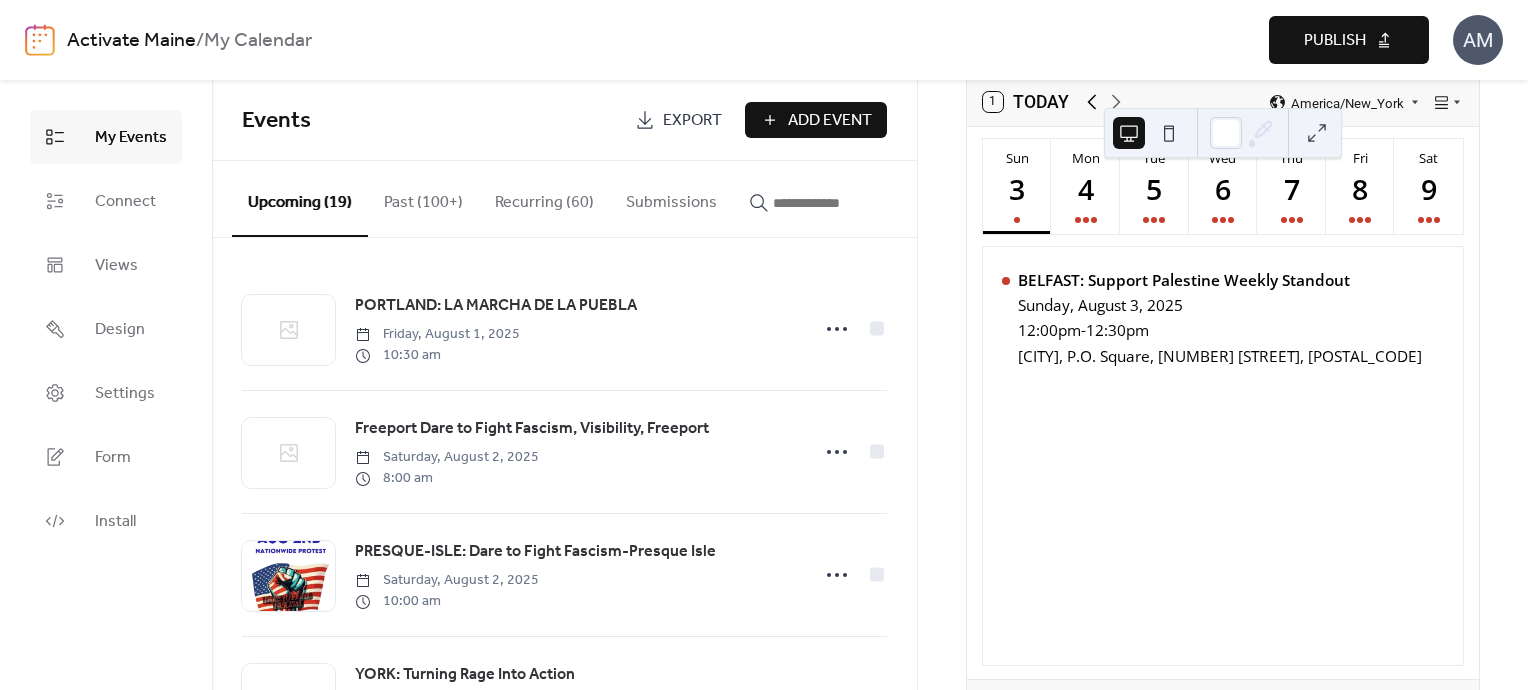 scroll, scrollTop: 0, scrollLeft: 0, axis: both 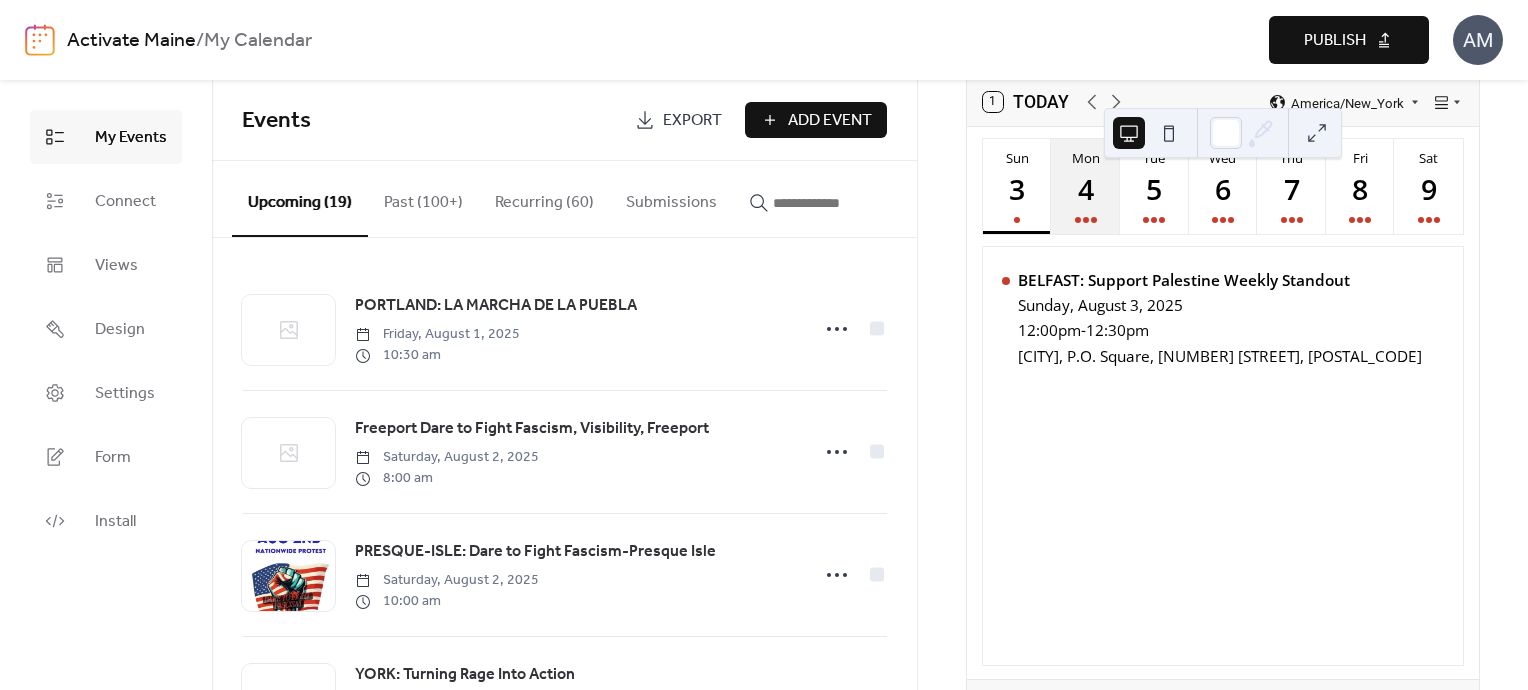 click on "4" at bounding box center [1084, 188] 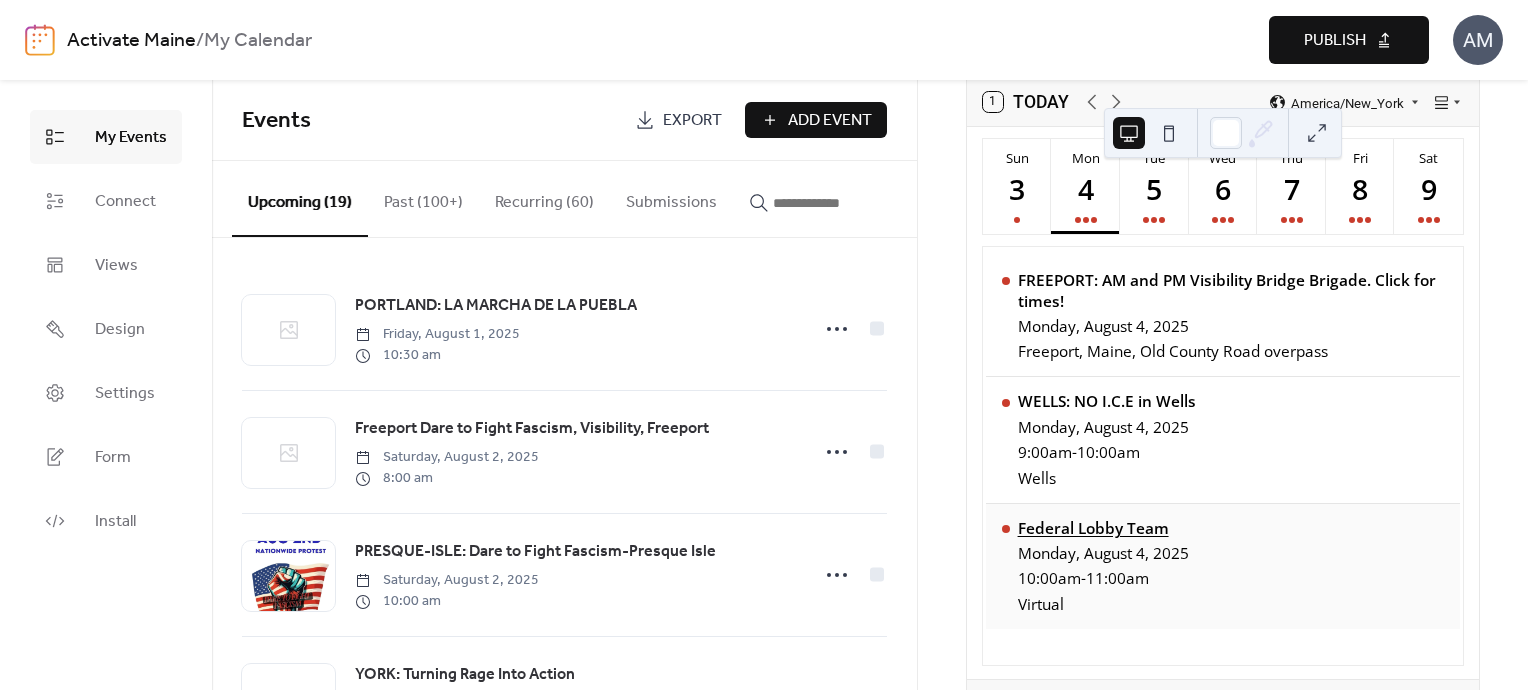 click on "Federal Lobby Team" at bounding box center (1103, 528) 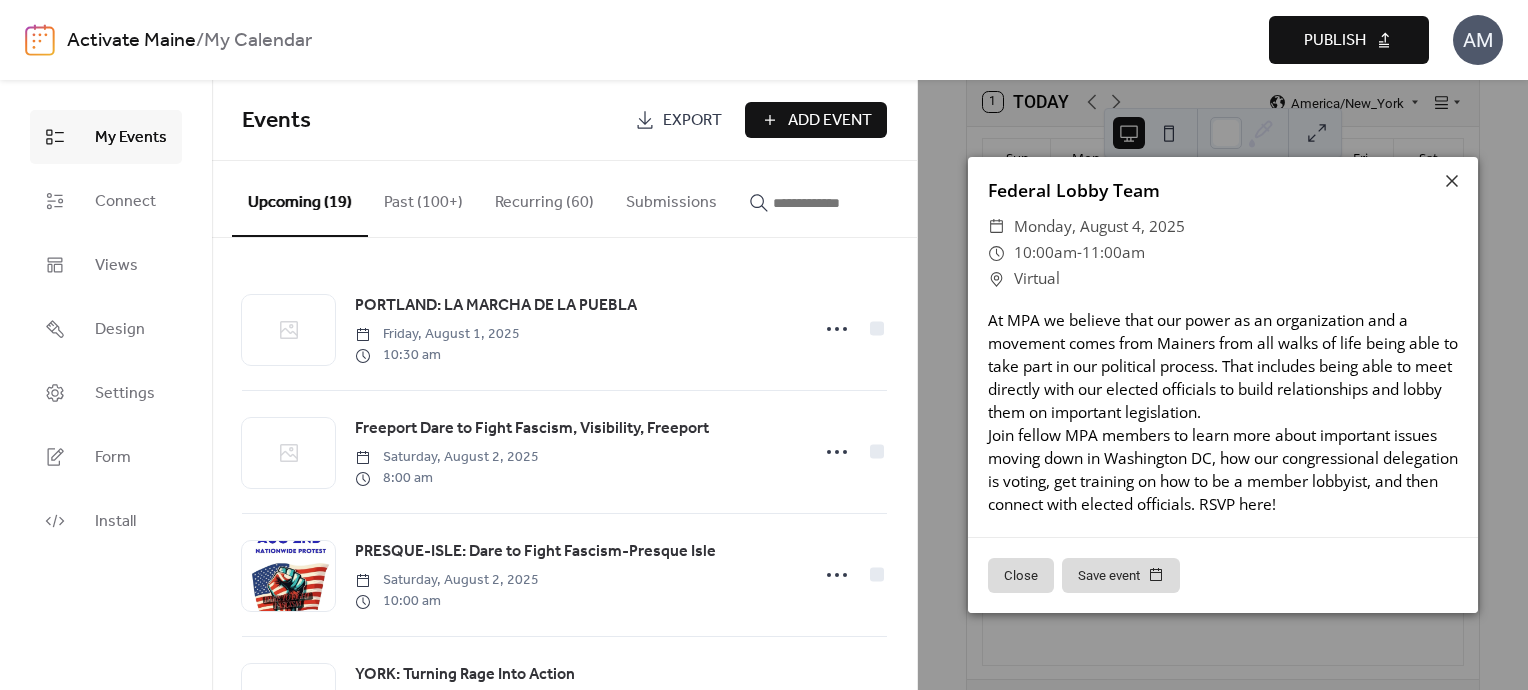 click on "Preview Publish" at bounding box center (1112, 40) 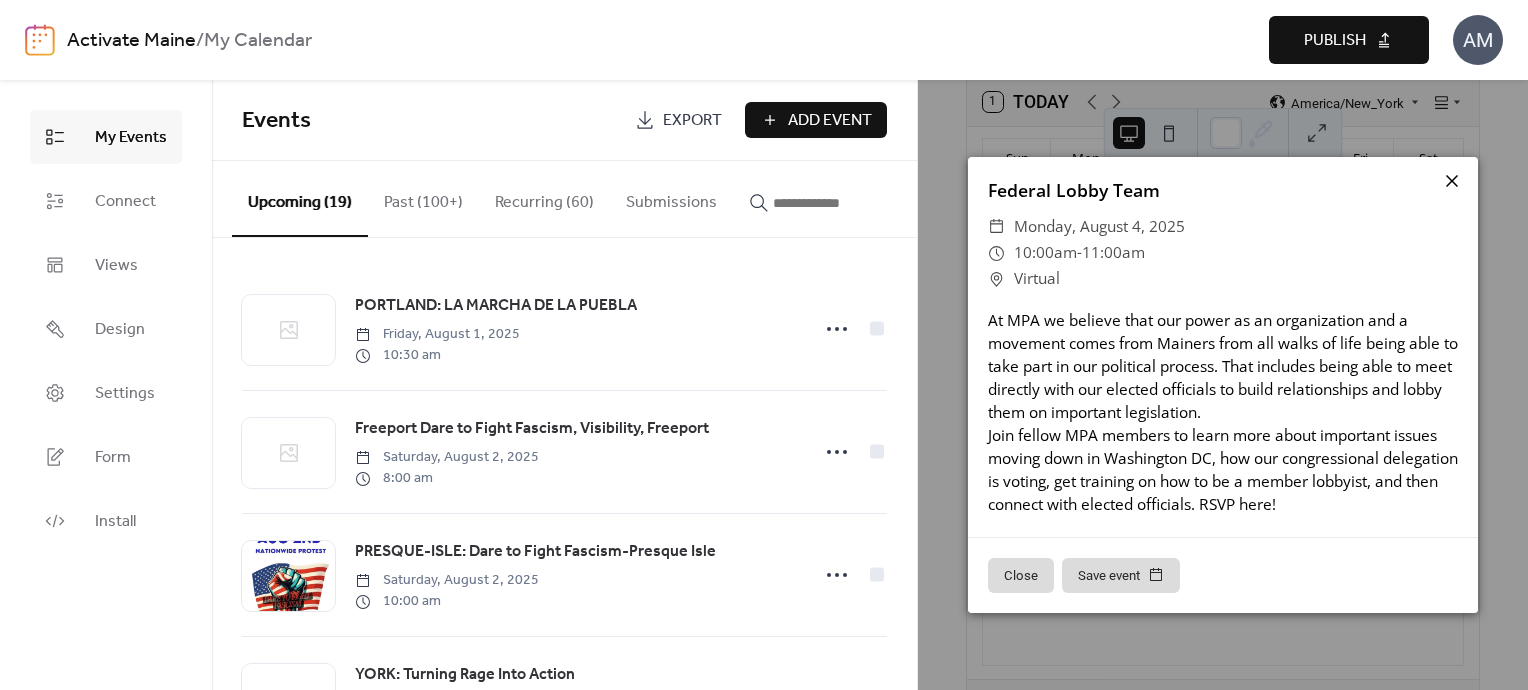 click 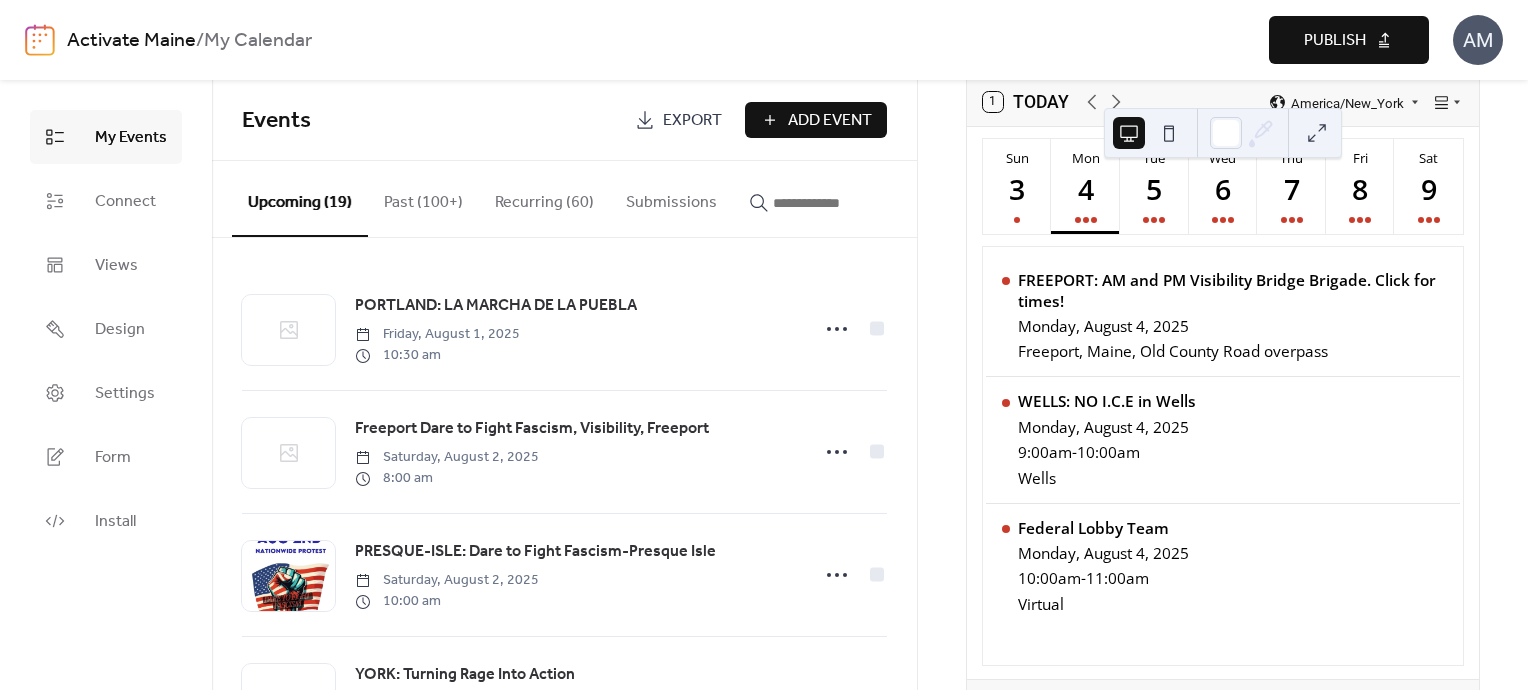 click on "Publish" at bounding box center [1335, 41] 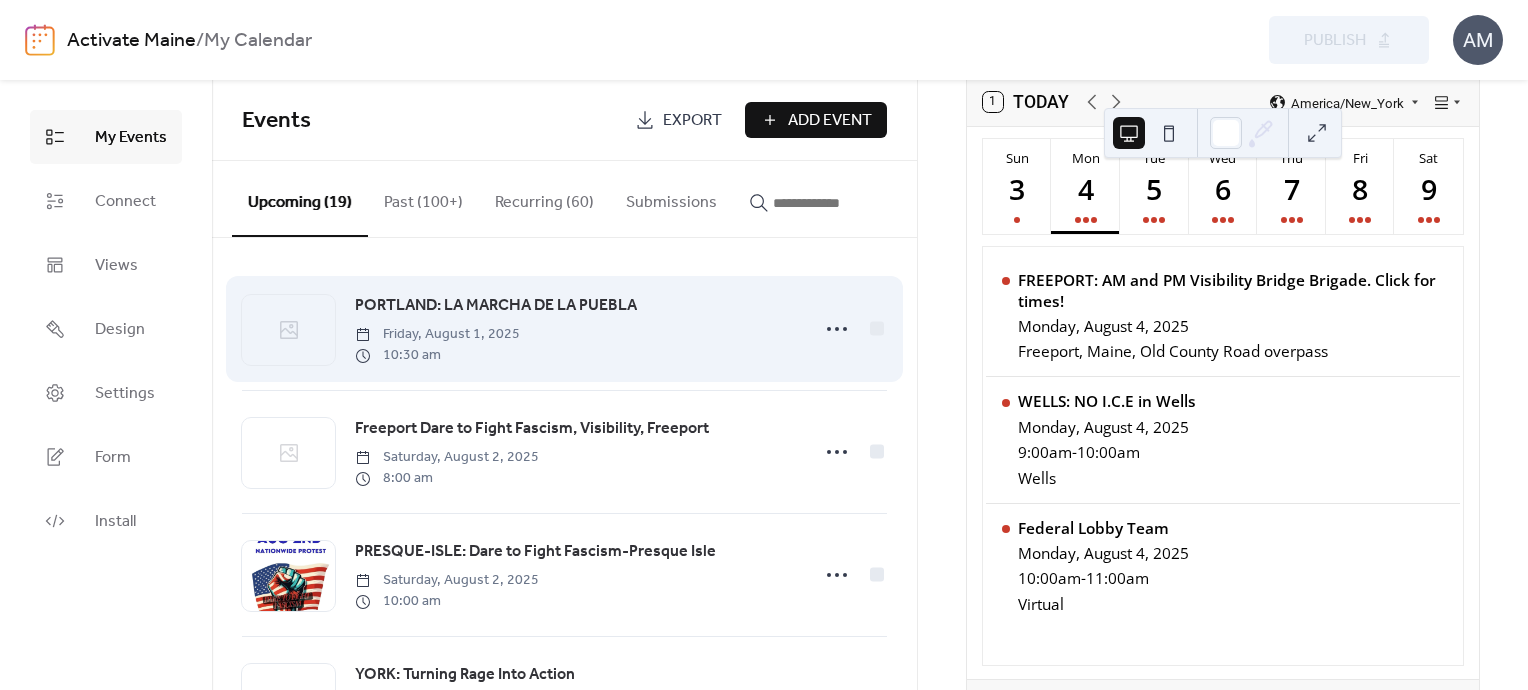 click on "PORTLAND: LA MARCHA DE LA PUEBLA" at bounding box center (496, 306) 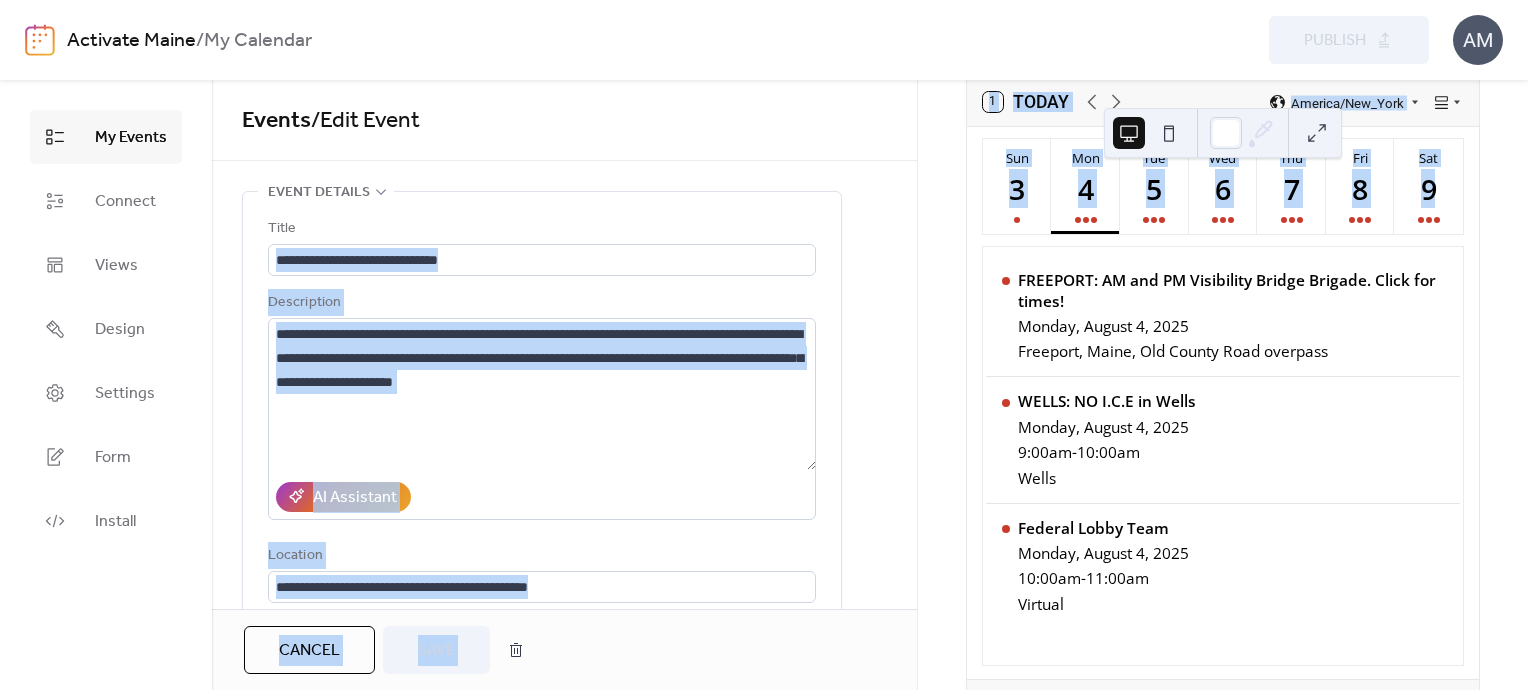 drag, startPoint x: 910, startPoint y: 185, endPoint x: 920, endPoint y: 255, distance: 70.71068 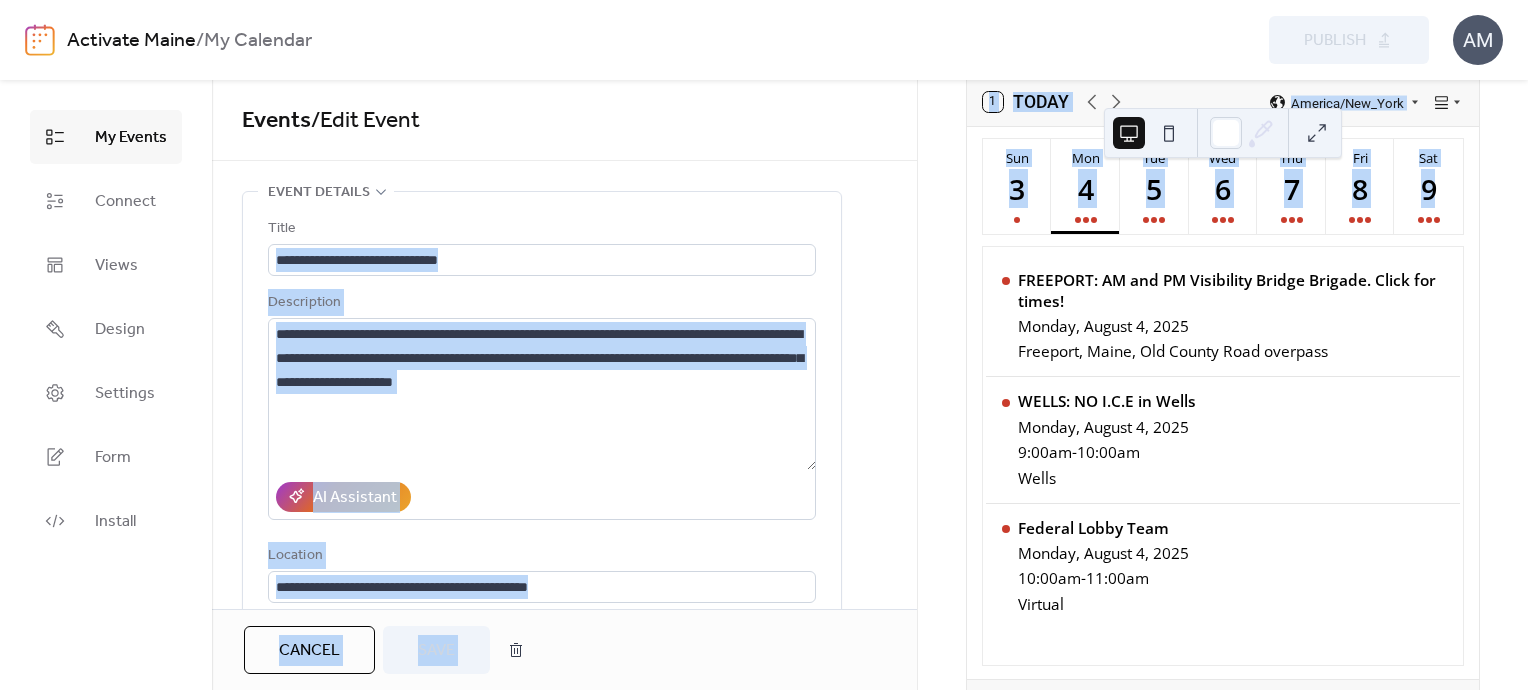 click on "**********" at bounding box center [564, 963] 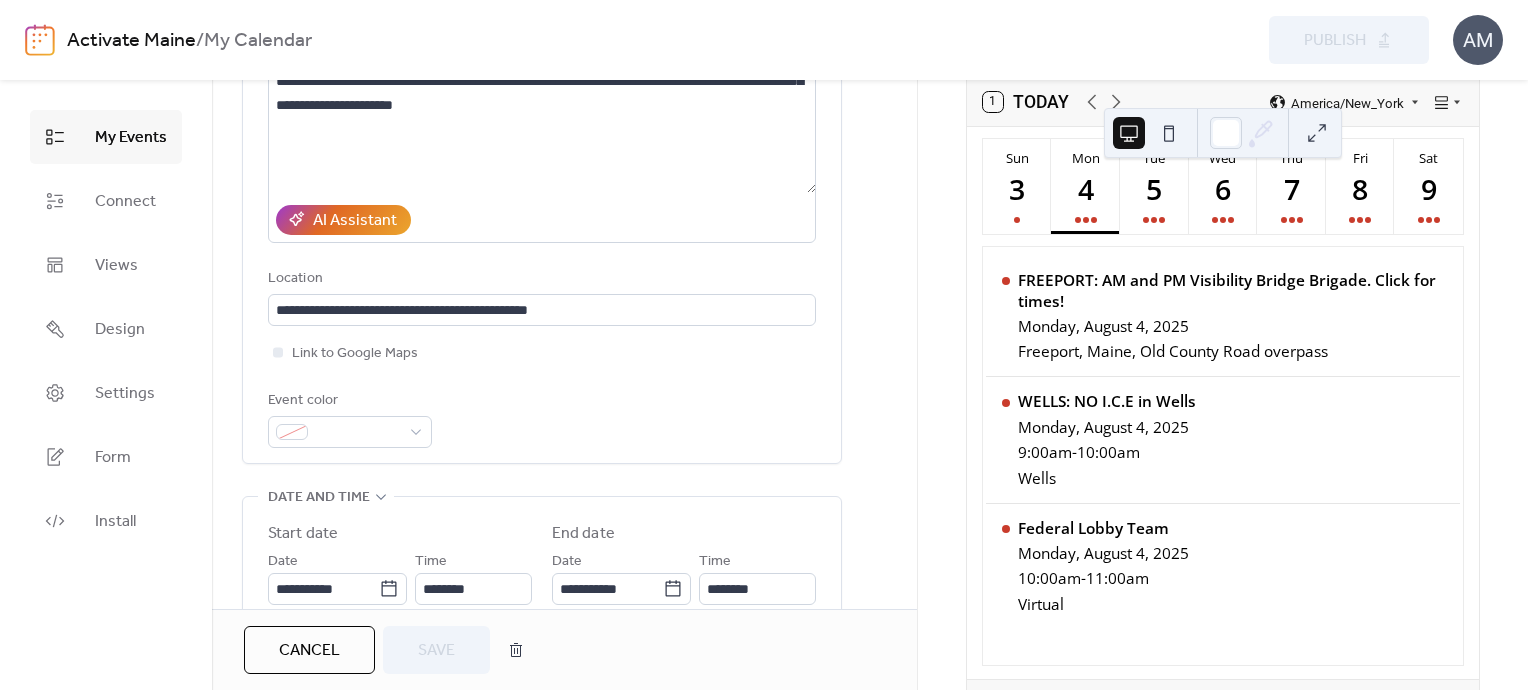 scroll, scrollTop: 280, scrollLeft: 0, axis: vertical 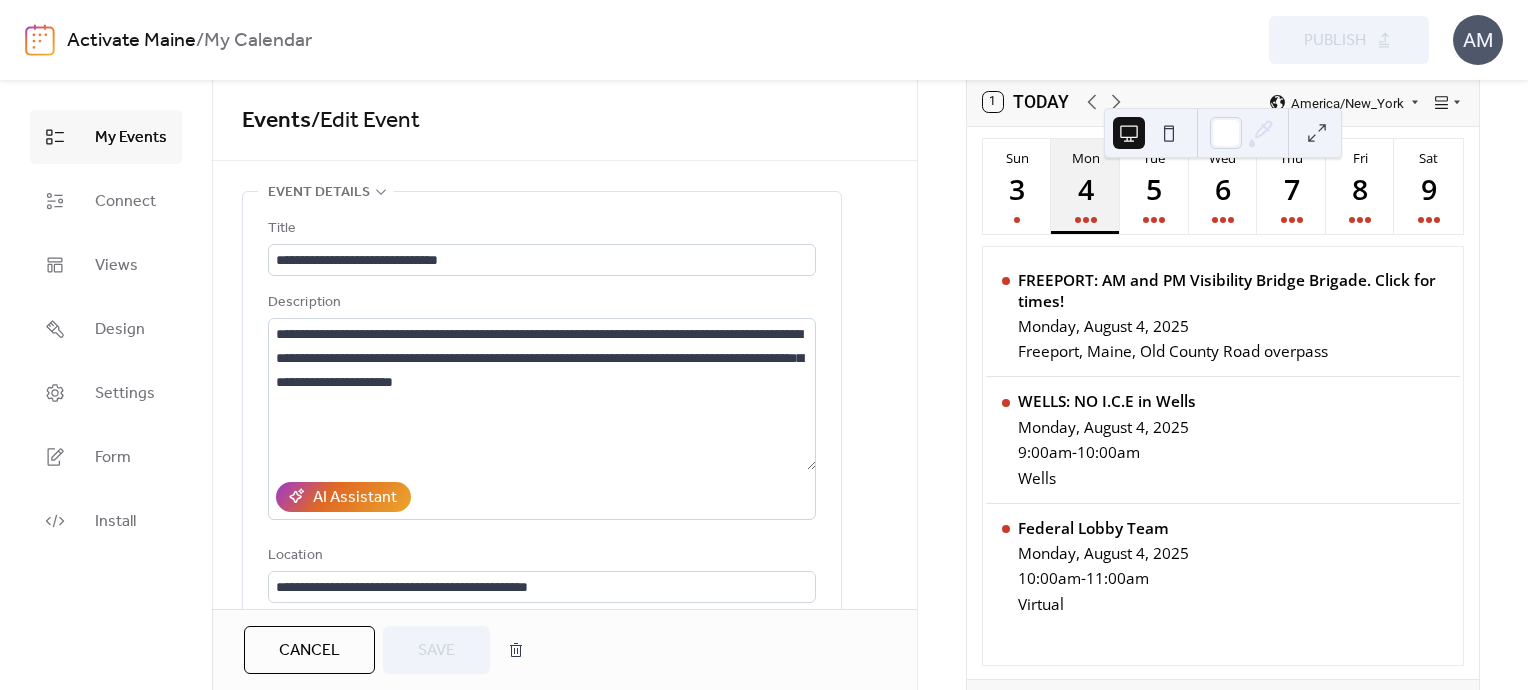 click on "Mon 4" at bounding box center [1085, 186] 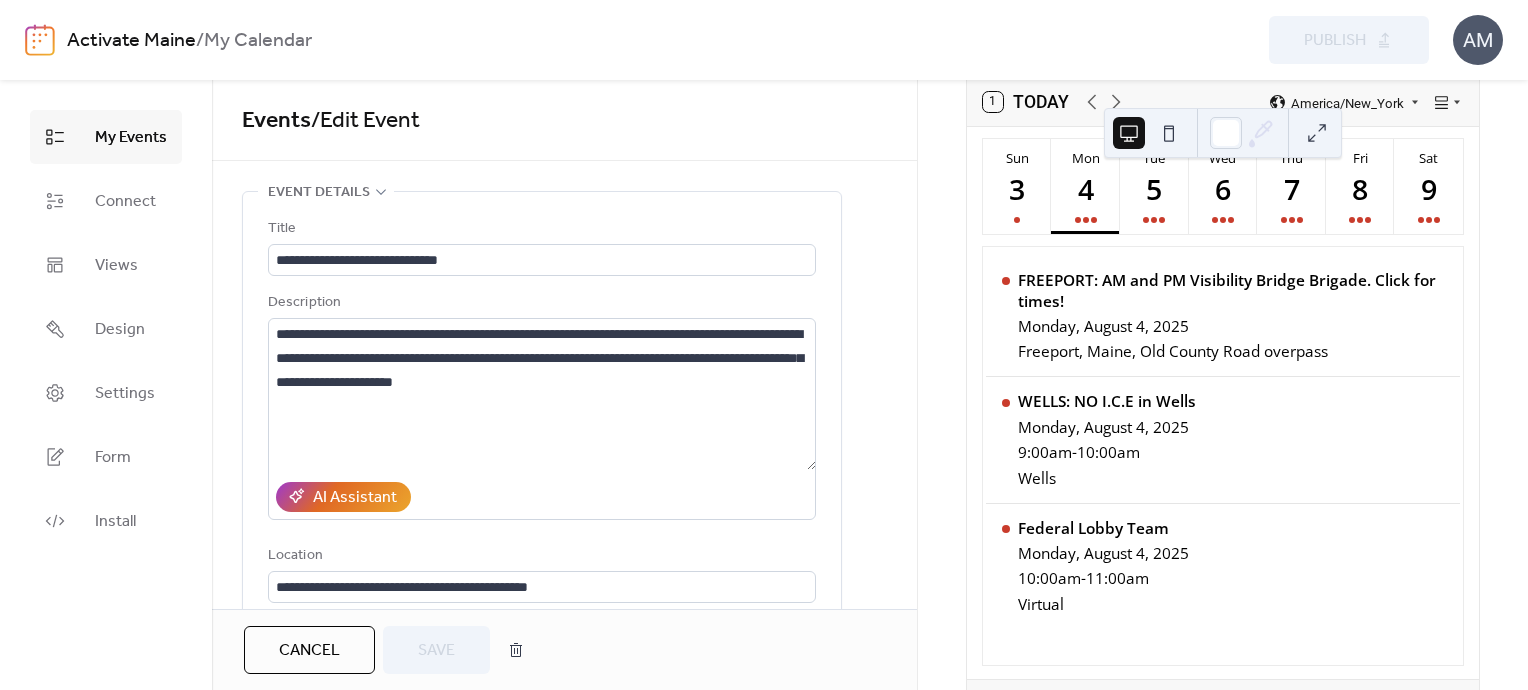 click on "**********" at bounding box center [564, 963] 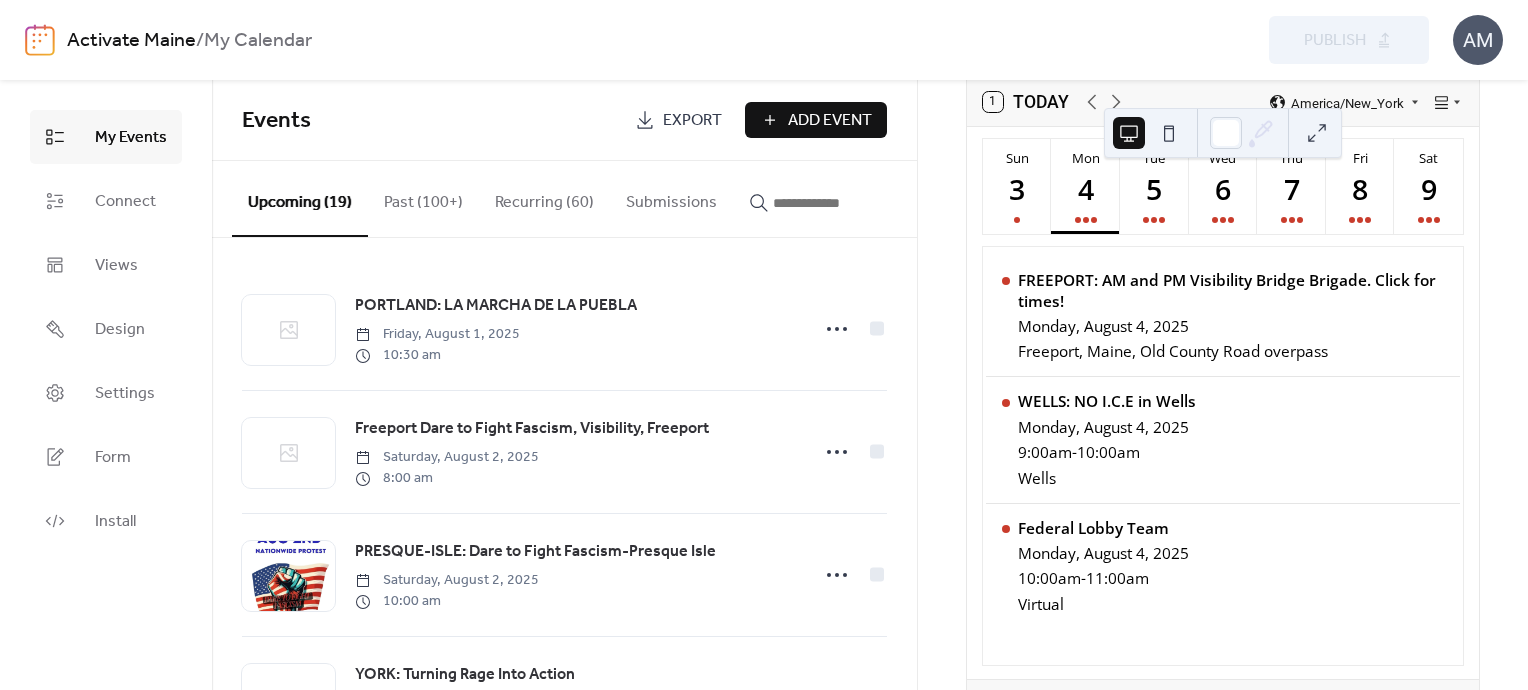 click at bounding box center [833, 203] 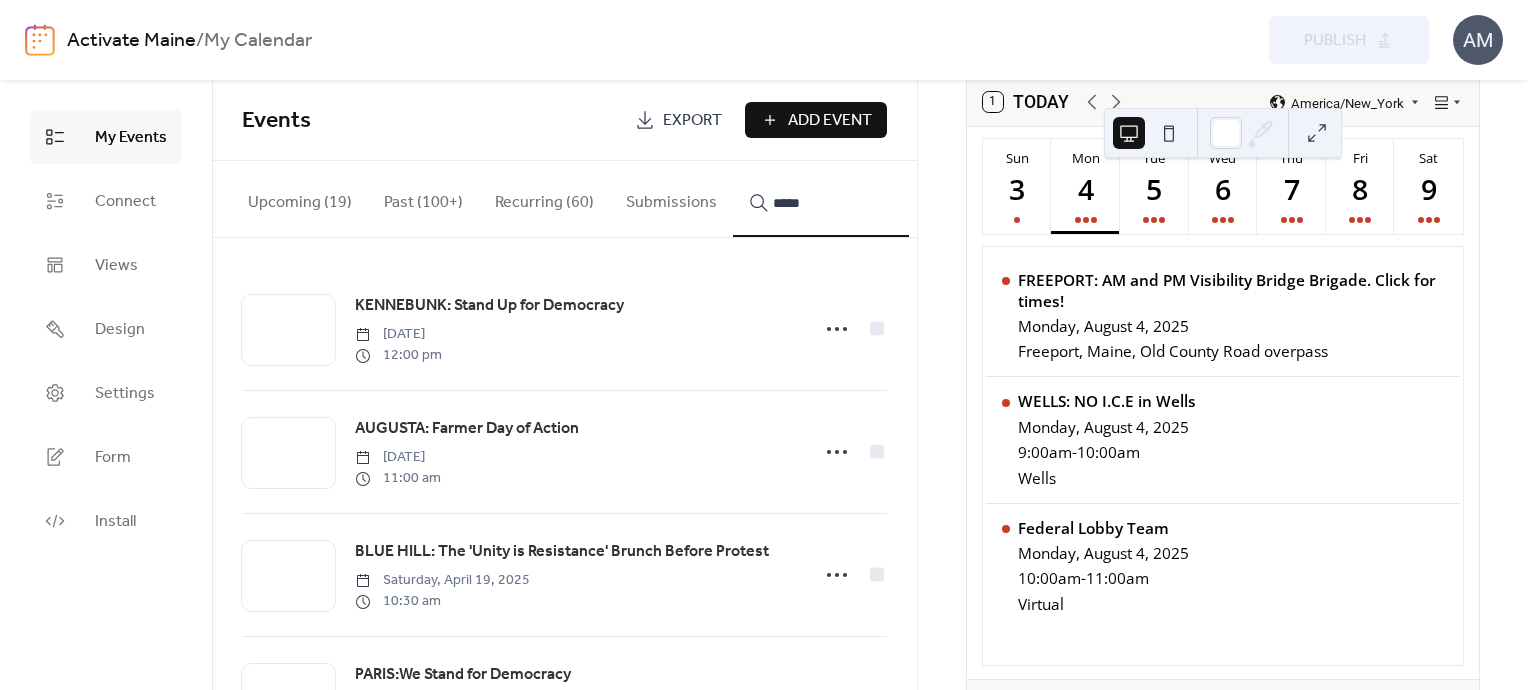 type on "*****" 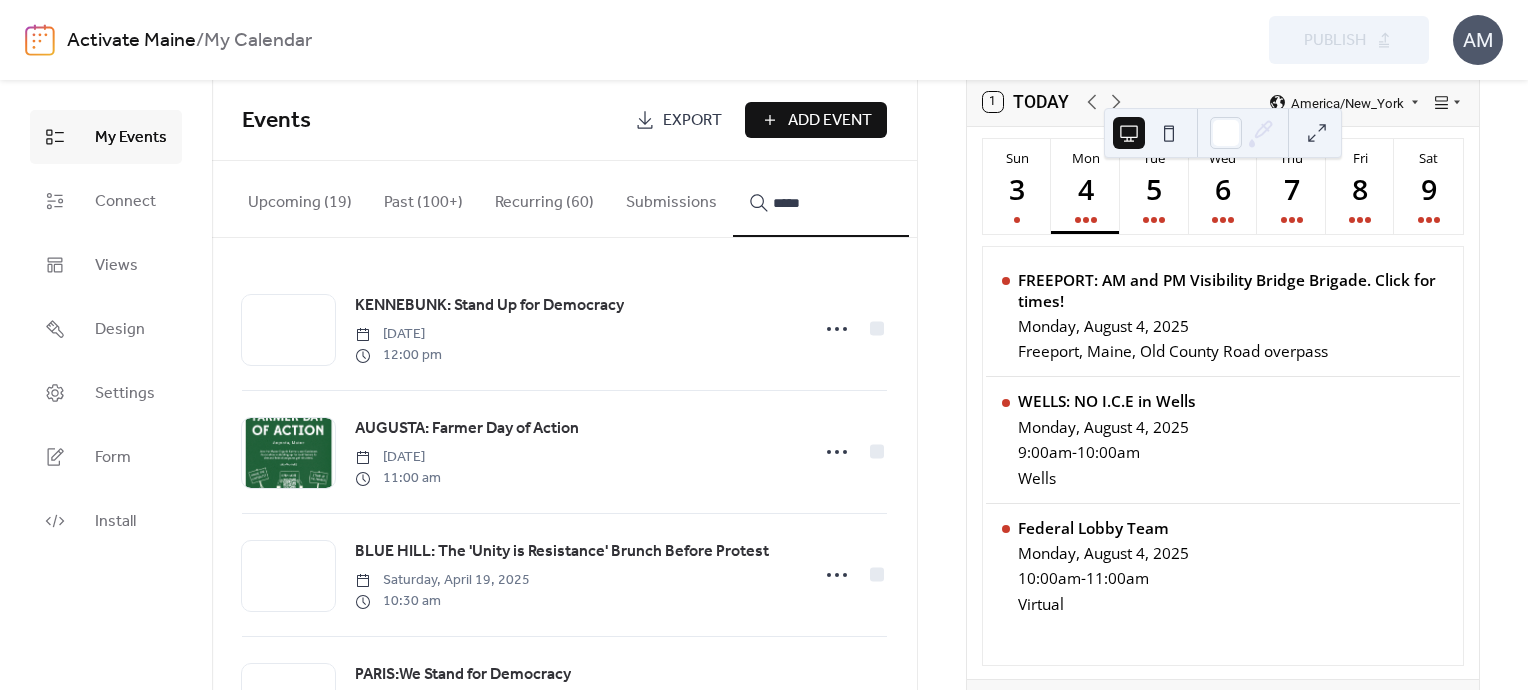 drag, startPoint x: 808, startPoint y: 202, endPoint x: 746, endPoint y: 203, distance: 62.008064 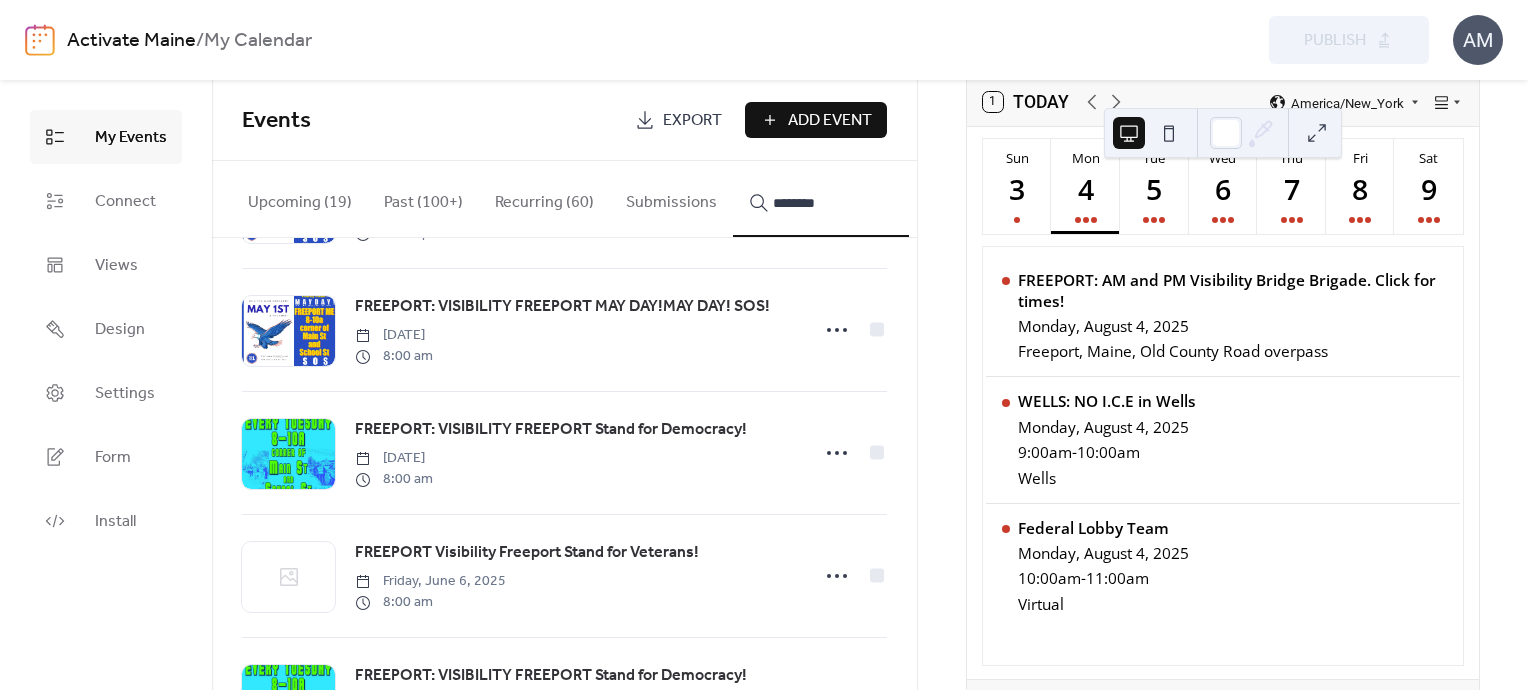 scroll, scrollTop: 0, scrollLeft: 0, axis: both 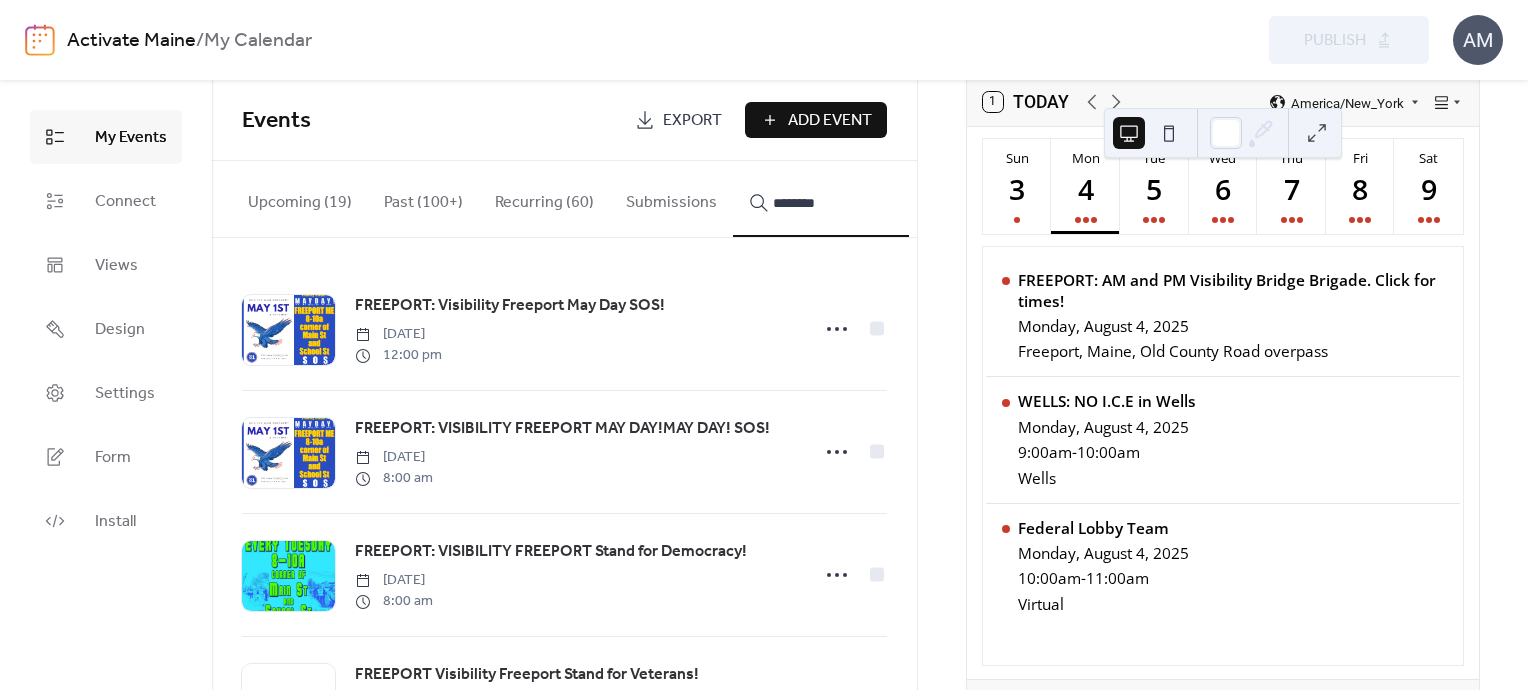 drag, startPoint x: 836, startPoint y: 205, endPoint x: 742, endPoint y: 213, distance: 94.33981 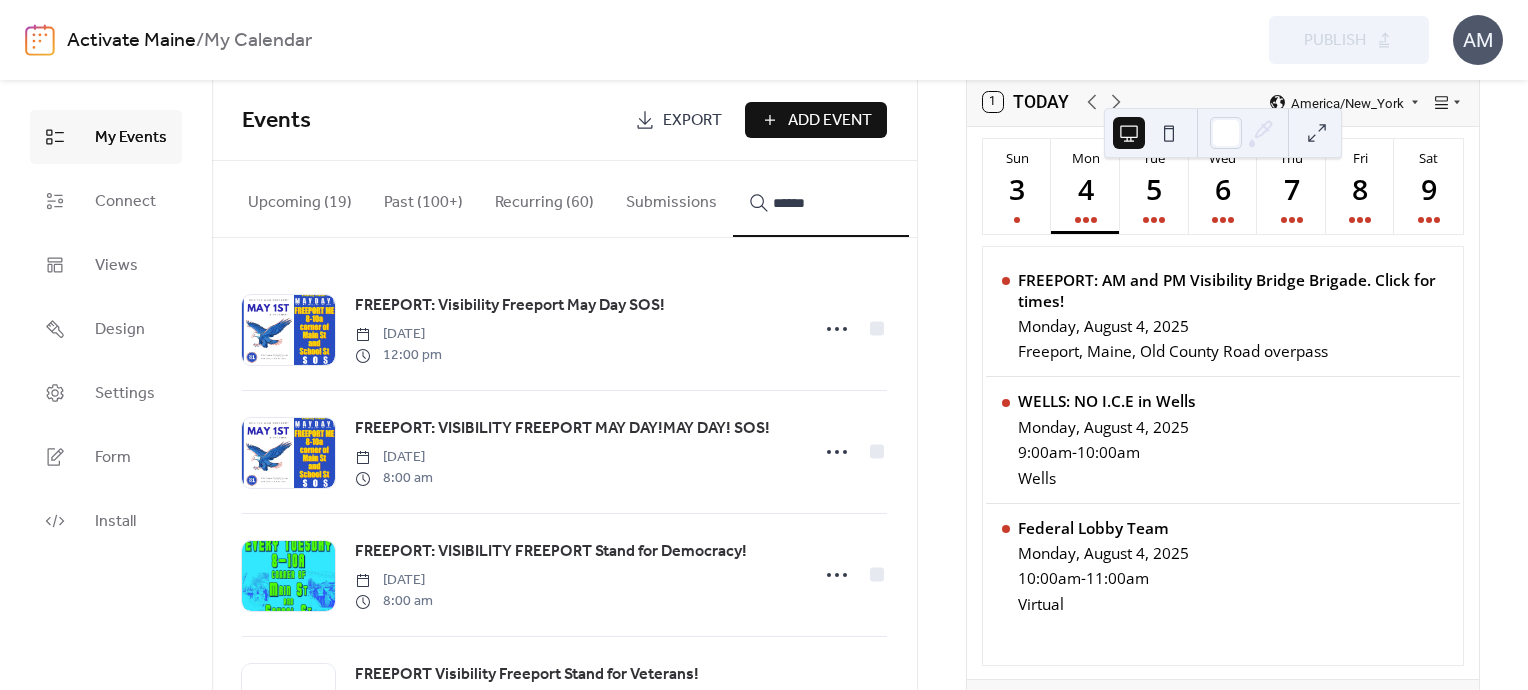 type on "******" 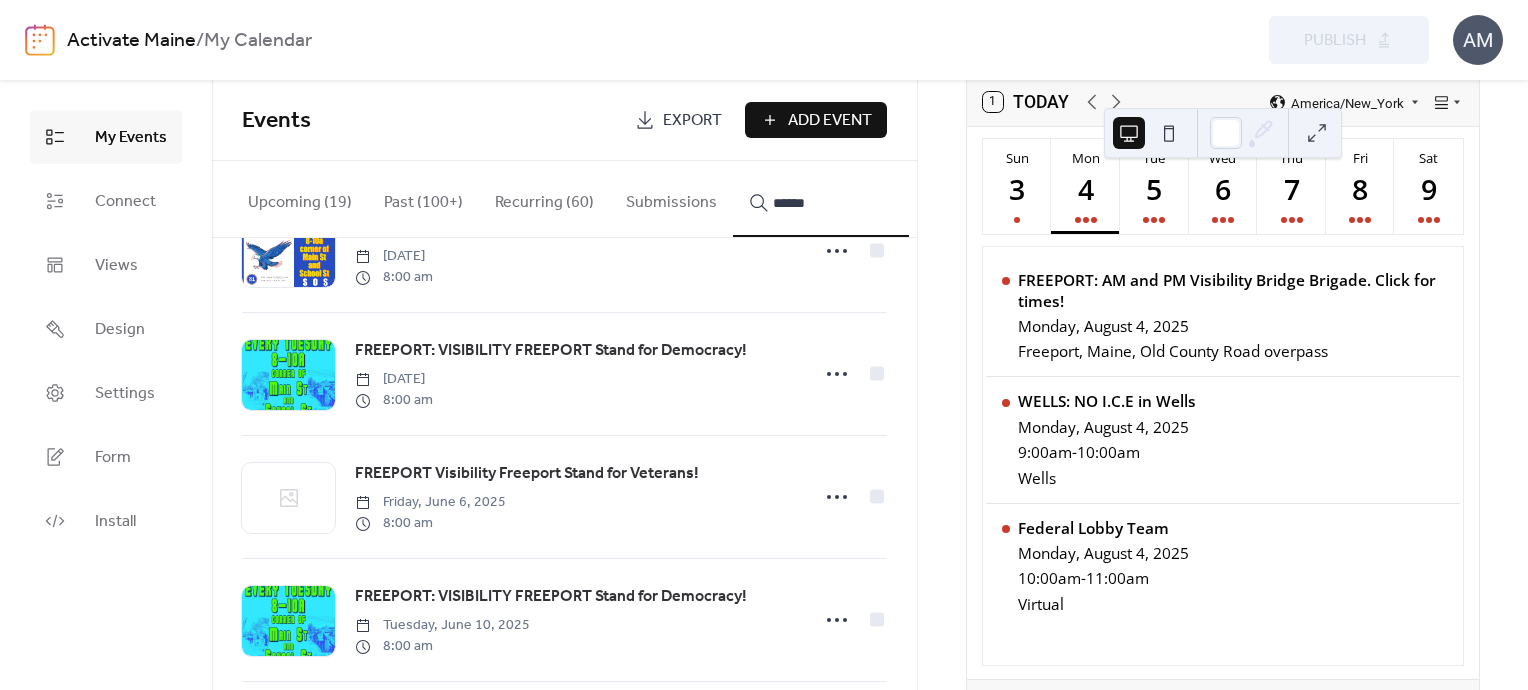 scroll, scrollTop: 0, scrollLeft: 0, axis: both 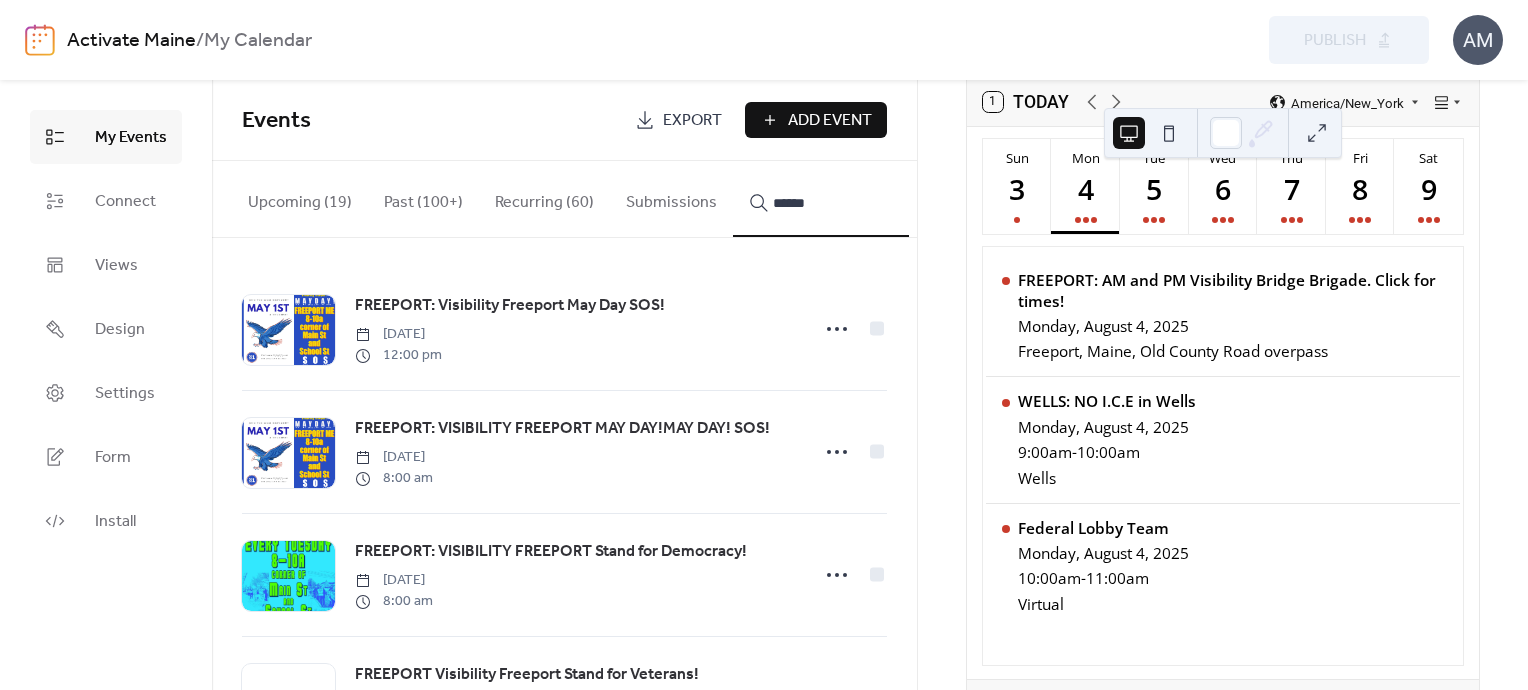 drag, startPoint x: 746, startPoint y: 203, endPoint x: 736, endPoint y: 201, distance: 10.198039 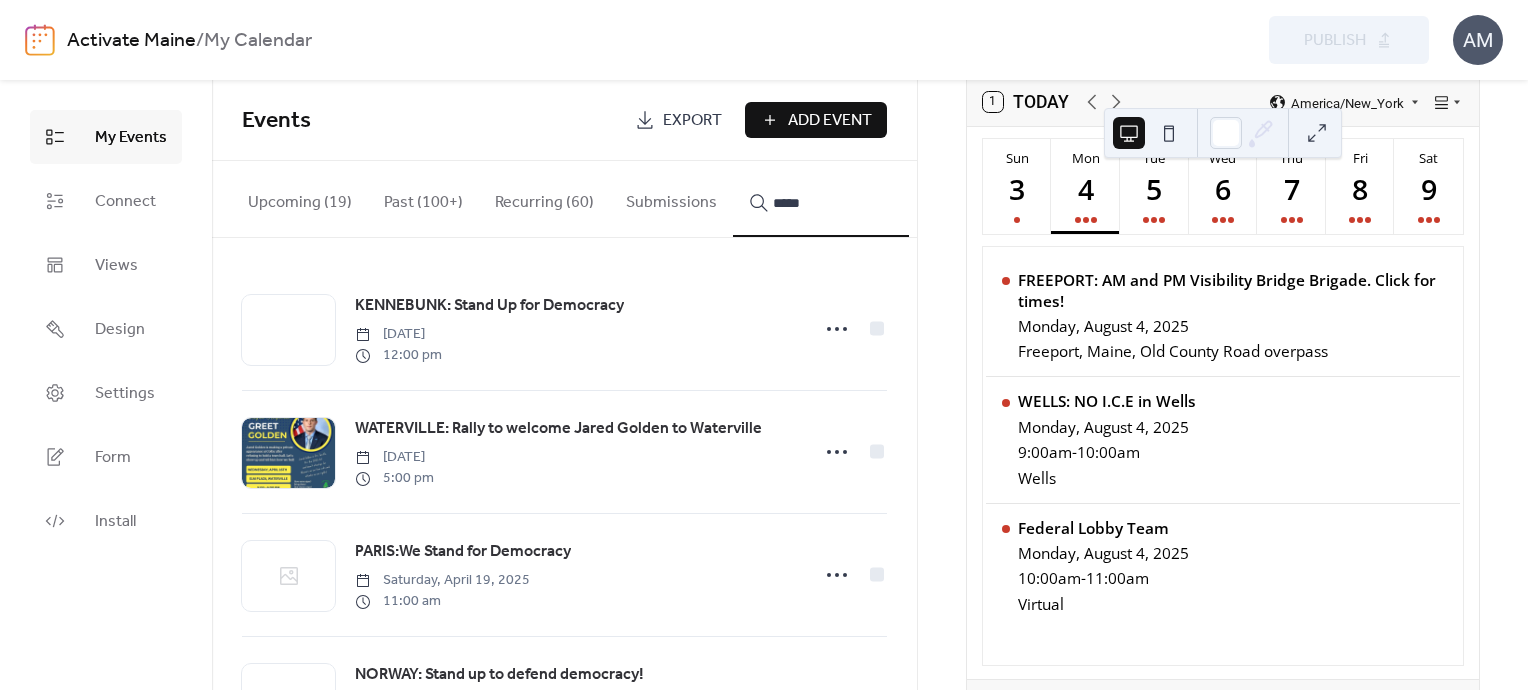 type on "******" 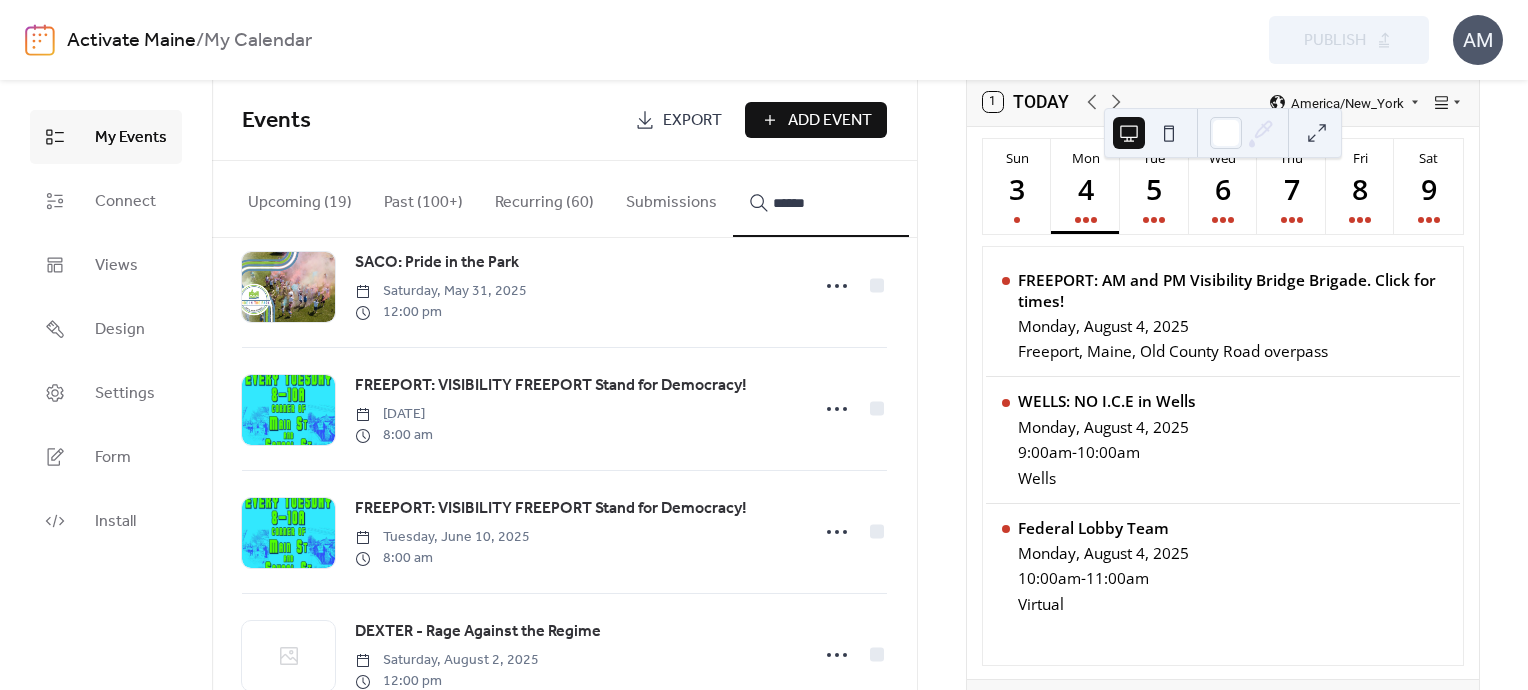 scroll, scrollTop: 3426, scrollLeft: 0, axis: vertical 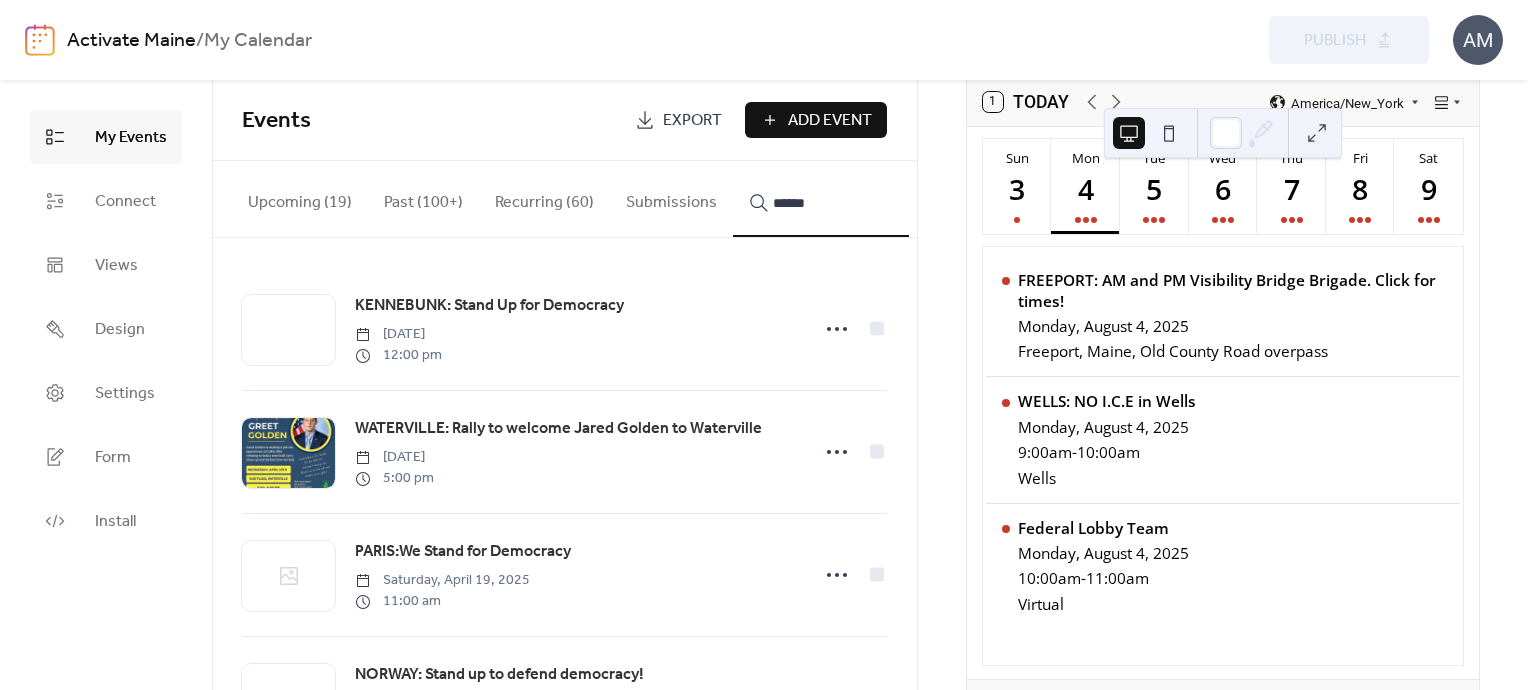 drag, startPoint x: 823, startPoint y: 204, endPoint x: 753, endPoint y: 201, distance: 70.064255 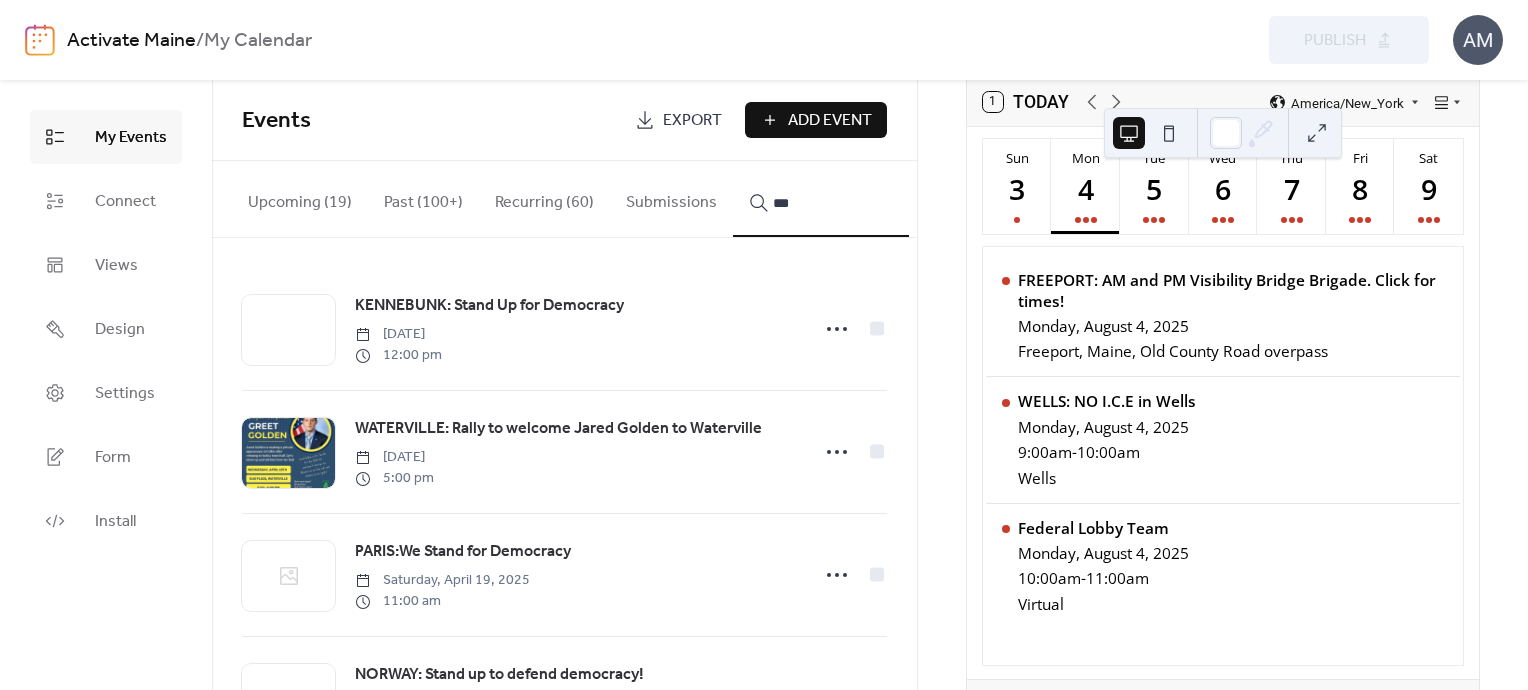 type on "***" 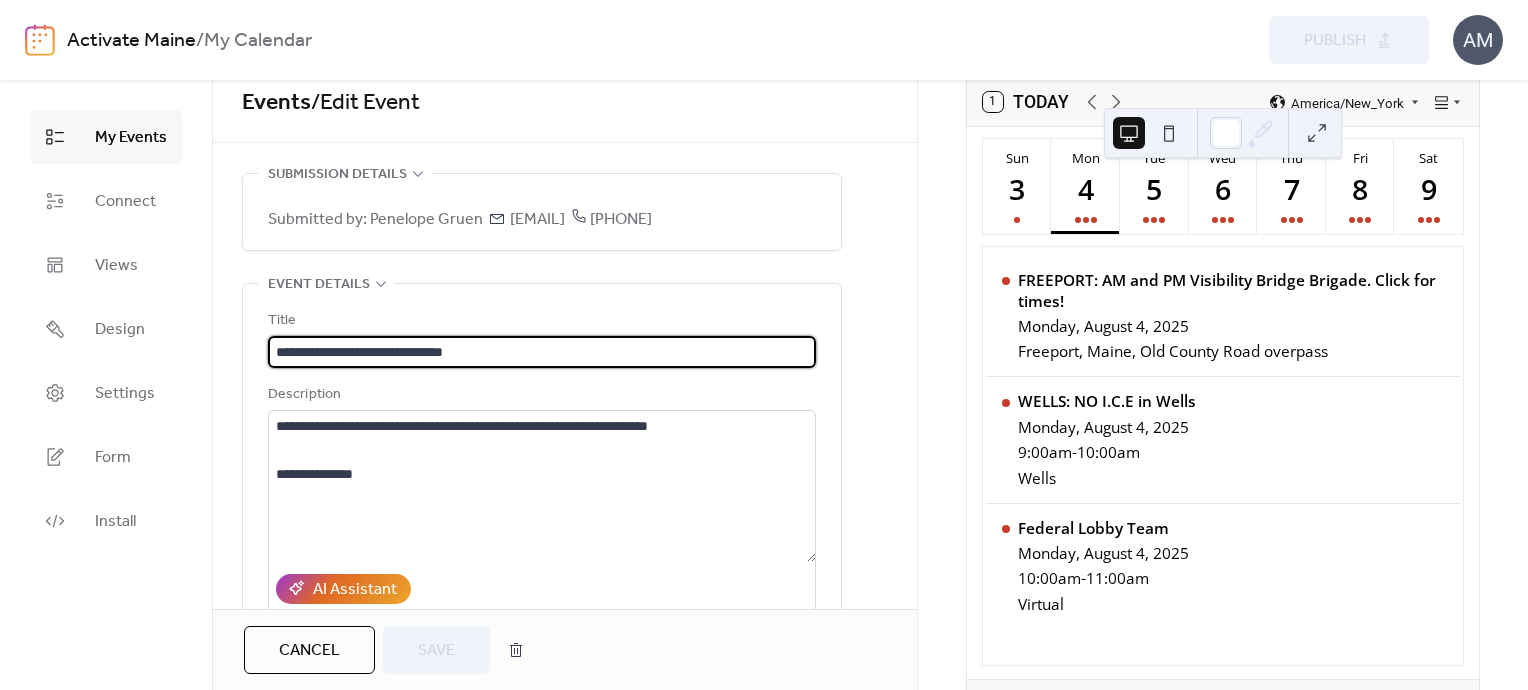 scroll, scrollTop: 0, scrollLeft: 0, axis: both 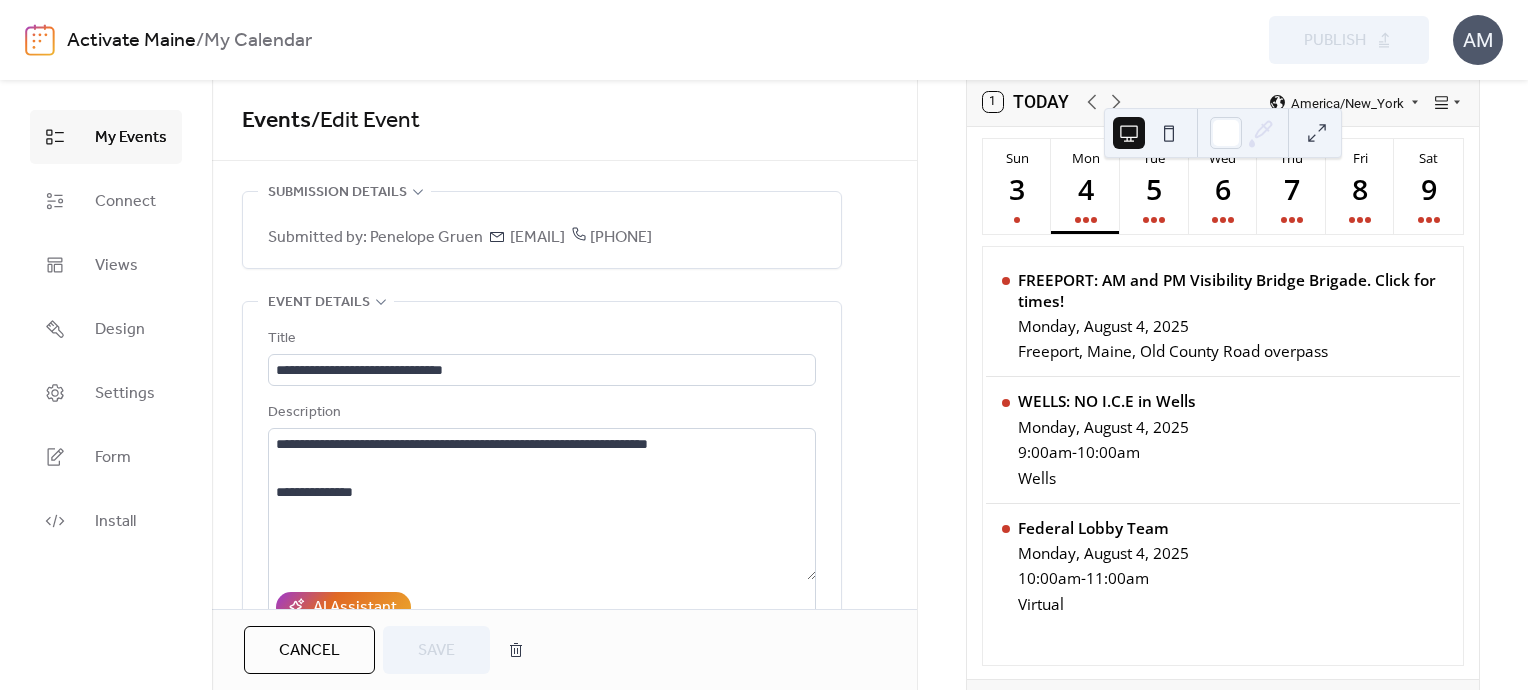 click on "Cancel" at bounding box center (309, 651) 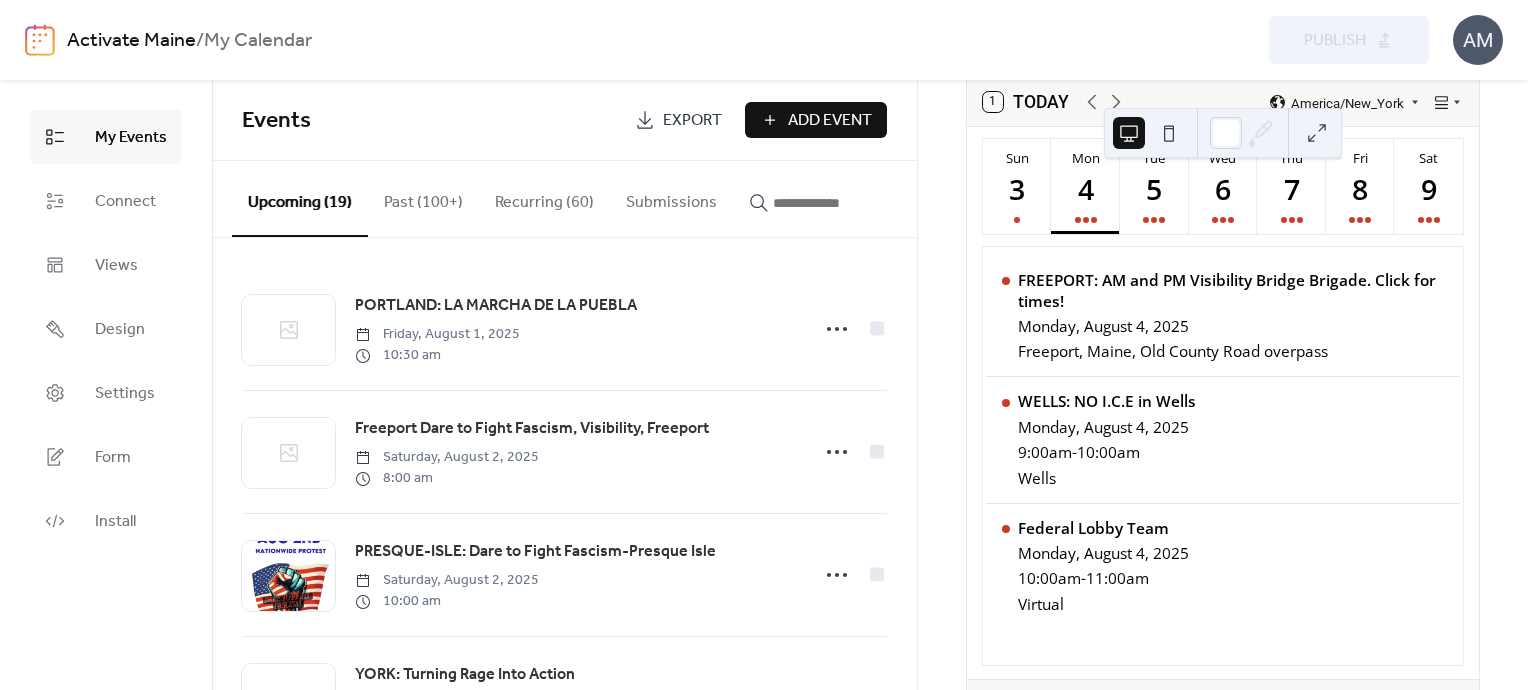 click on "Activate Maine / My Calendar" at bounding box center [426, 41] 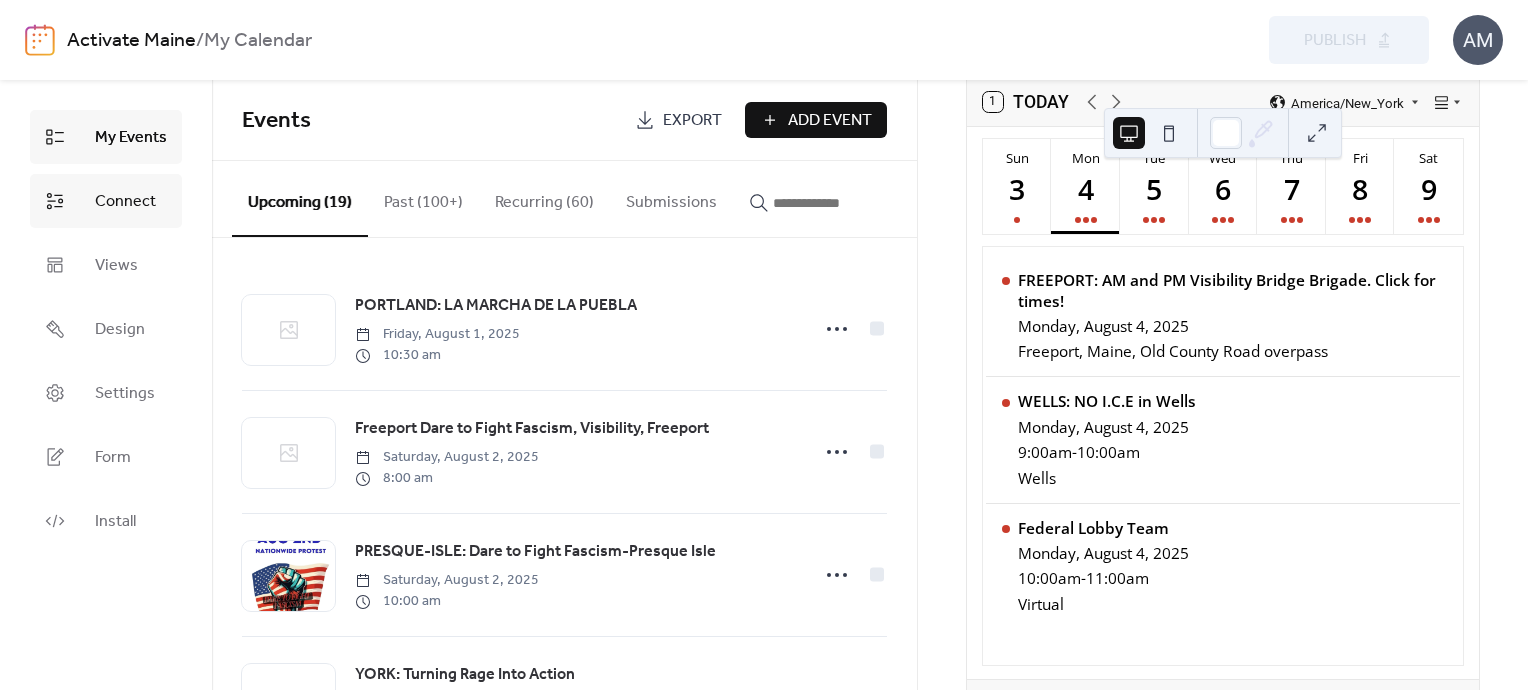 click on "Connect" at bounding box center [125, 202] 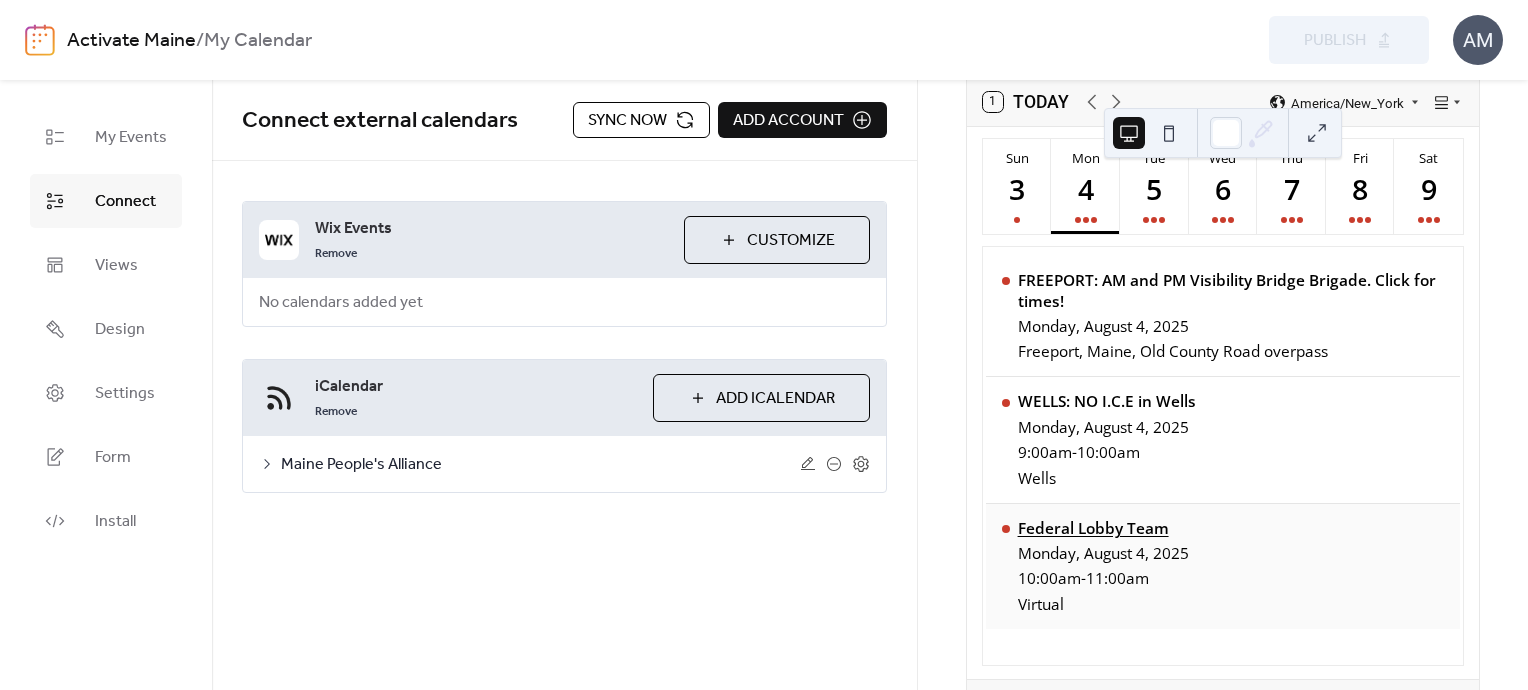 click on "Federal Lobby Team" at bounding box center (1103, 528) 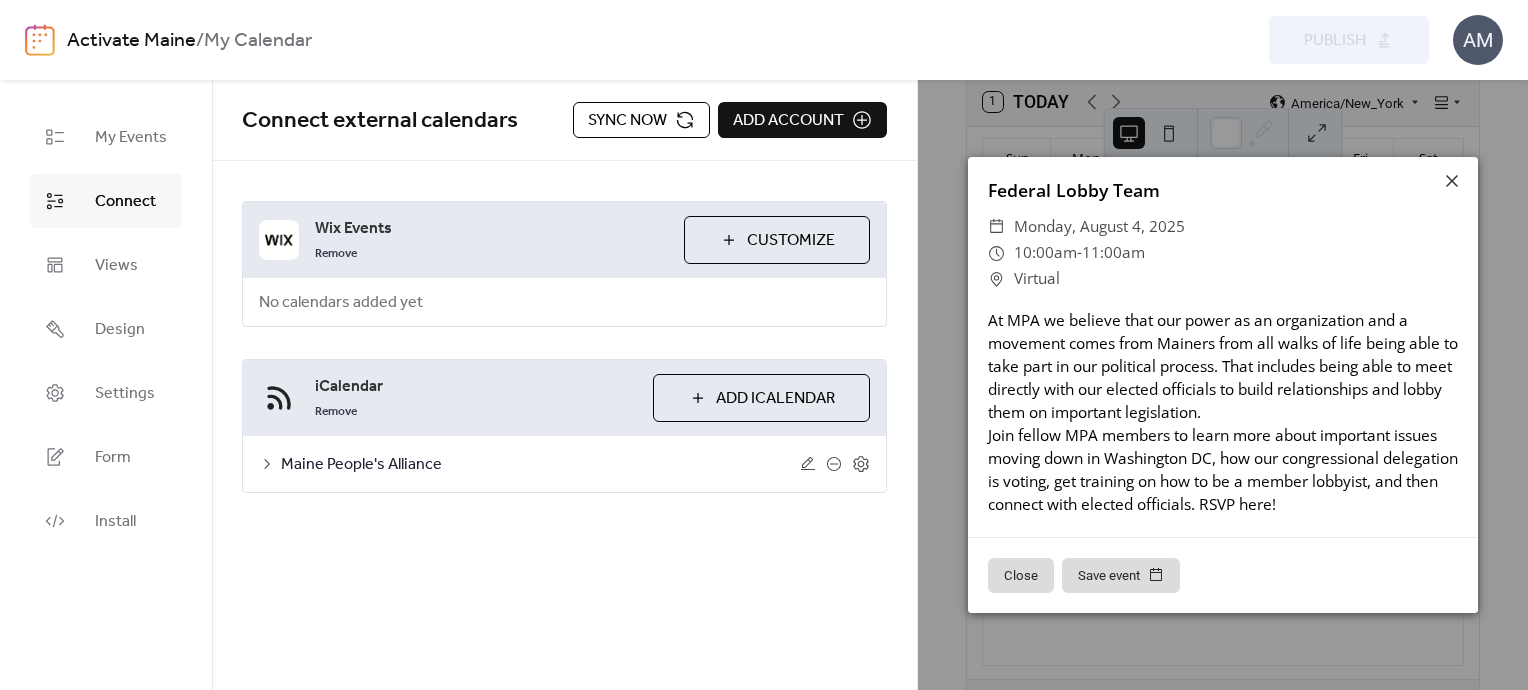 click on "At MPA we believe that our power as an organization and a movement comes from Mainers from all walks of life being able to take part in our political process. That includes being able to meet directly with our elected officials to build relationships and lobby them on important legislation. Join fellow MPA members to learn more about important issues moving down in Washington DC, how our congressional delegation is voting, get training on how to be a member lobbyist, and then connect with elected officials. RSVP here!" at bounding box center [1223, 413] 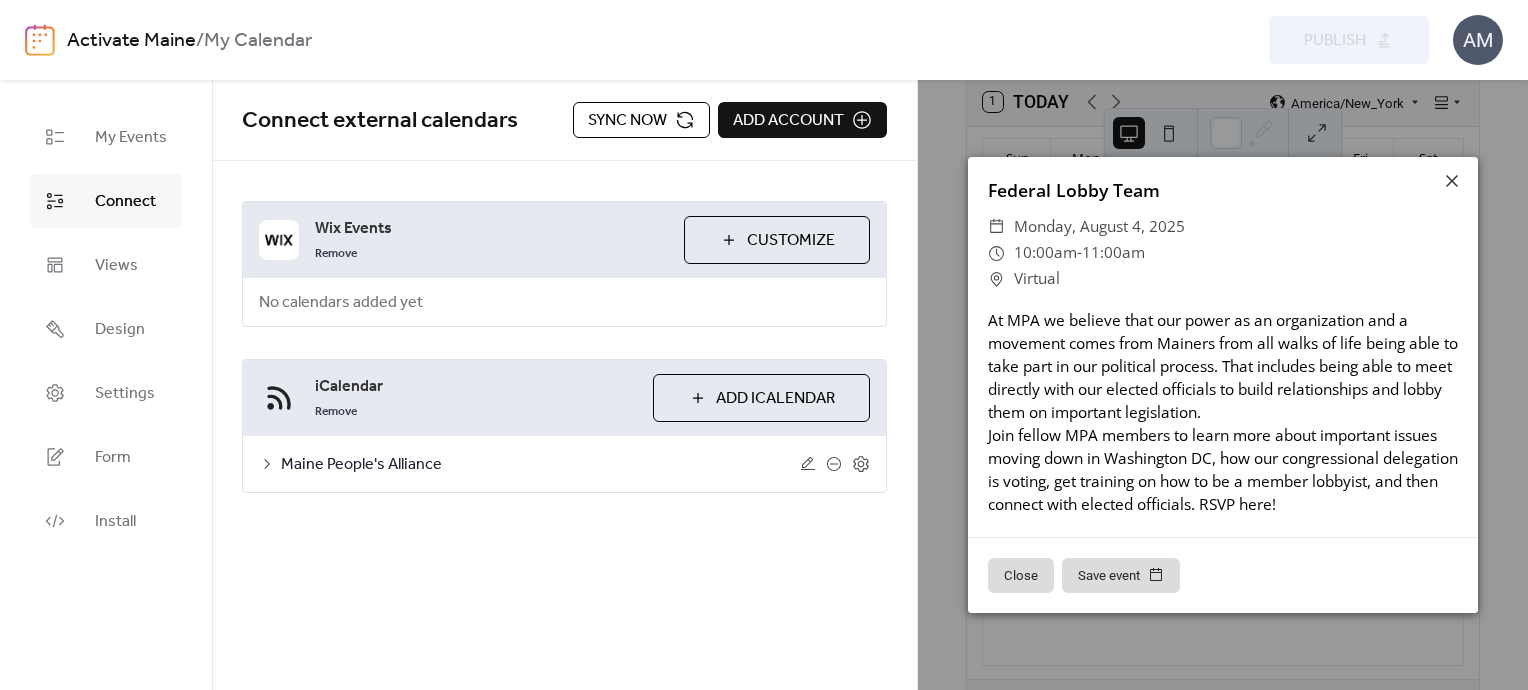 click on "At MPA we believe that our power as an organization and a movement comes from Mainers from all walks of life being able to take part in our political process. That includes being able to meet directly with our elected officials to build relationships and lobby them on important legislation. Join fellow MPA members to learn more about important issues moving down in Washington DC, how our congressional delegation is voting, get training on how to be a member lobbyist, and then connect with elected officials. RSVP here!" at bounding box center [1223, 413] 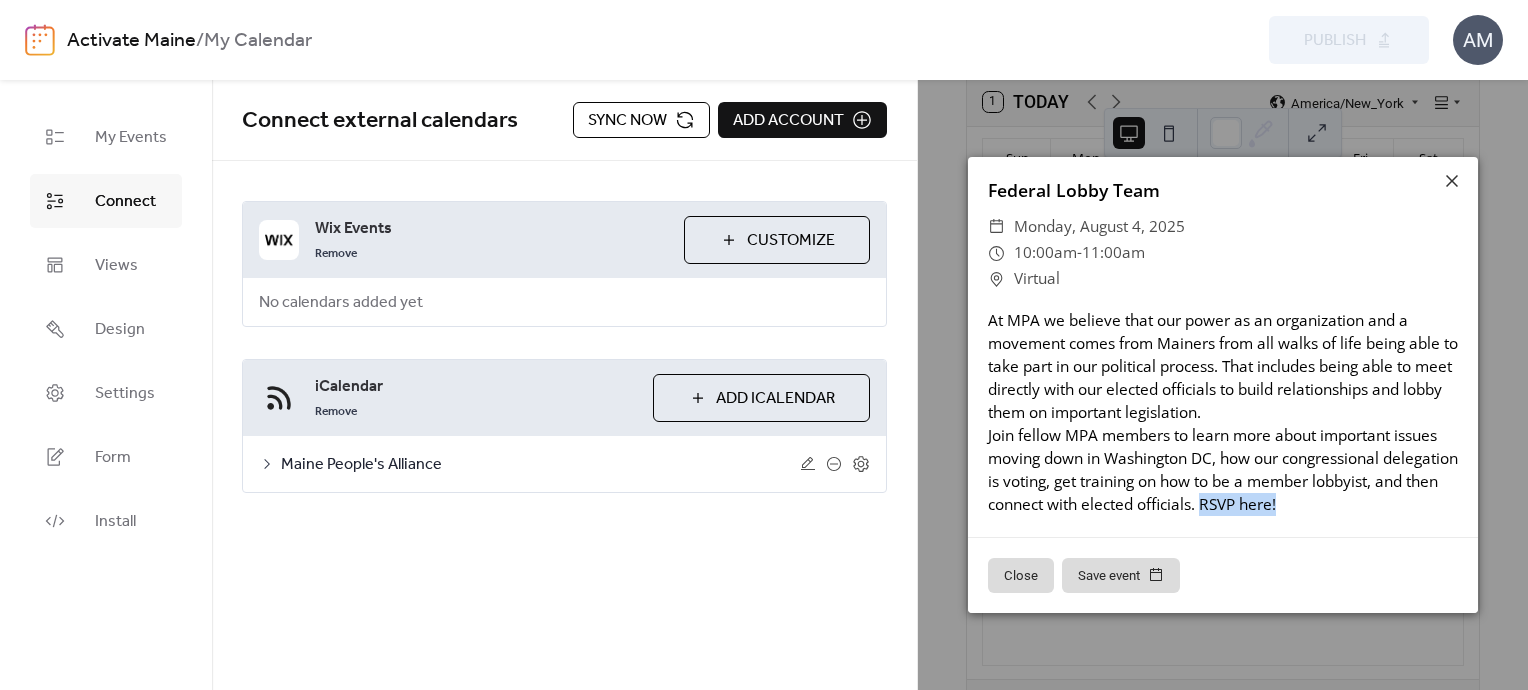 drag, startPoint x: 1271, startPoint y: 505, endPoint x: 1351, endPoint y: 509, distance: 80.09994 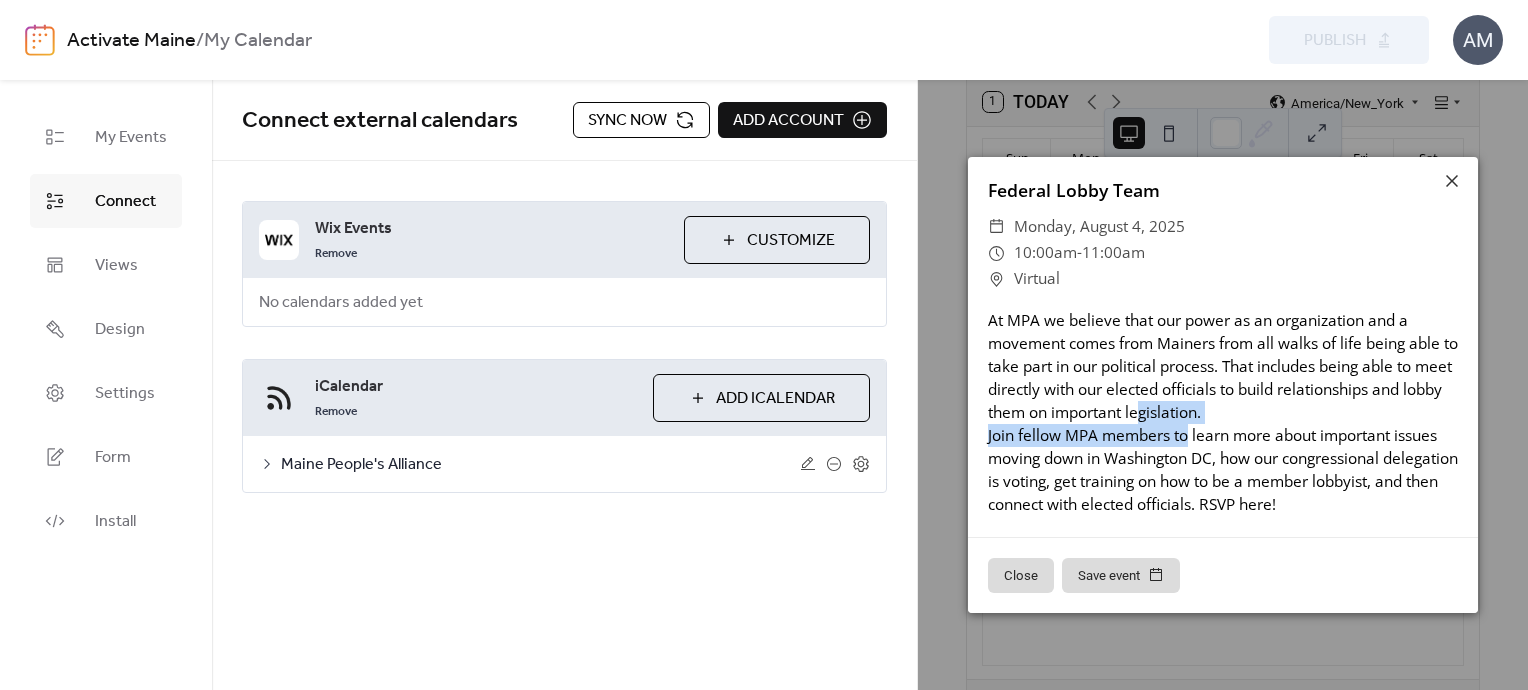 drag, startPoint x: 1351, startPoint y: 509, endPoint x: 1185, endPoint y: 424, distance: 186.49664 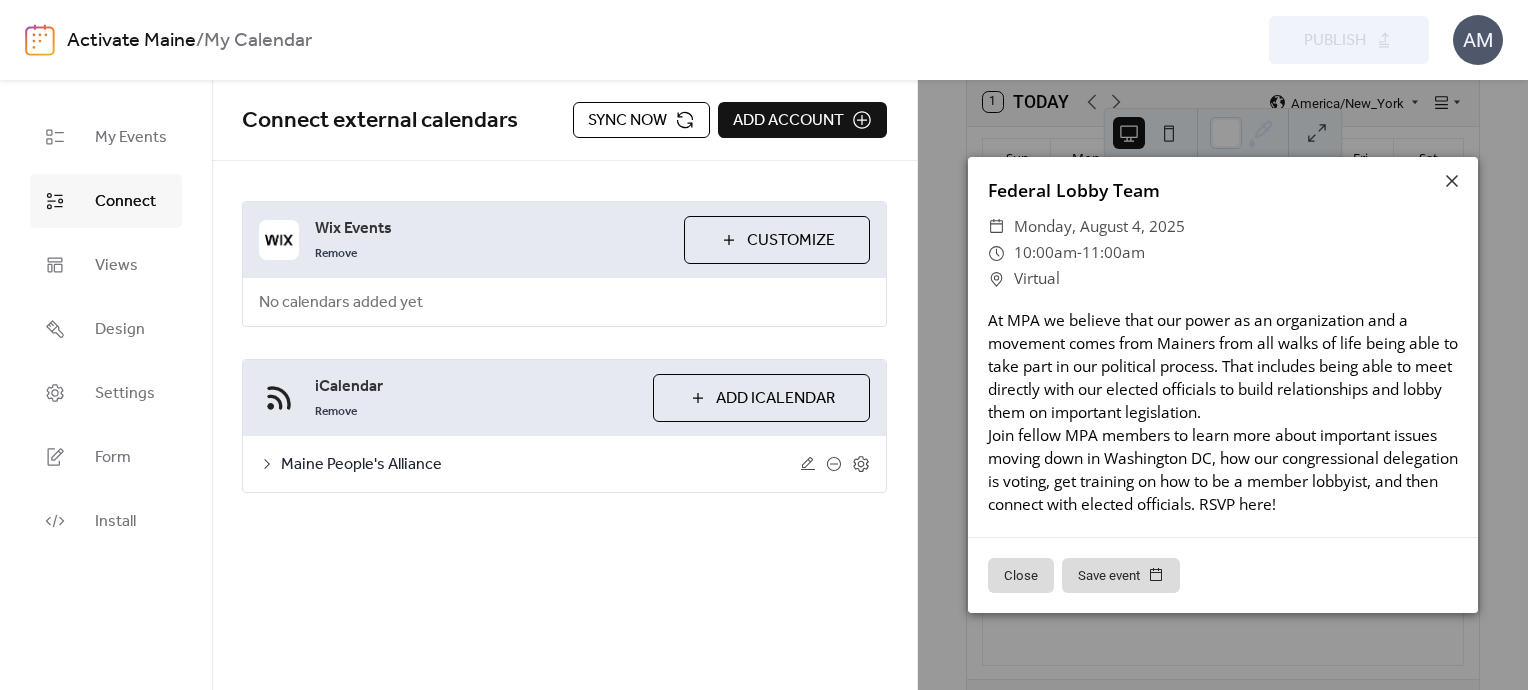 drag, startPoint x: 1185, startPoint y: 424, endPoint x: 1128, endPoint y: 397, distance: 63.07139 